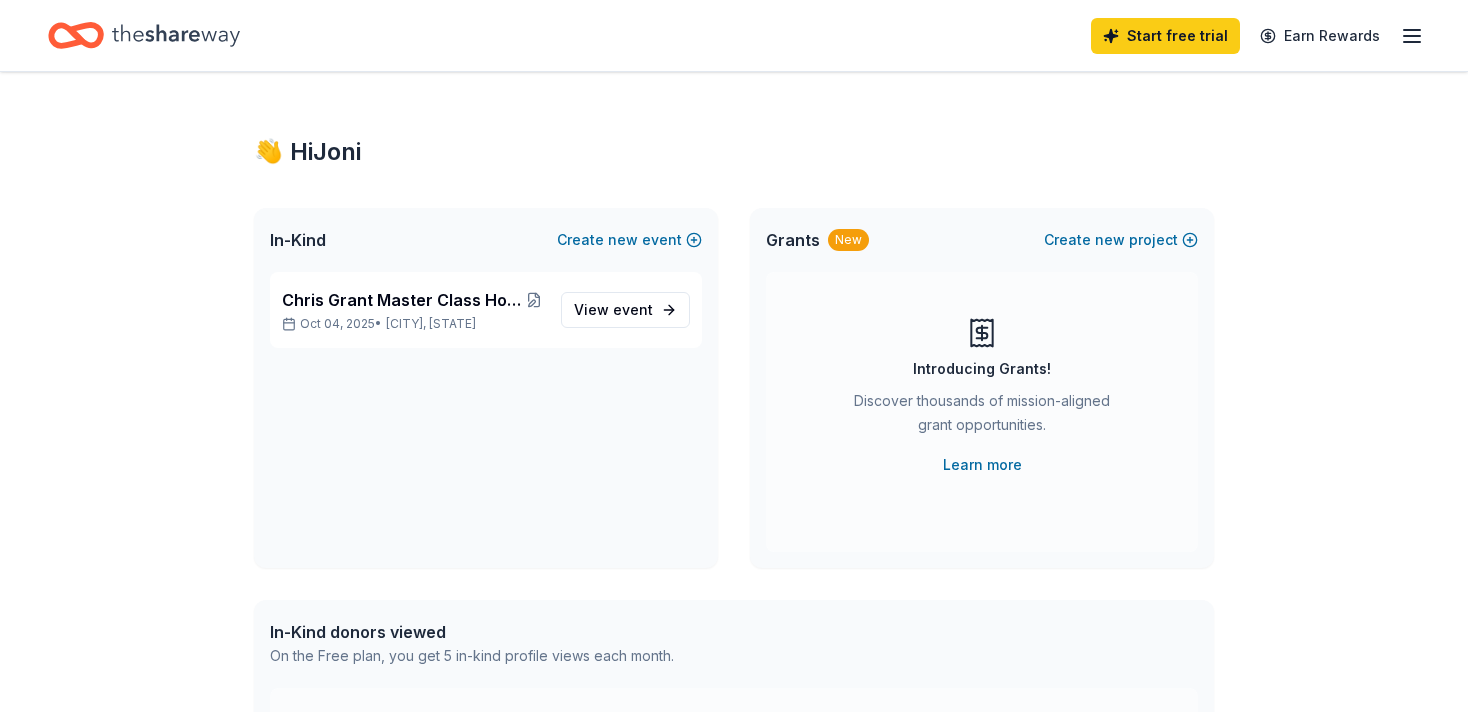 scroll, scrollTop: 0, scrollLeft: 0, axis: both 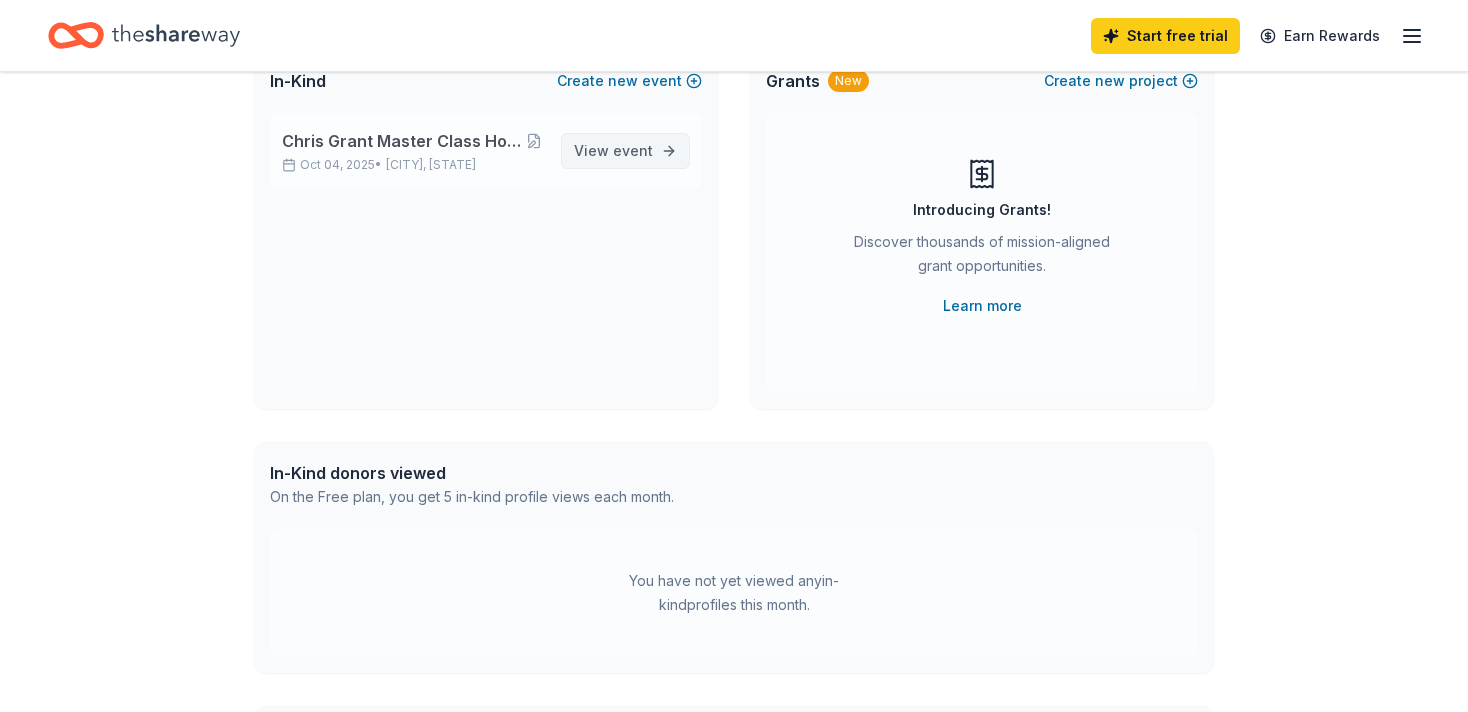 click on "event" at bounding box center (633, 150) 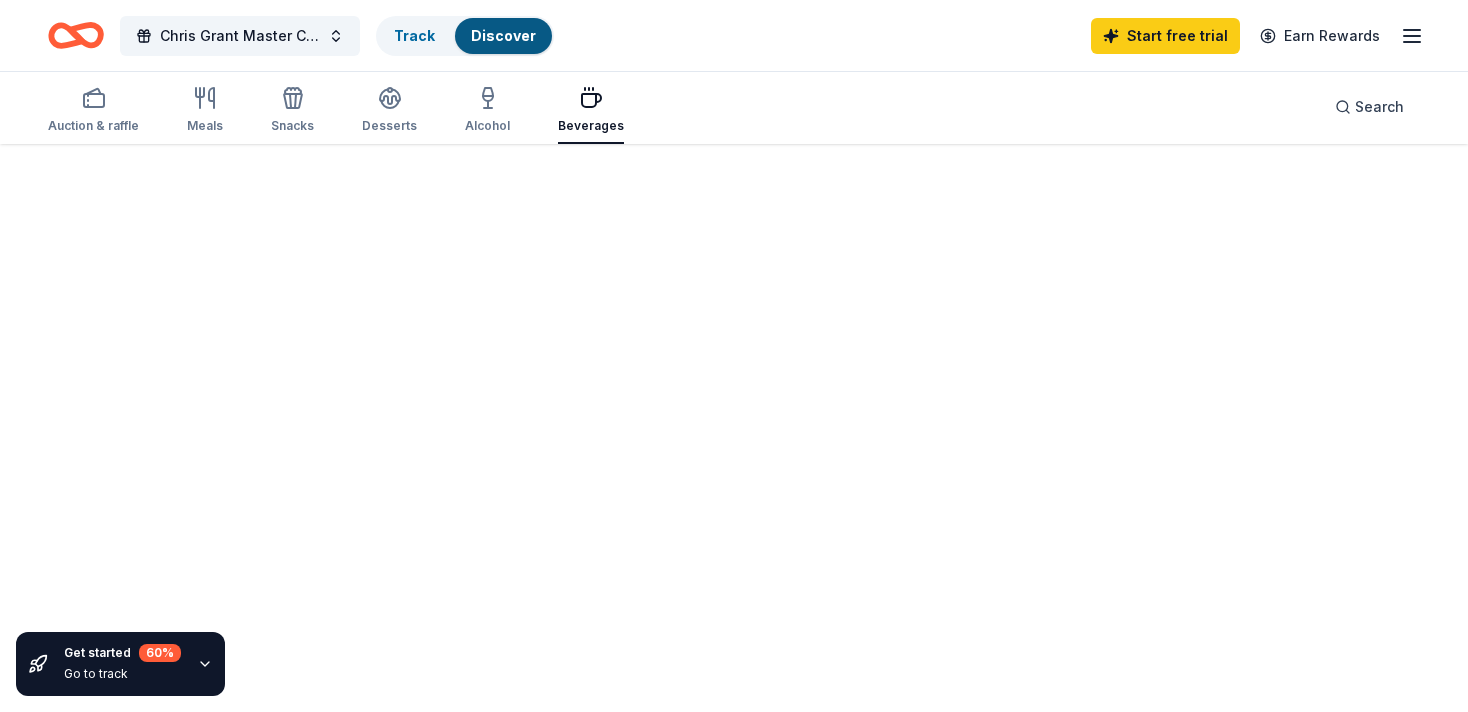 scroll, scrollTop: 0, scrollLeft: 0, axis: both 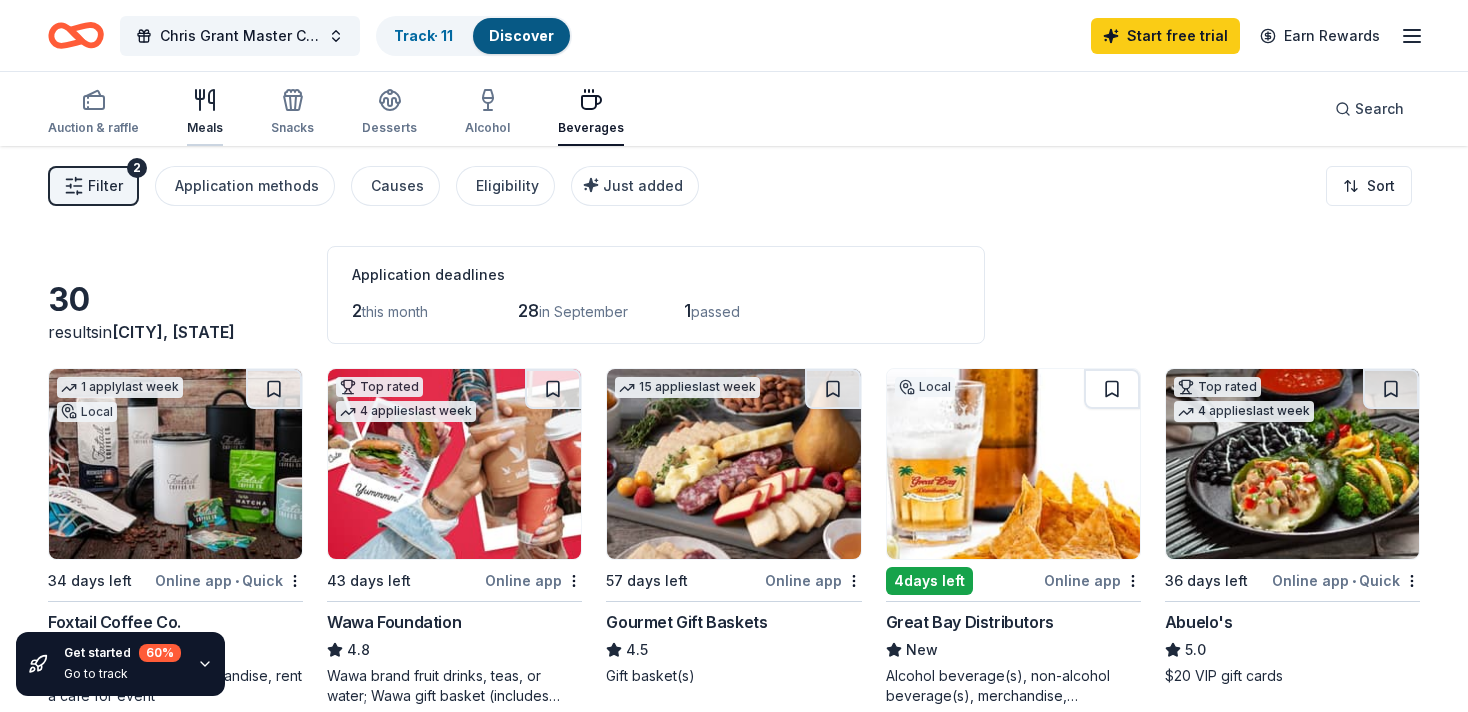 click on "Meals" at bounding box center (205, 112) 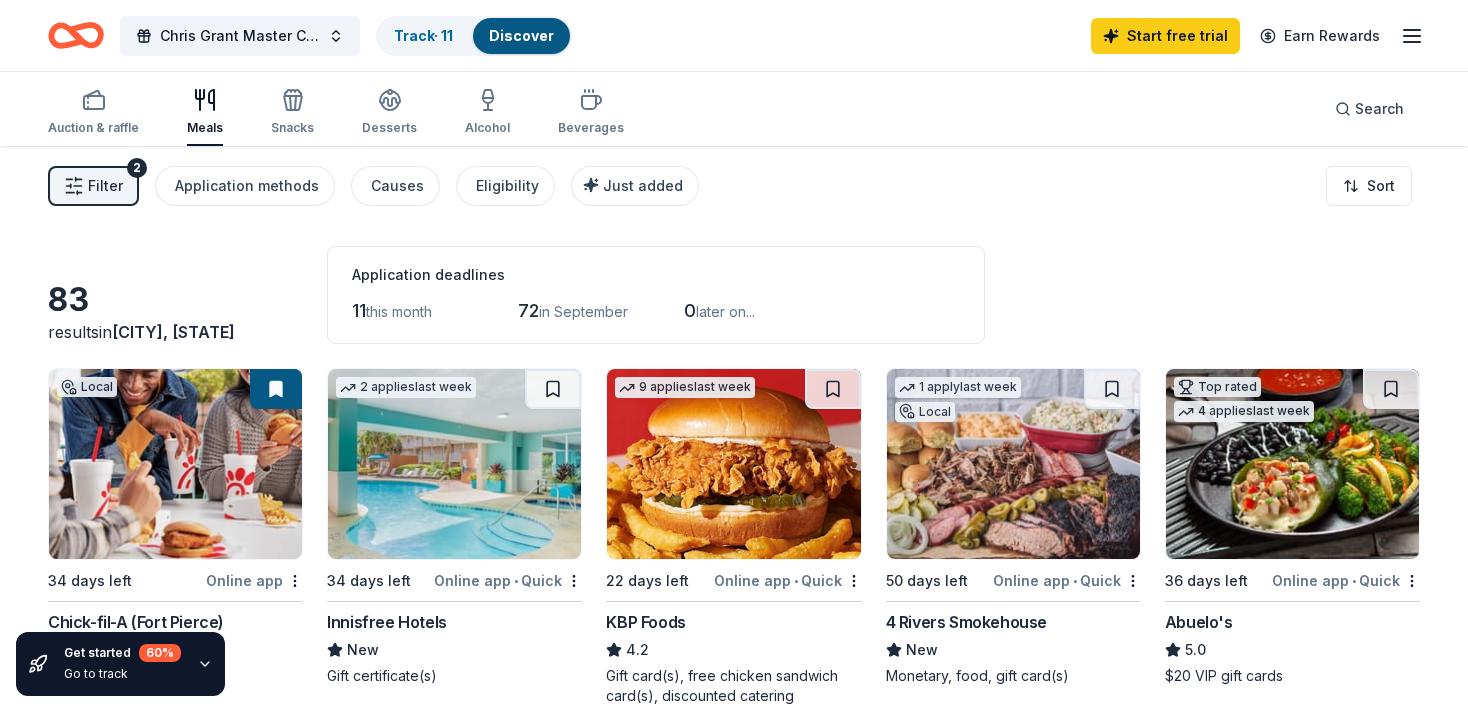 drag, startPoint x: 1466, startPoint y: 41, endPoint x: 1456, endPoint y: 114, distance: 73.68175 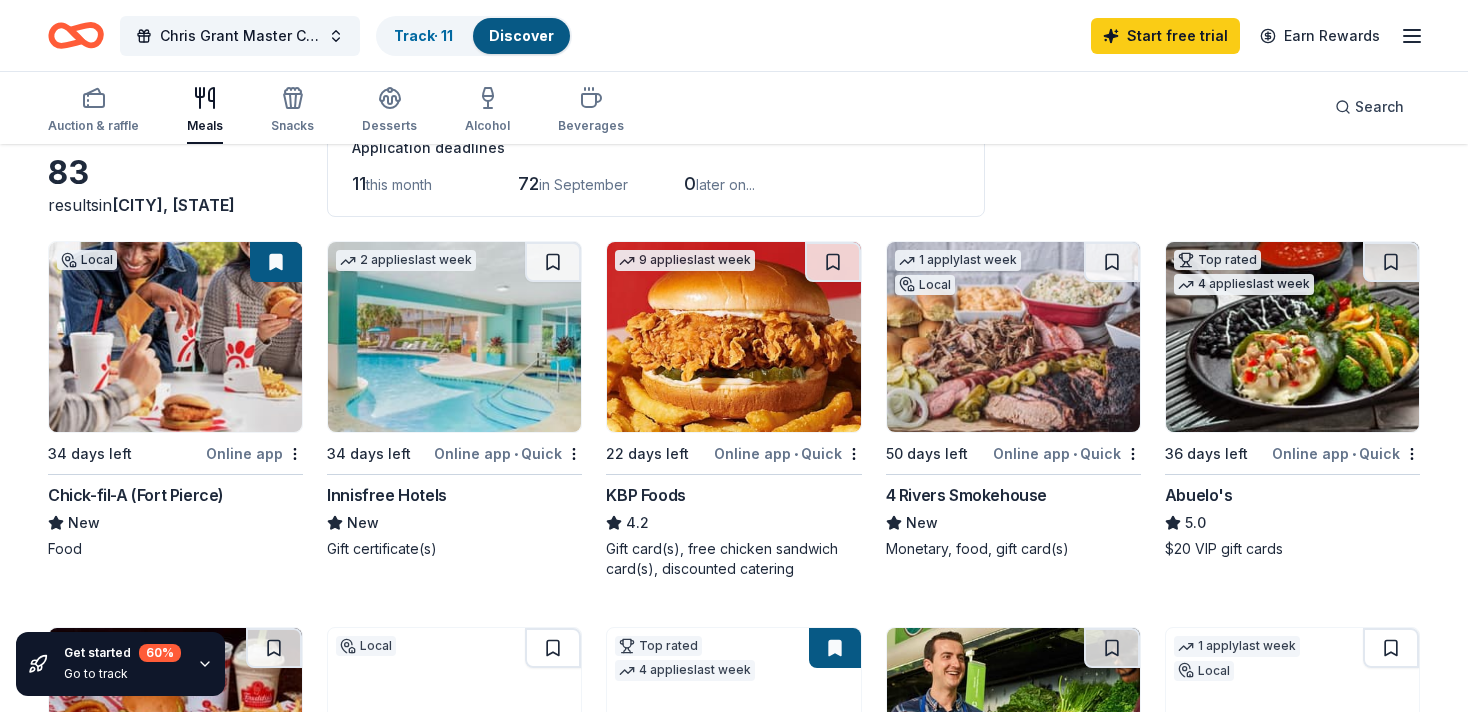 scroll, scrollTop: 0, scrollLeft: 0, axis: both 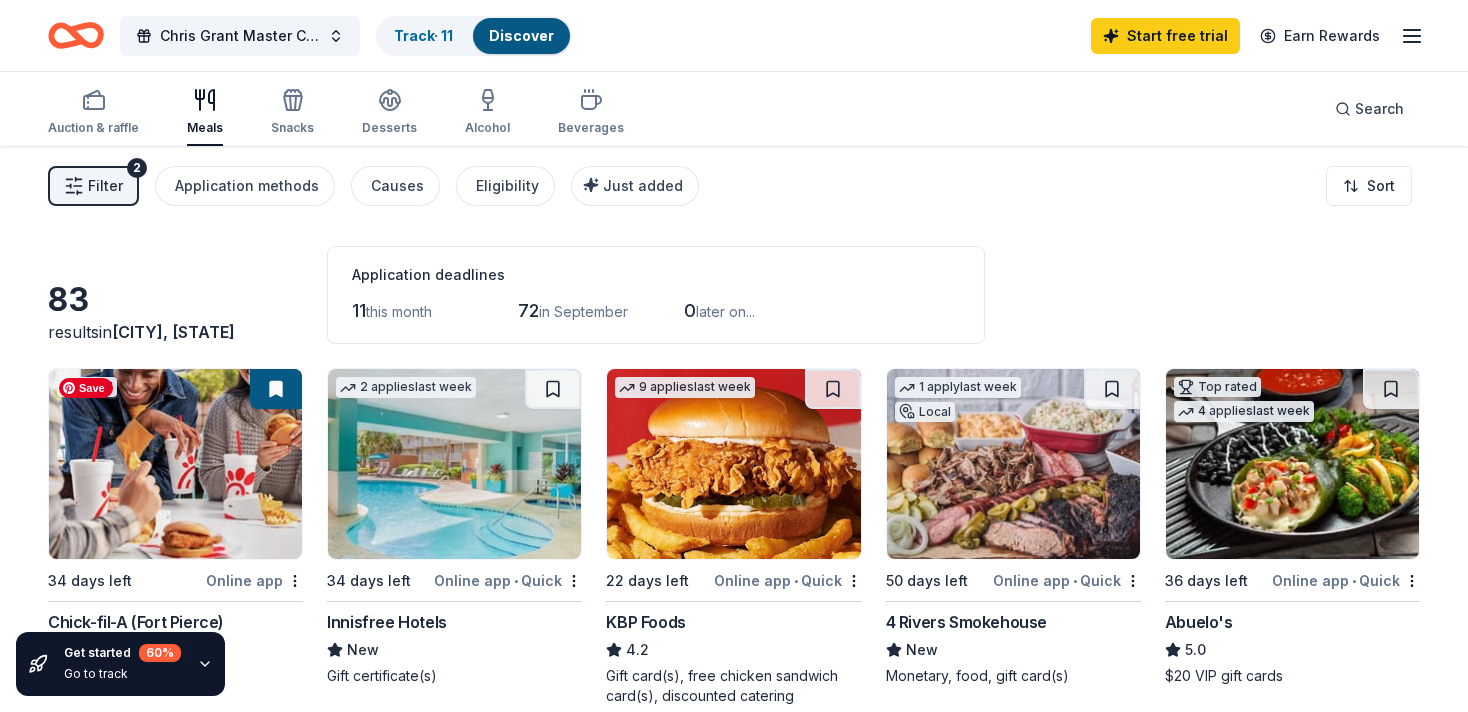 click at bounding box center (175, 464) 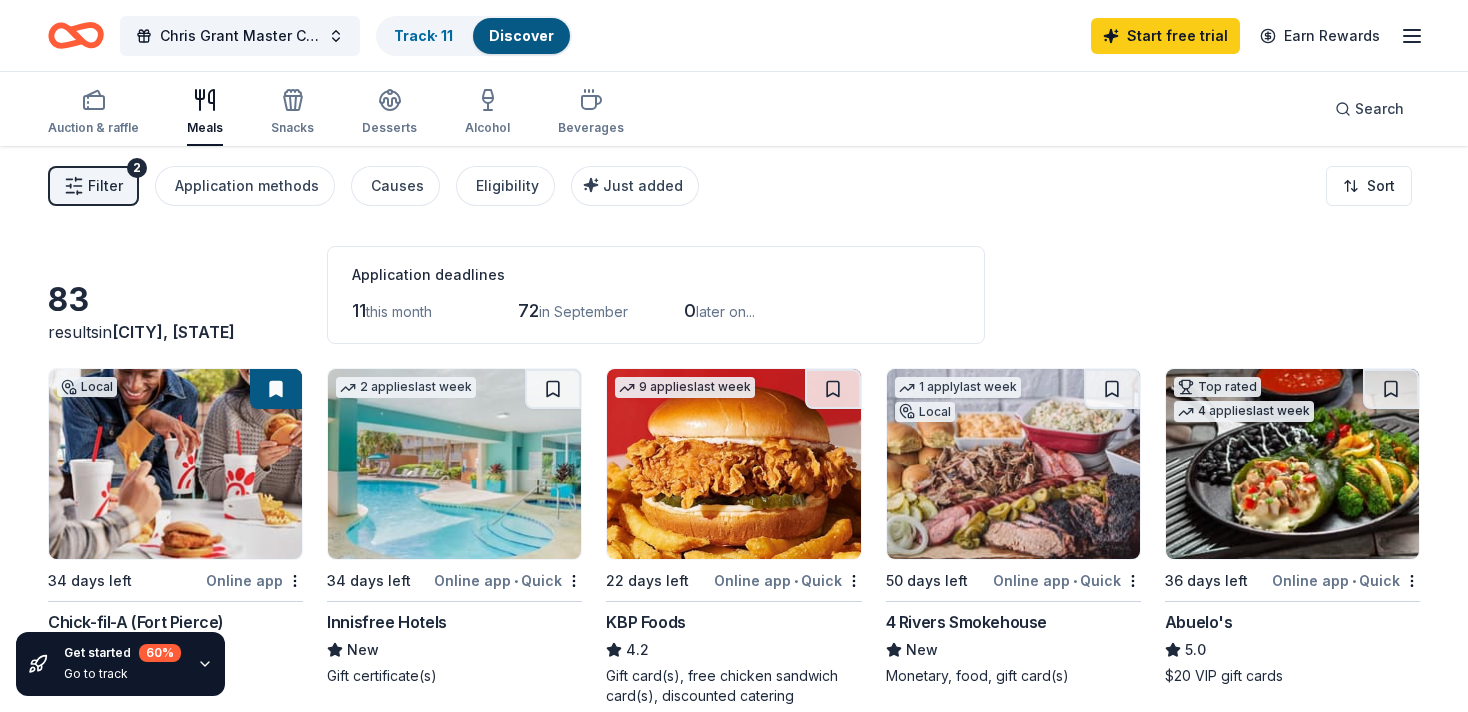 click on "Filter" at bounding box center (105, 186) 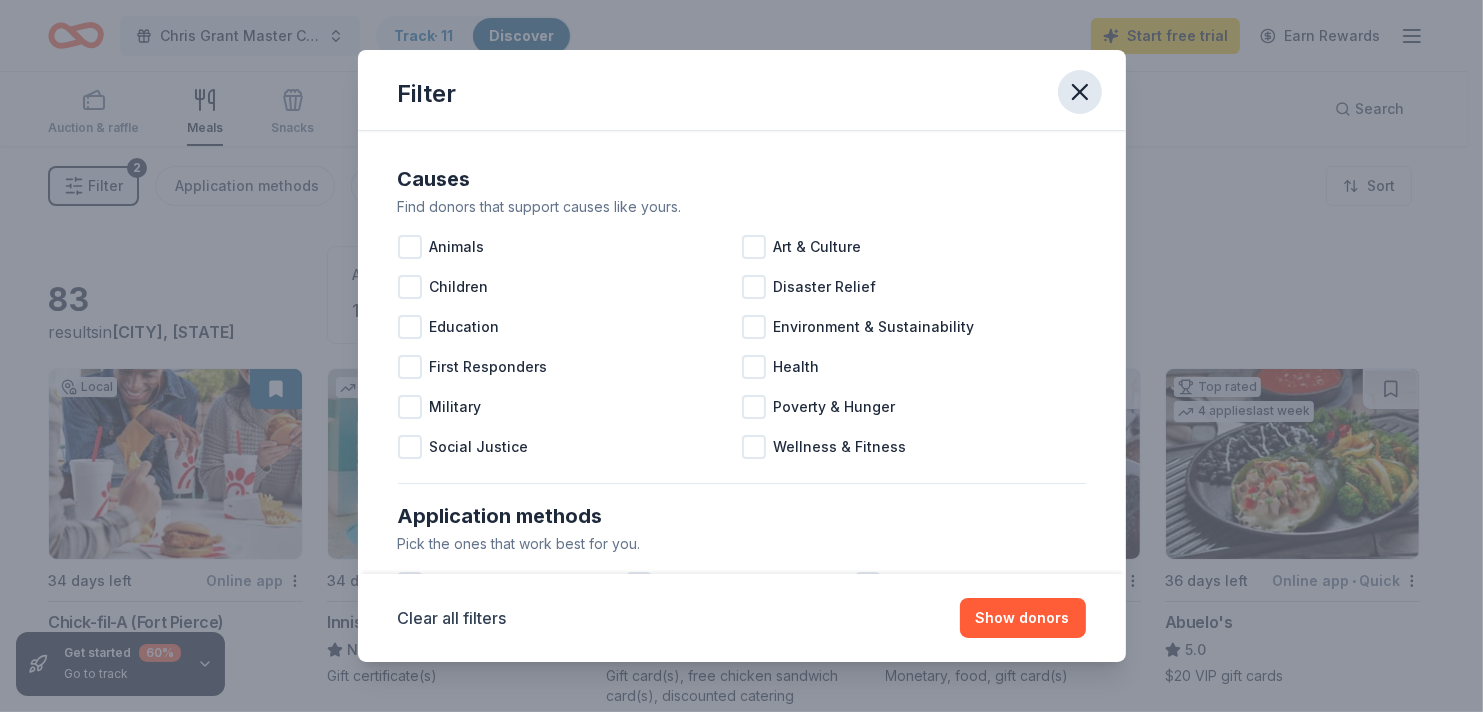 click 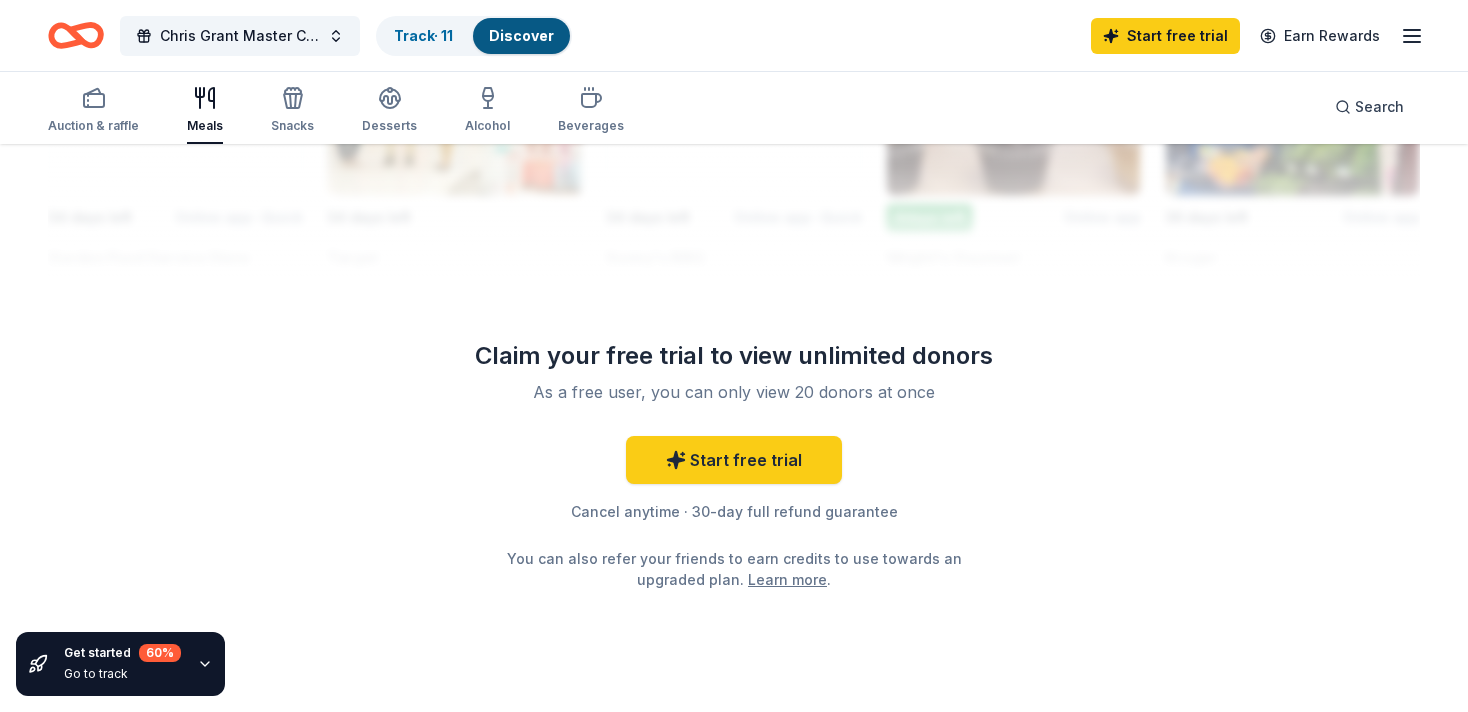 scroll, scrollTop: 1980, scrollLeft: 0, axis: vertical 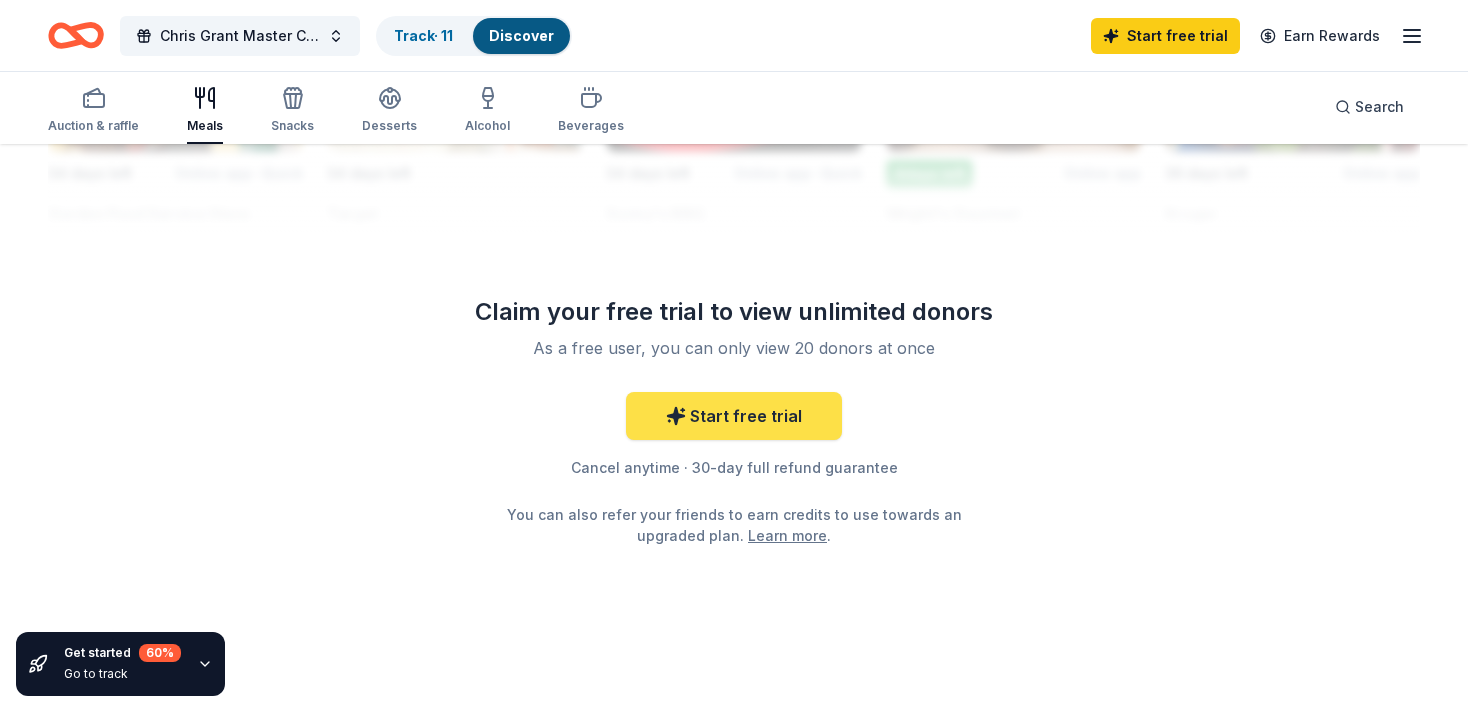 click on "Start free  trial" at bounding box center (734, 416) 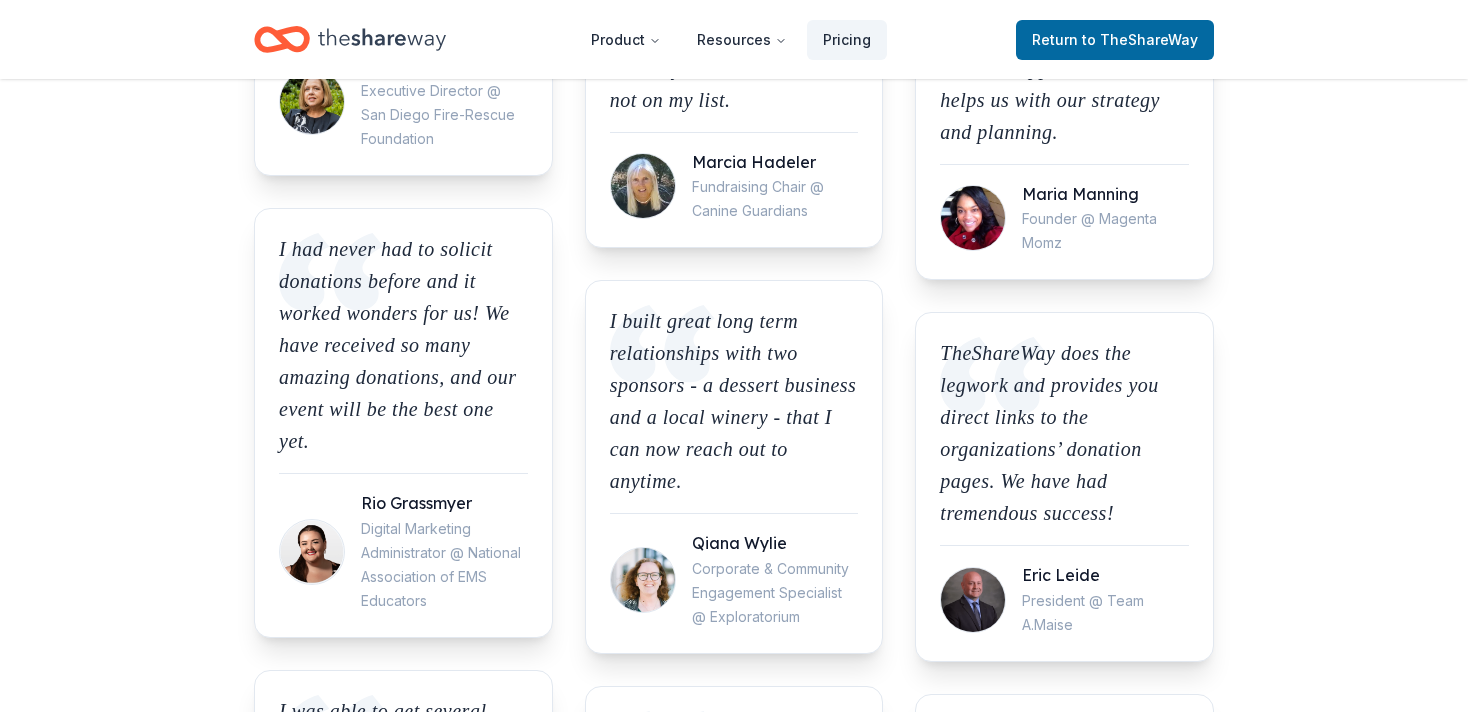 scroll, scrollTop: 0, scrollLeft: 0, axis: both 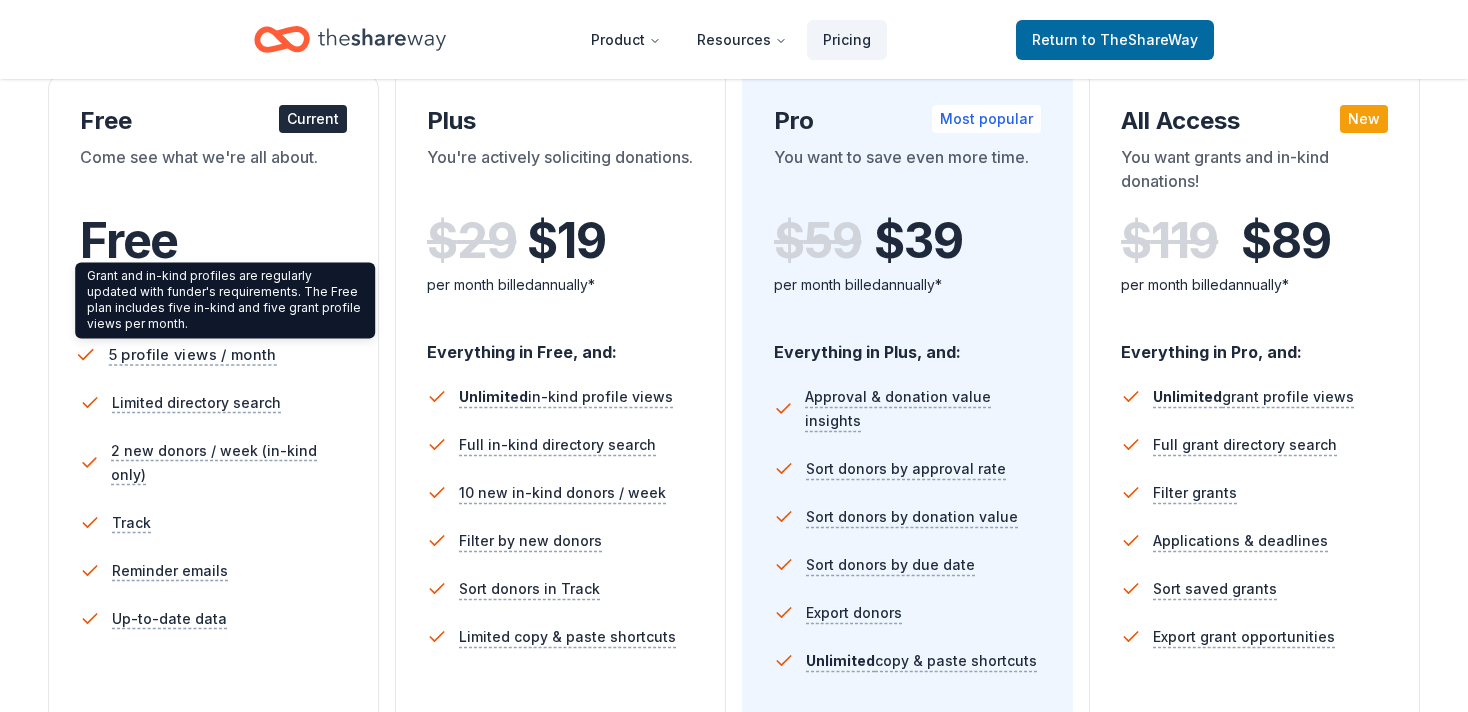 click on "5 profile views / month" at bounding box center [193, 354] 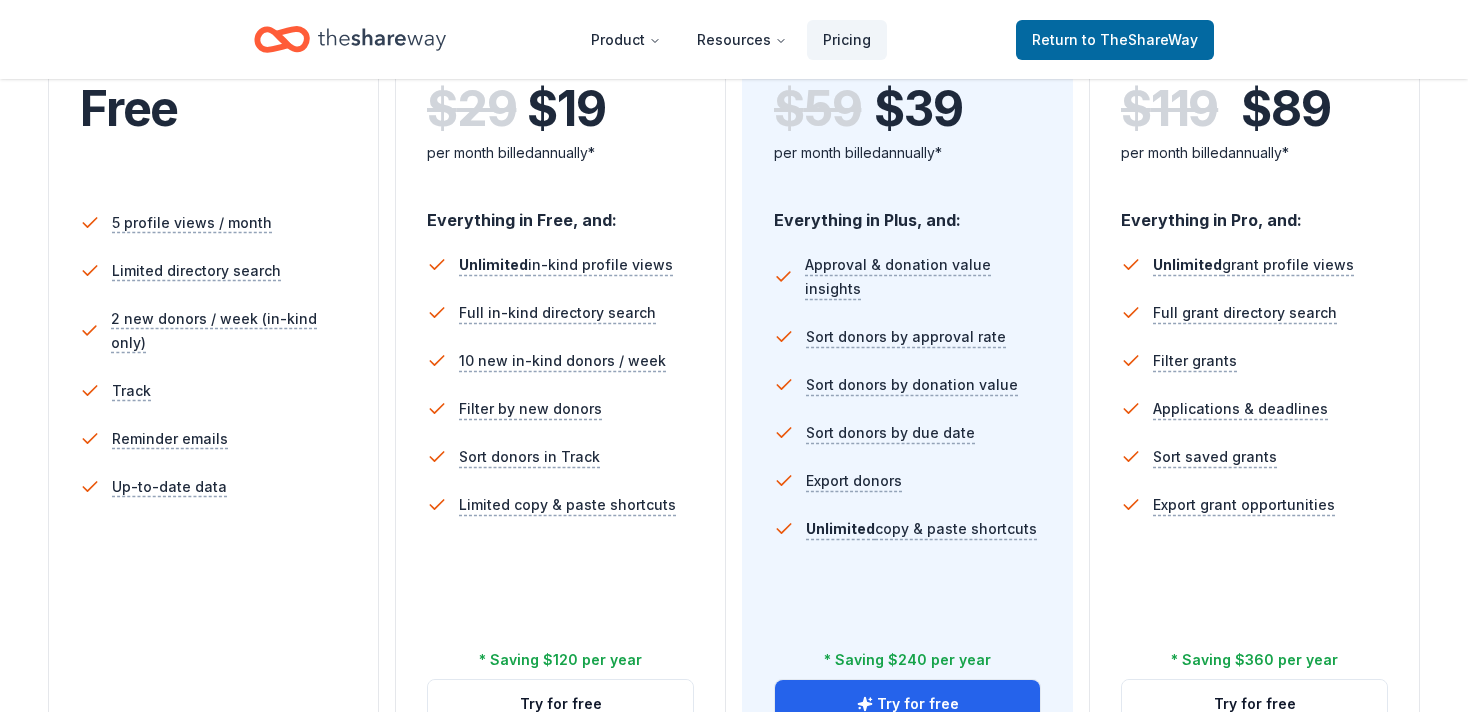 scroll, scrollTop: 622, scrollLeft: 0, axis: vertical 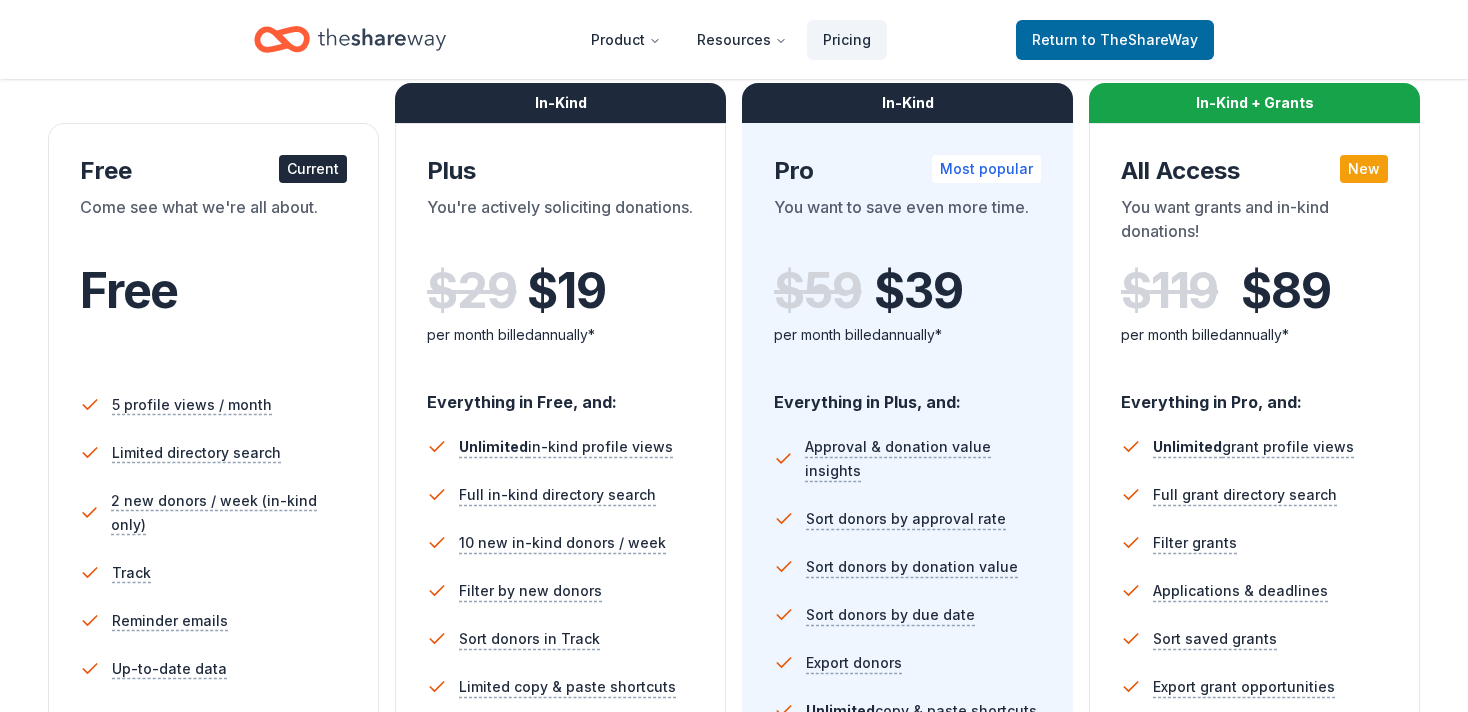 click 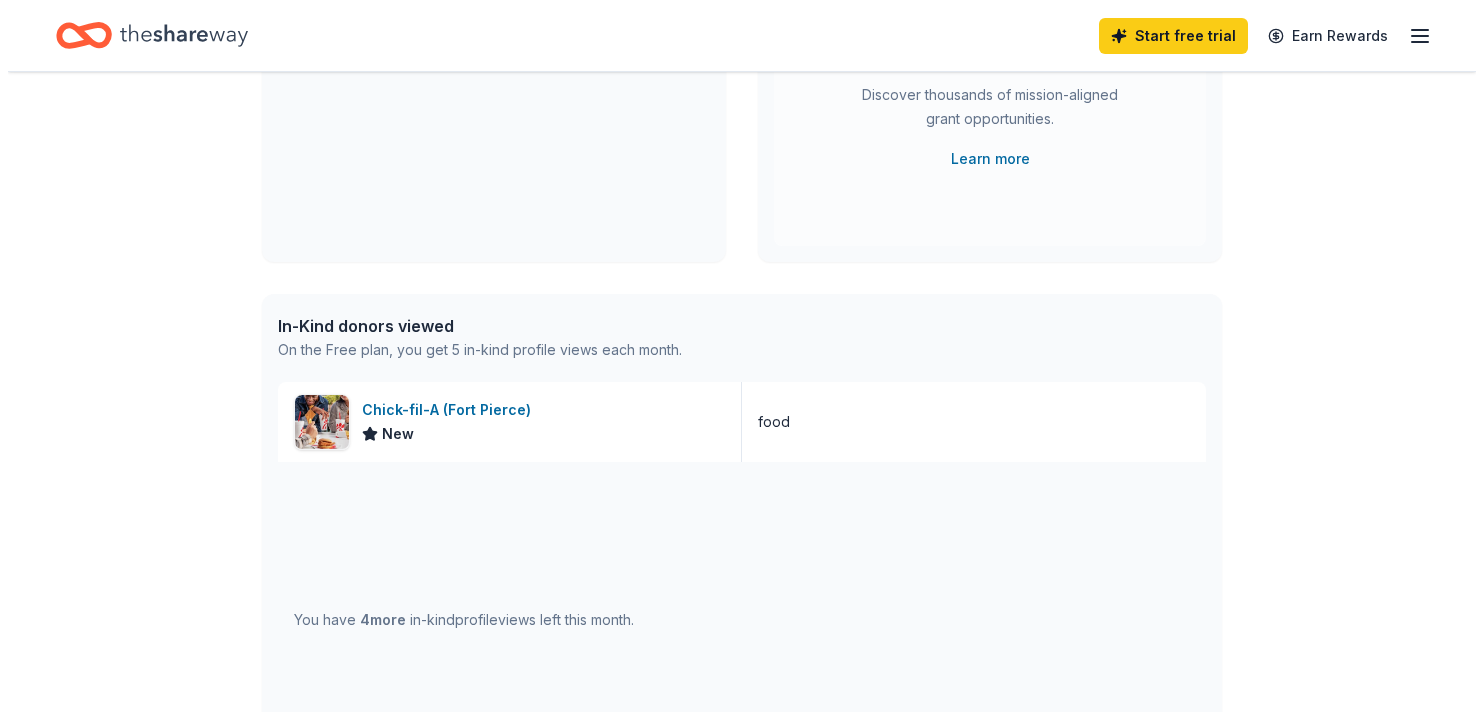 scroll, scrollTop: 0, scrollLeft: 0, axis: both 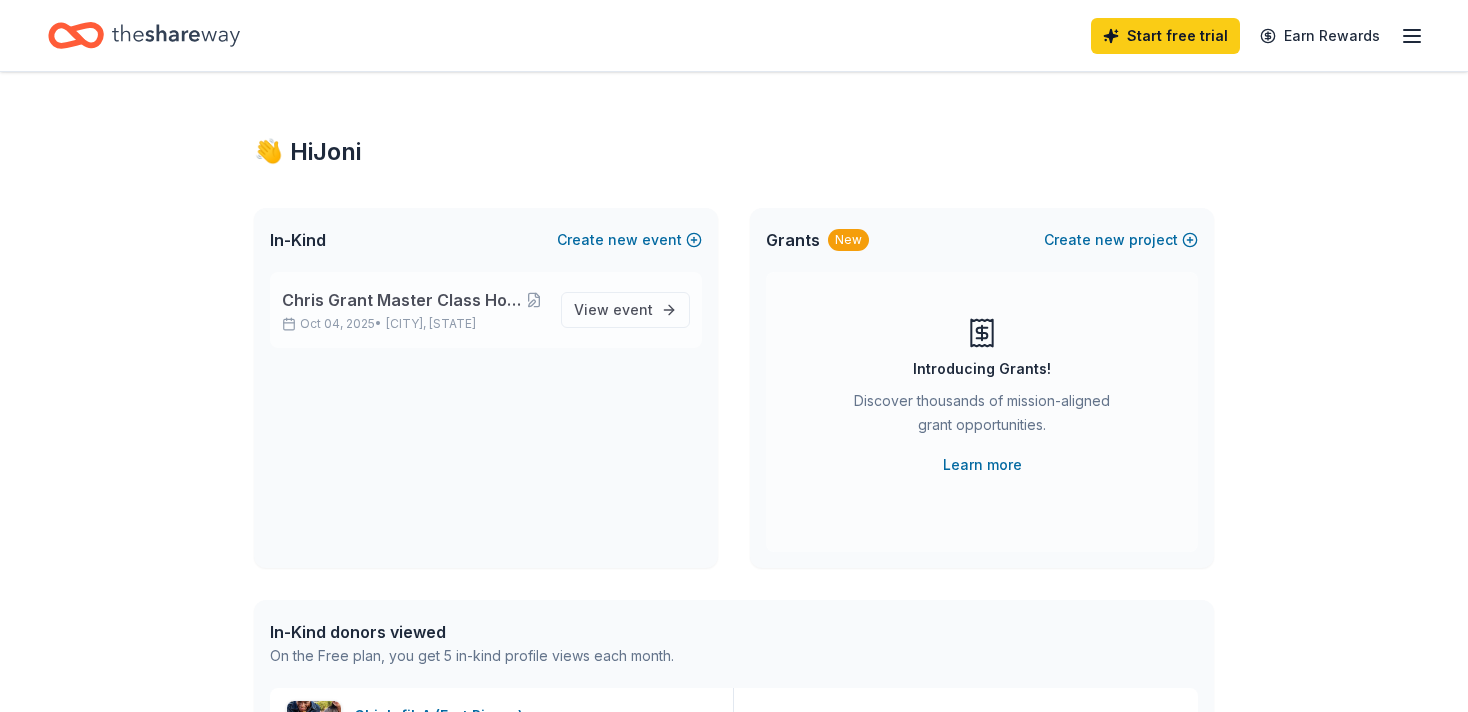 click on "Chris Grant Master Class Hosted By Onyx Dance Studio" at bounding box center [402, 300] 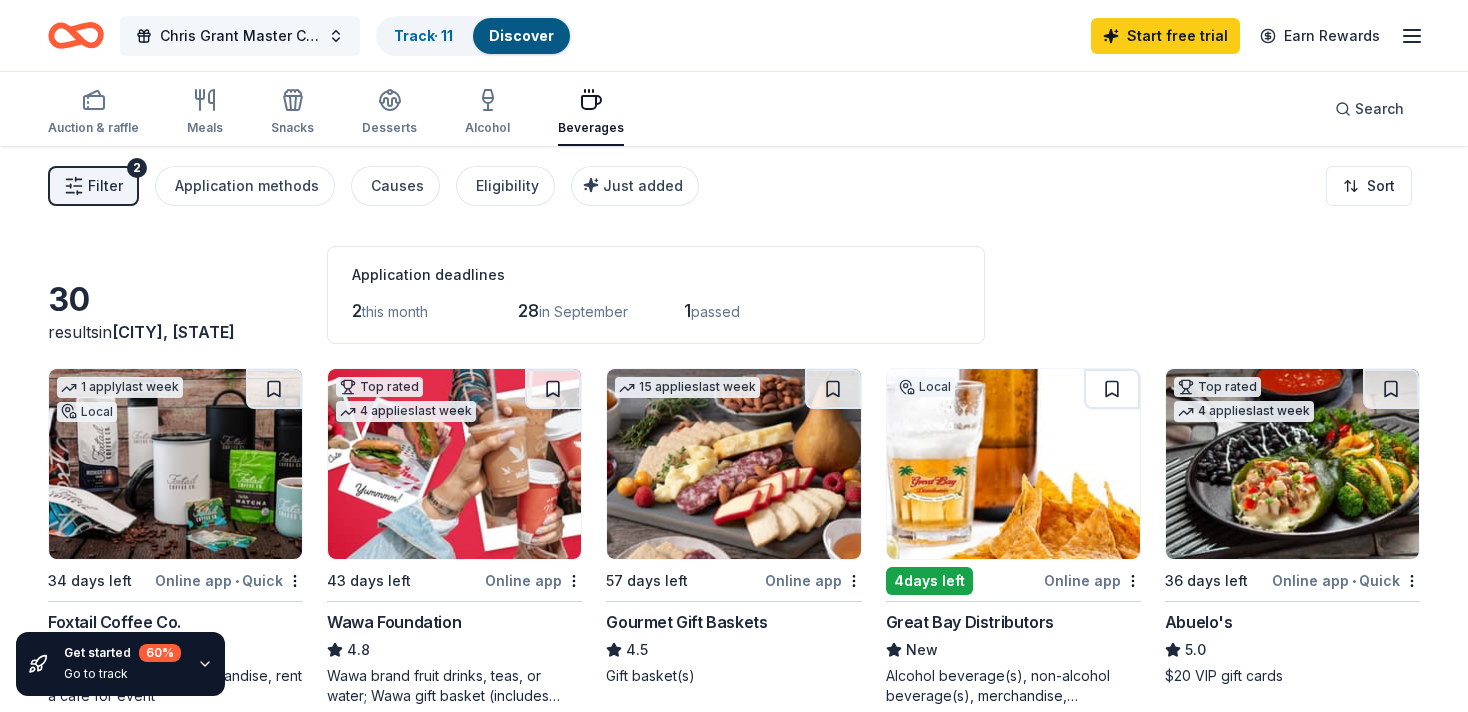 click on "Chris Grant Master Class Hosted By Onyx Dance Studio" at bounding box center [240, 36] 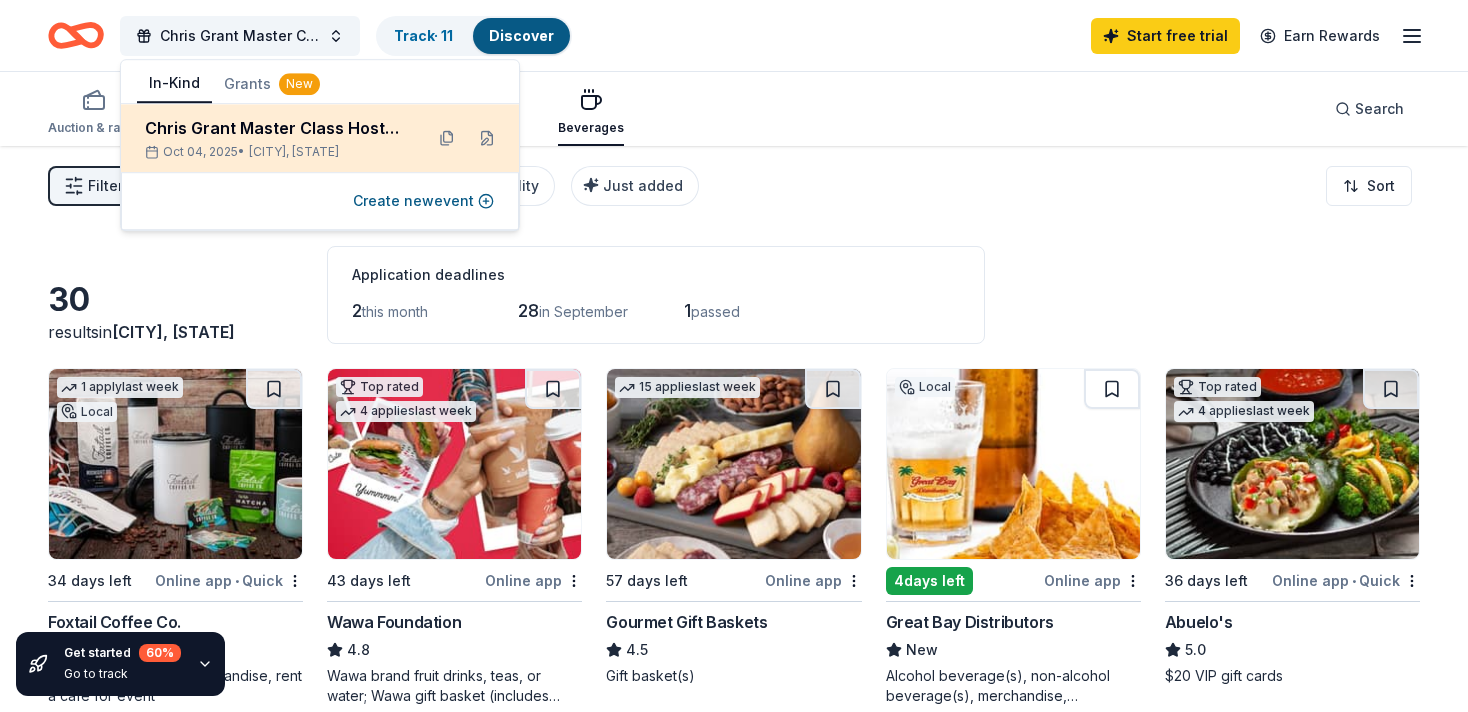 click on "Oct 04, 2025  •  Indian River Estates, FL" at bounding box center [276, 152] 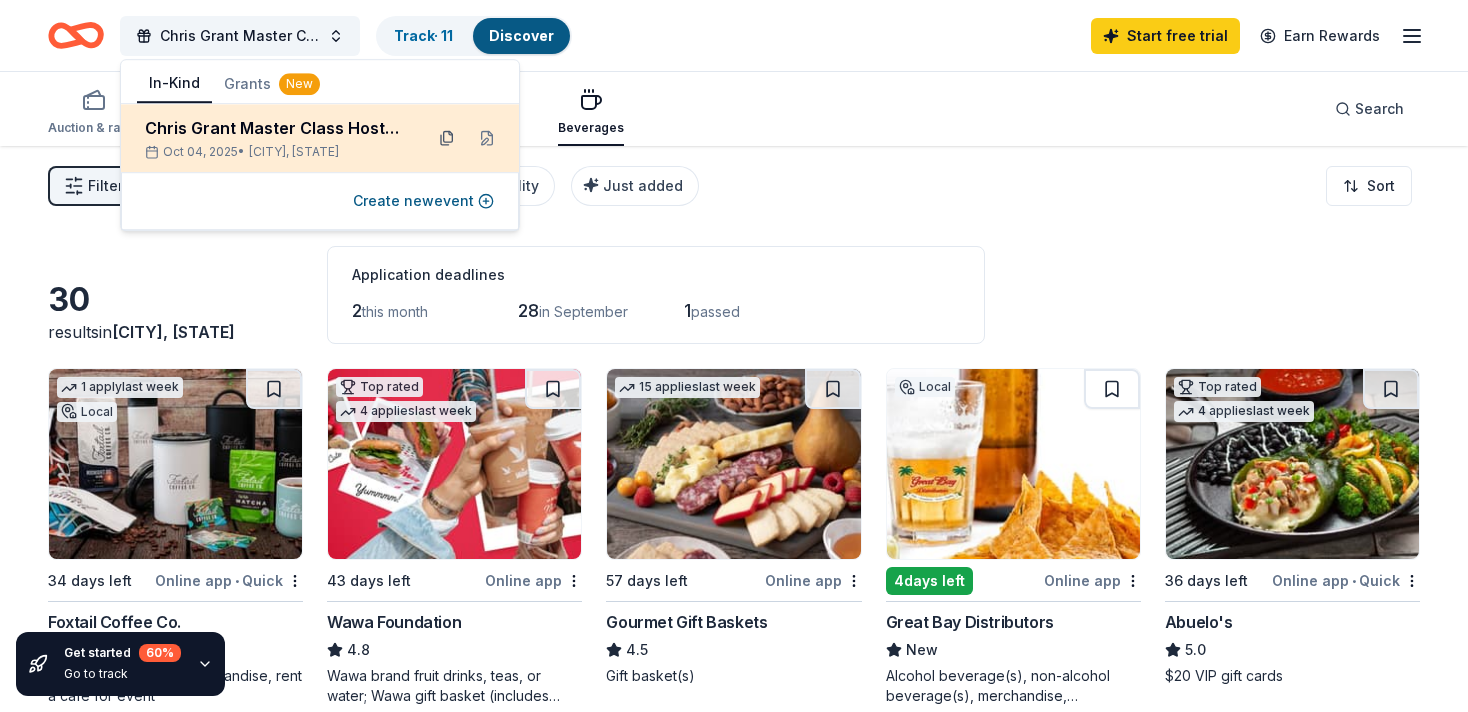 click at bounding box center (447, 138) 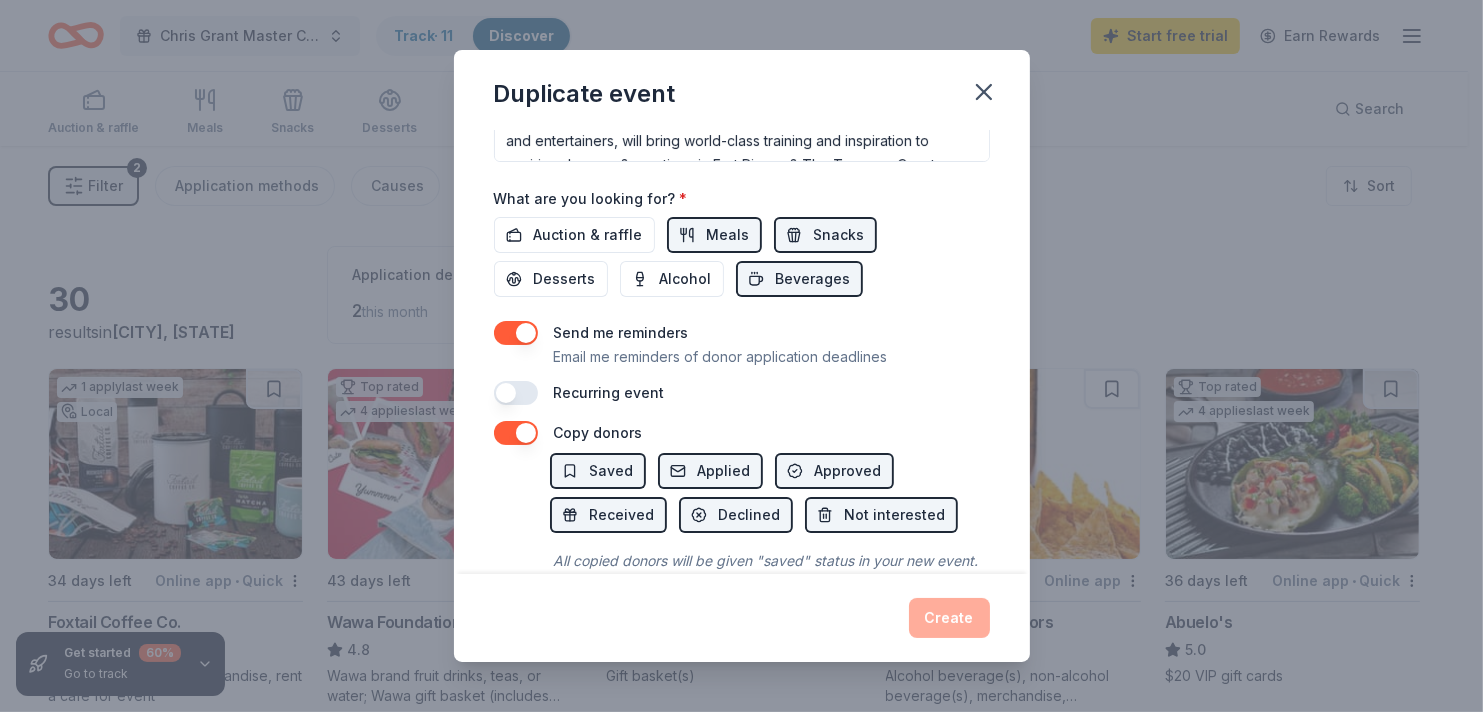 scroll, scrollTop: 735, scrollLeft: 0, axis: vertical 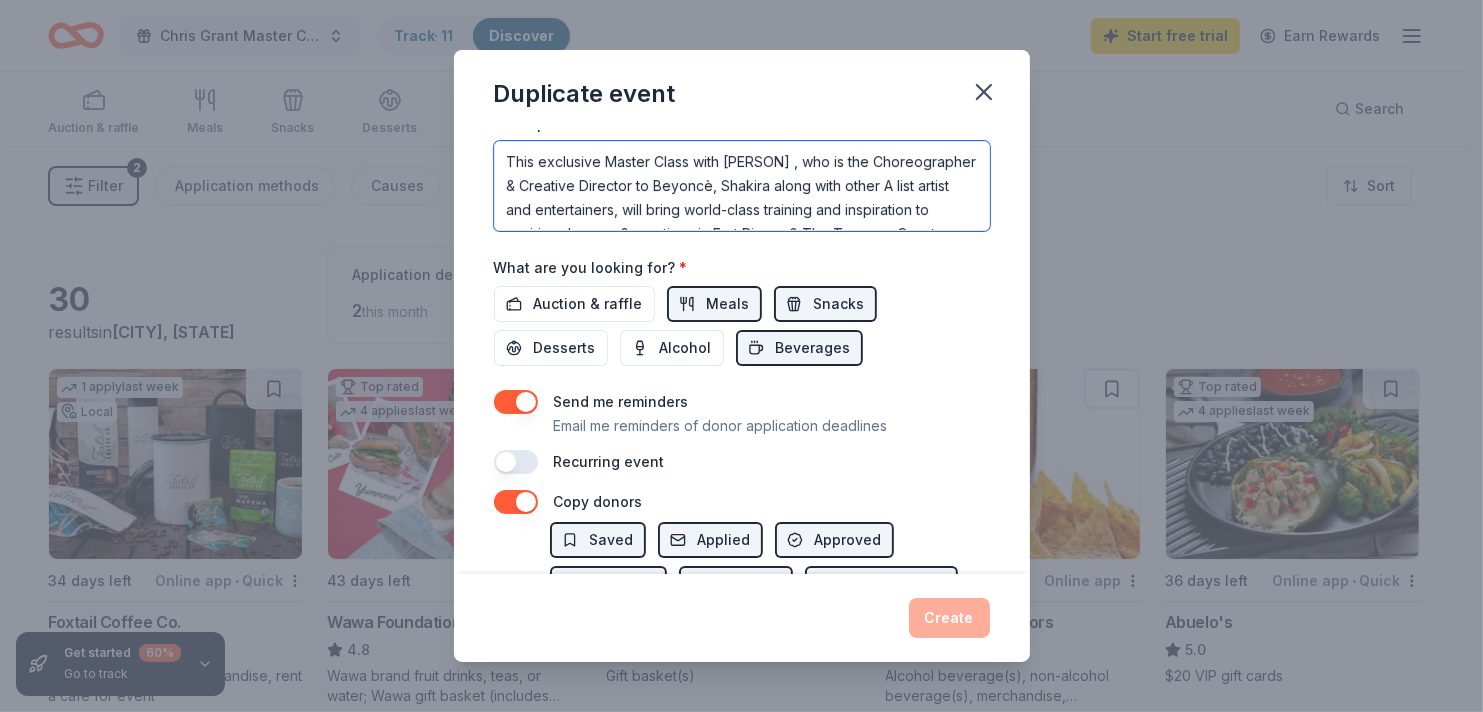 click on "This exclusive Master Class with Chris Grant, who is the Choreographer & Creative Director to Beyoncè, Shakira along with other A list artist and entertainers, will bring world-class training and inspiration to aspiring dancers & creatives in Fort Pierce & The Treasure Coast." at bounding box center (742, 186) 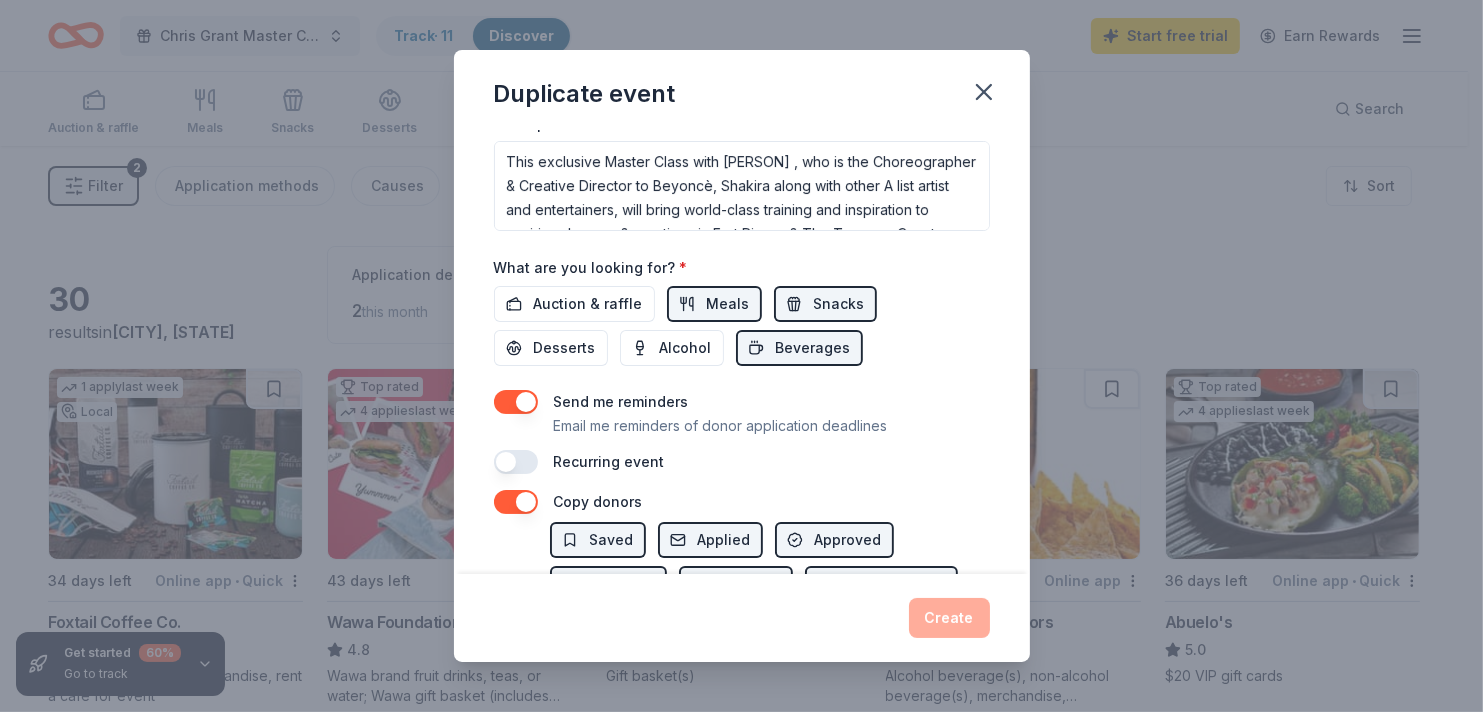 click on "Auction & raffle Meals Snacks Desserts Alcohol Beverages" at bounding box center [742, 326] 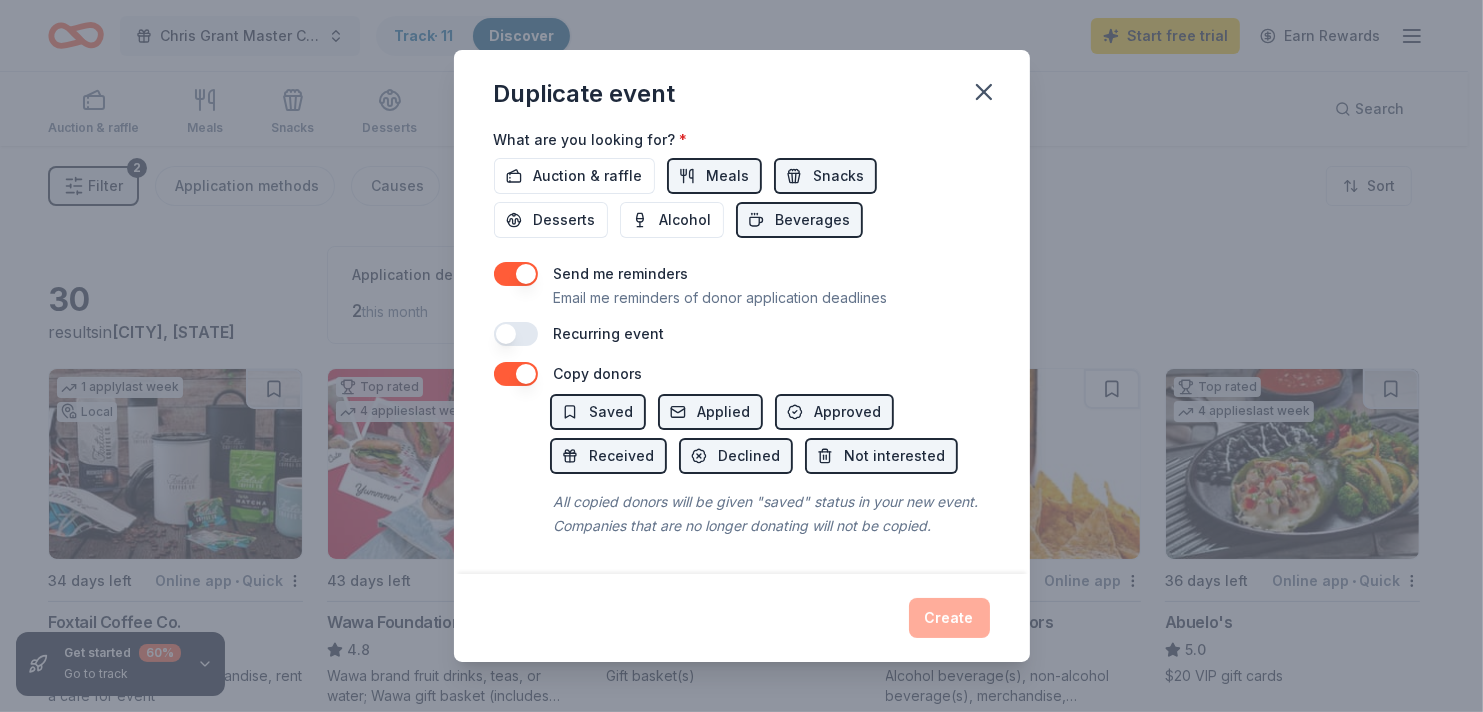 scroll, scrollTop: 735, scrollLeft: 0, axis: vertical 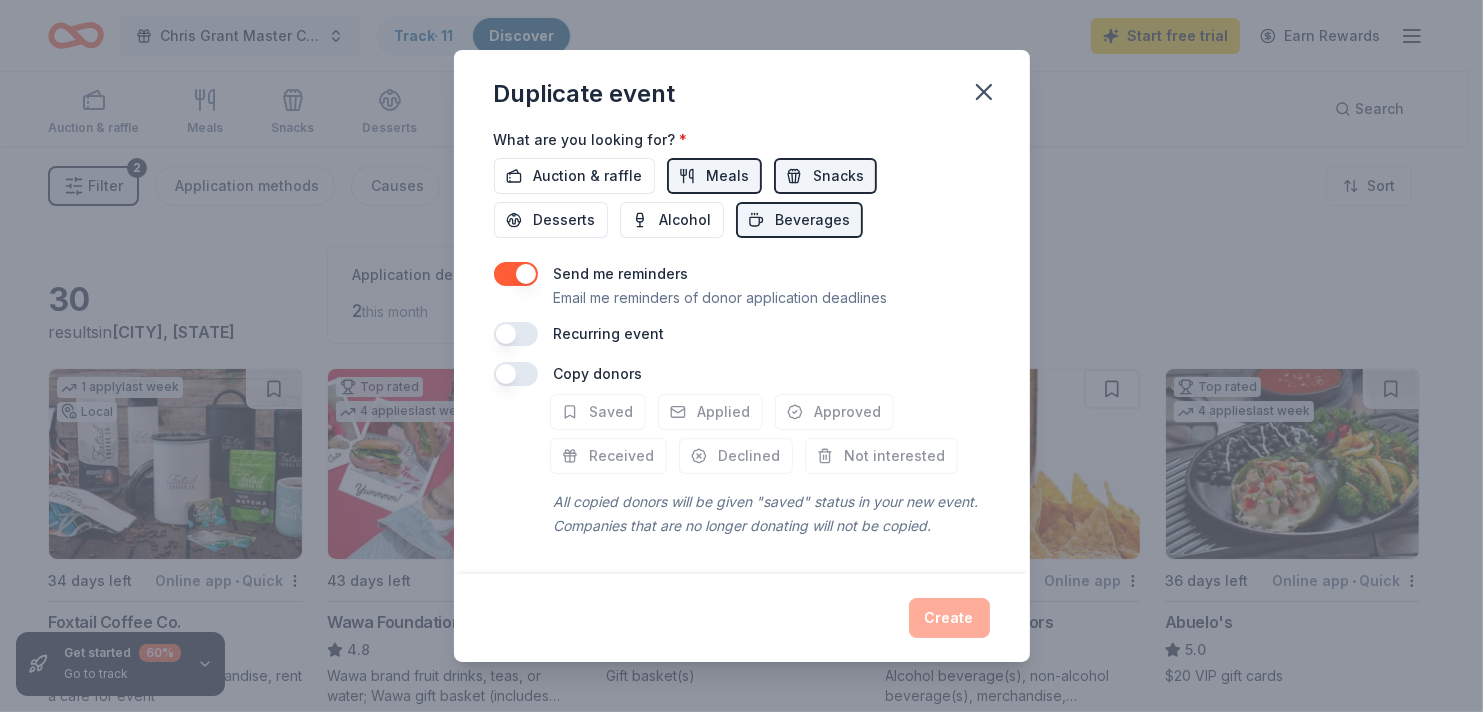 click at bounding box center [516, 374] 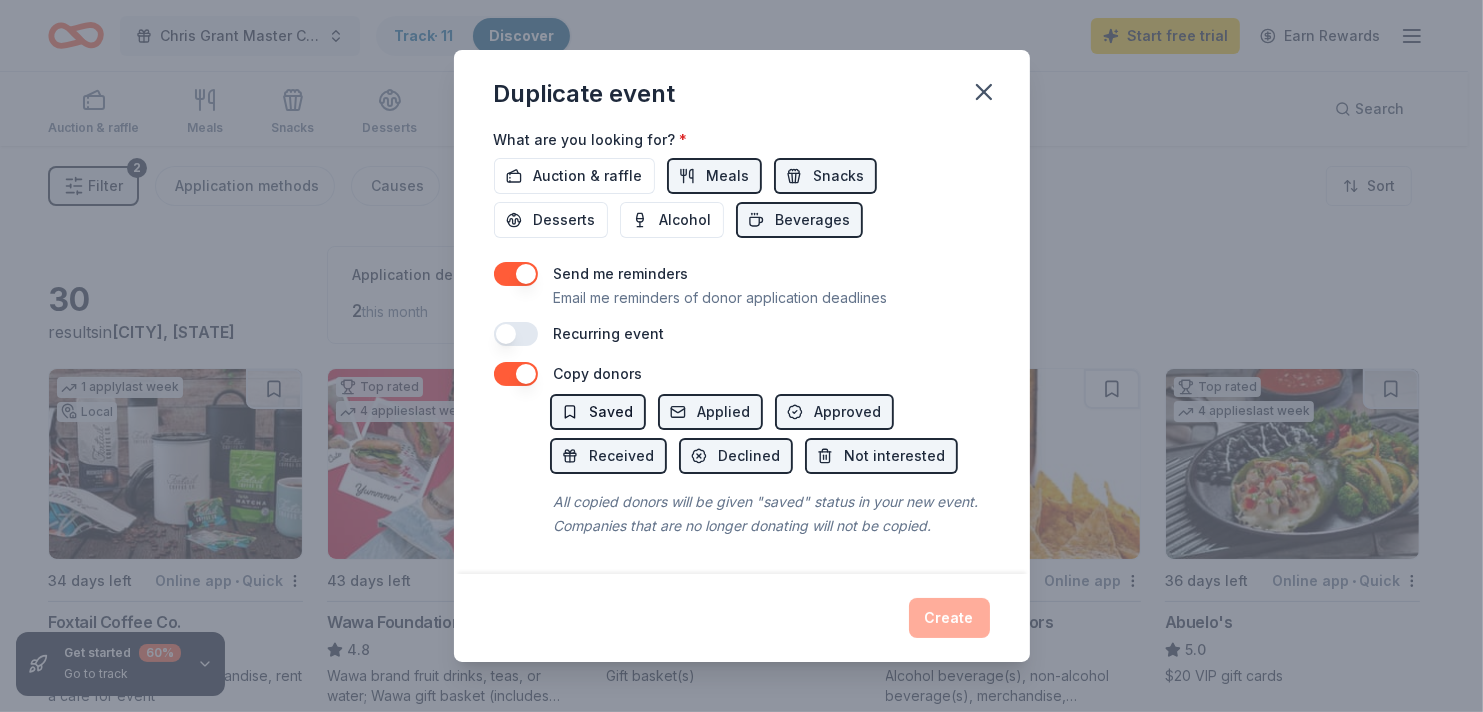 click on "Saved" at bounding box center (598, 412) 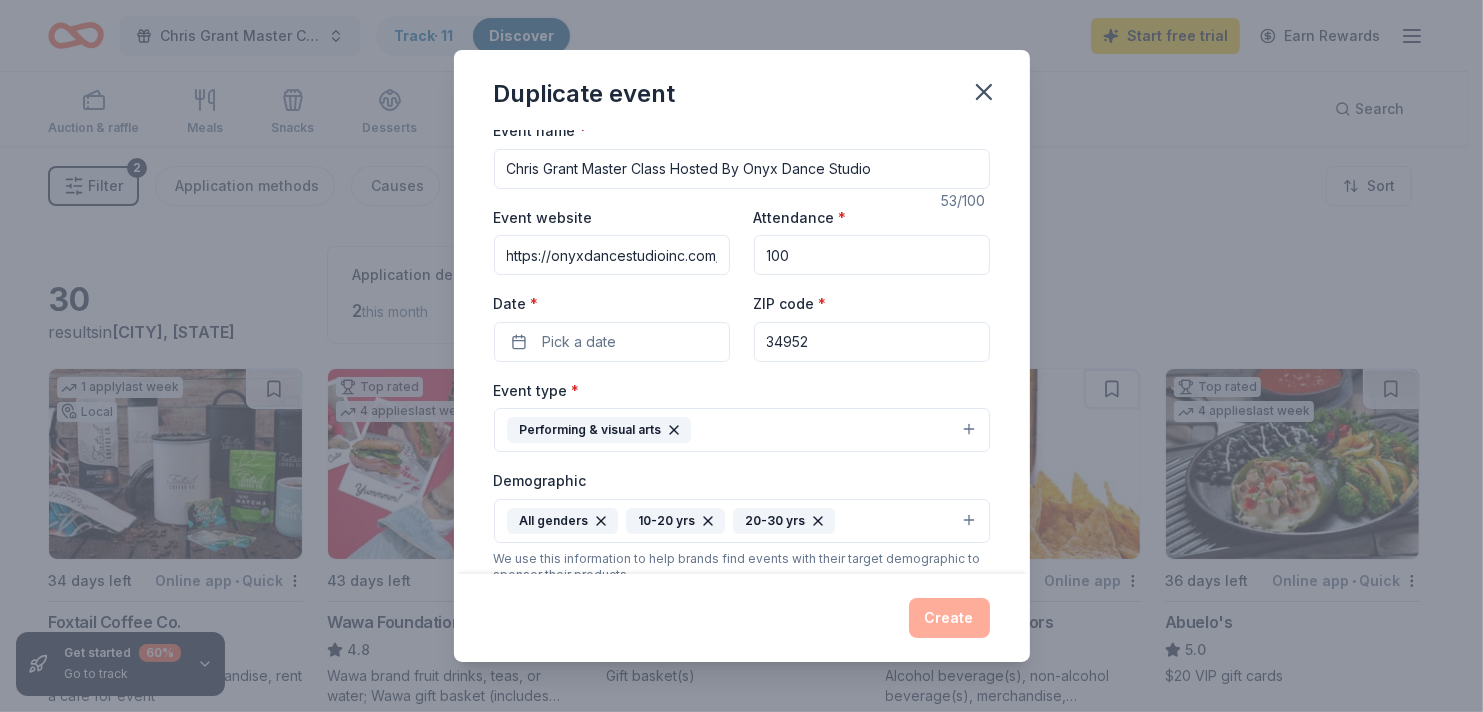 scroll, scrollTop: 0, scrollLeft: 0, axis: both 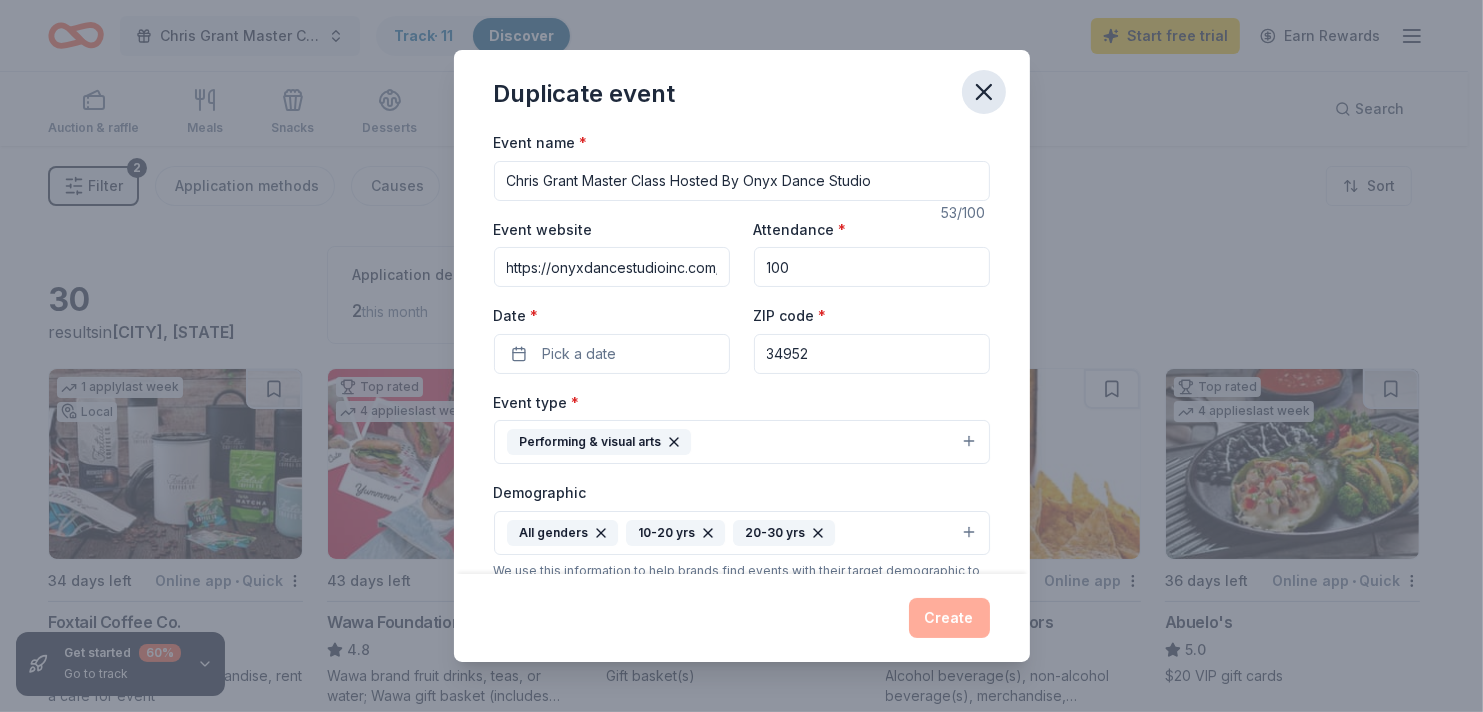 click at bounding box center [984, 92] 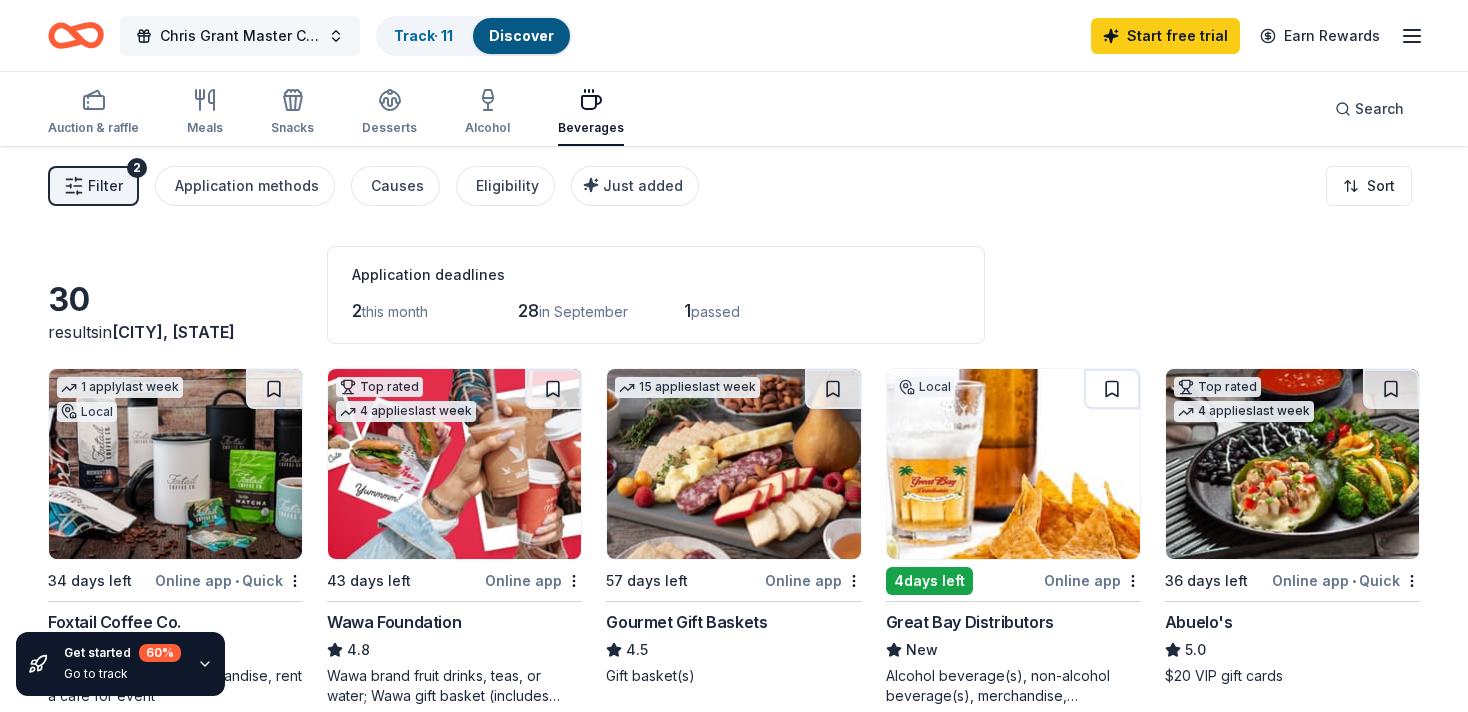 click on "Chris Grant Master Class Hosted By Onyx Dance Studio" at bounding box center (240, 36) 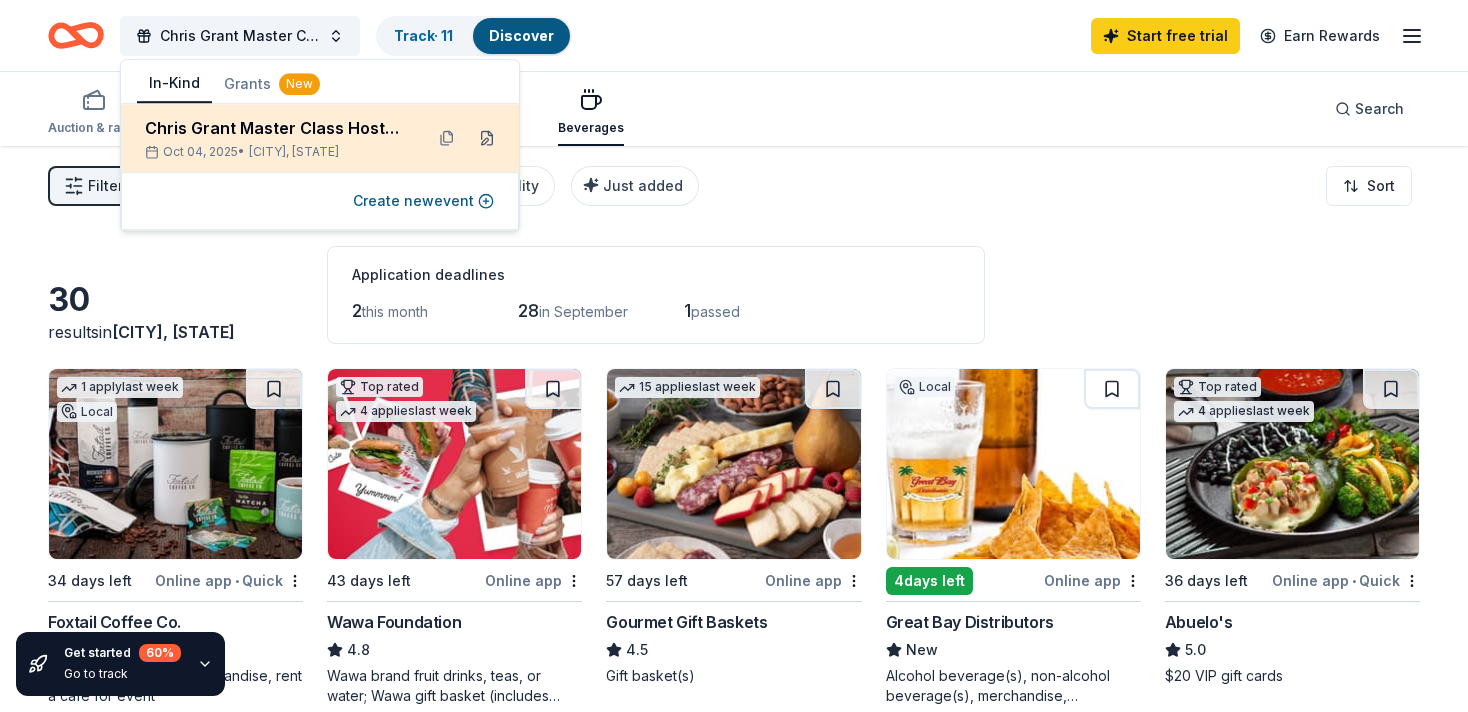 click at bounding box center [487, 138] 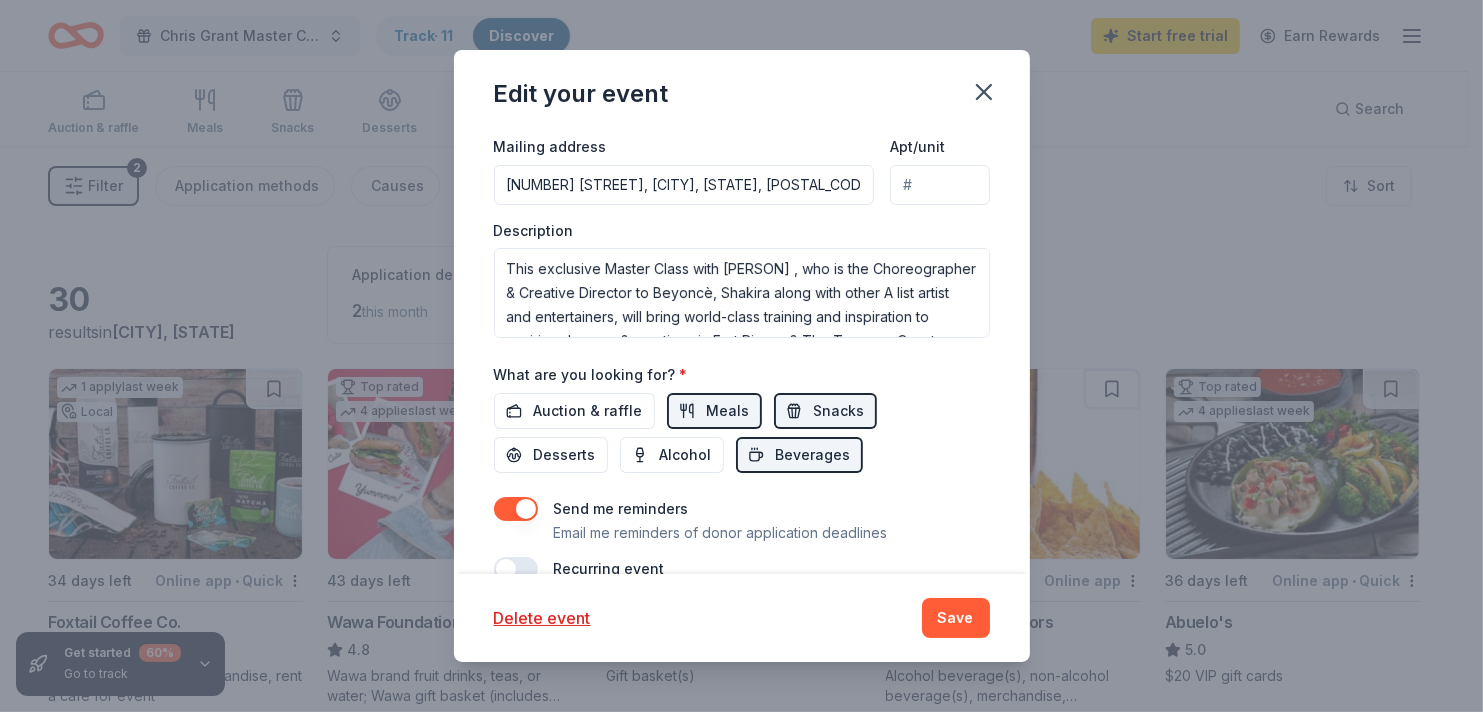 scroll, scrollTop: 638, scrollLeft: 0, axis: vertical 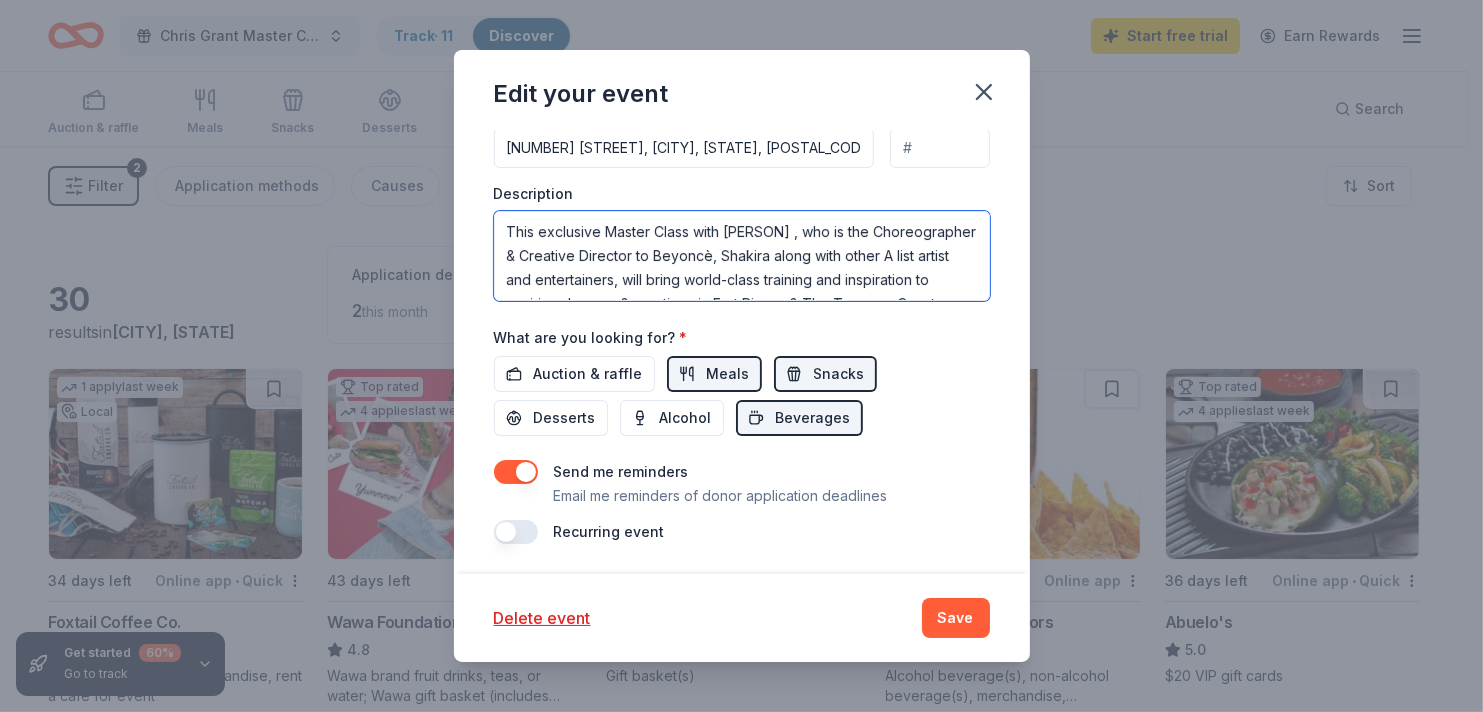 click on "This exclusive Master Class with Chris Grant, who is the Choreographer & Creative Director to Beyoncè, Shakira along with other A list artist and entertainers, will bring world-class training and inspiration to aspiring dancers & creatives in Fort Pierce & The Treasure Coast." at bounding box center [742, 256] 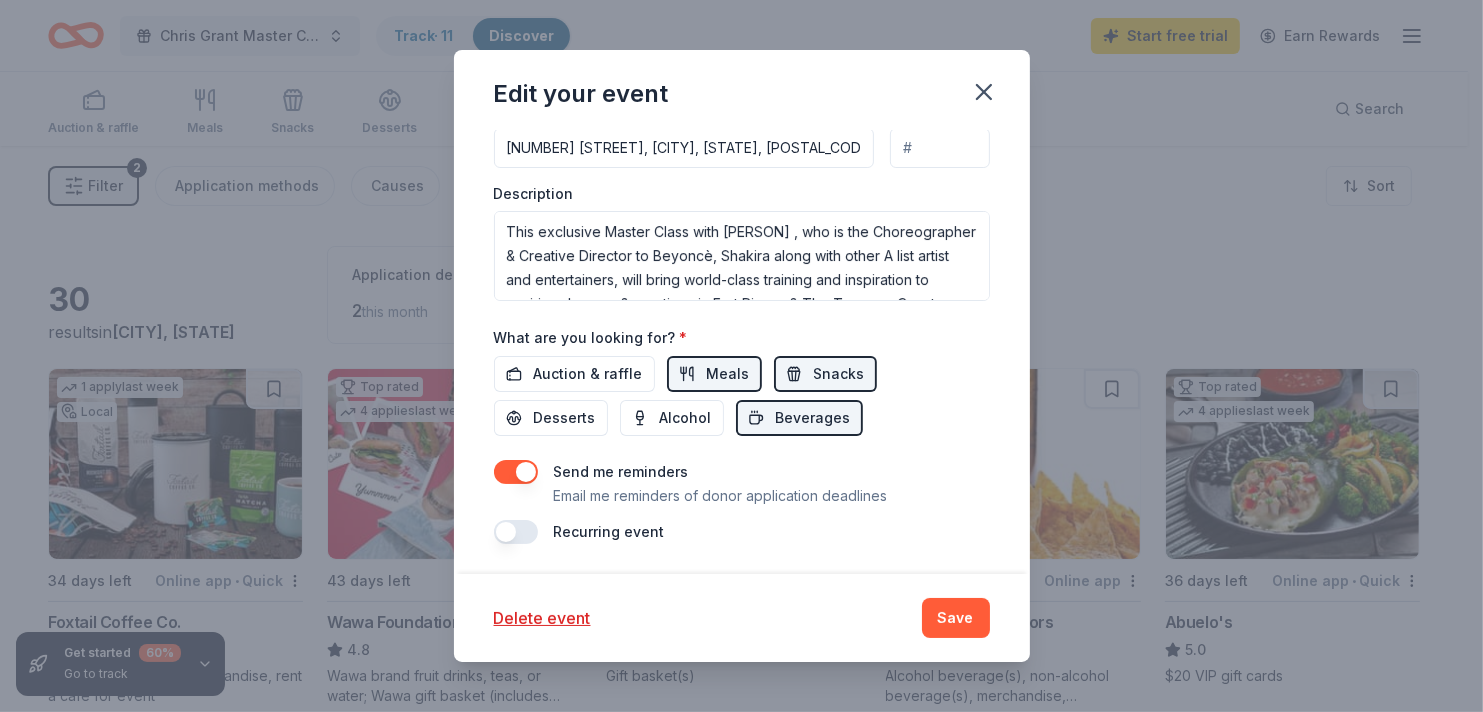 click on "Auction & raffle Meals Snacks Desserts Alcohol Beverages" at bounding box center (742, 396) 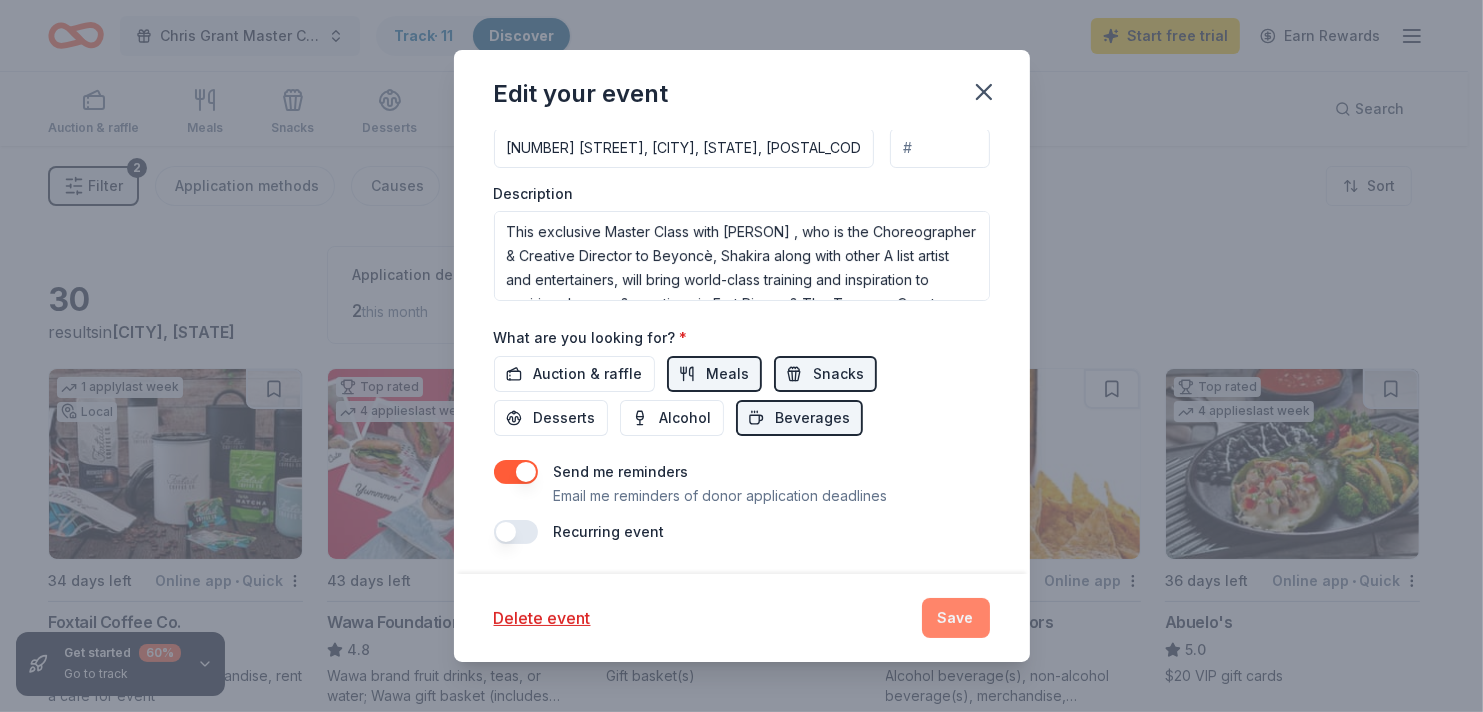 click on "Save" at bounding box center [956, 618] 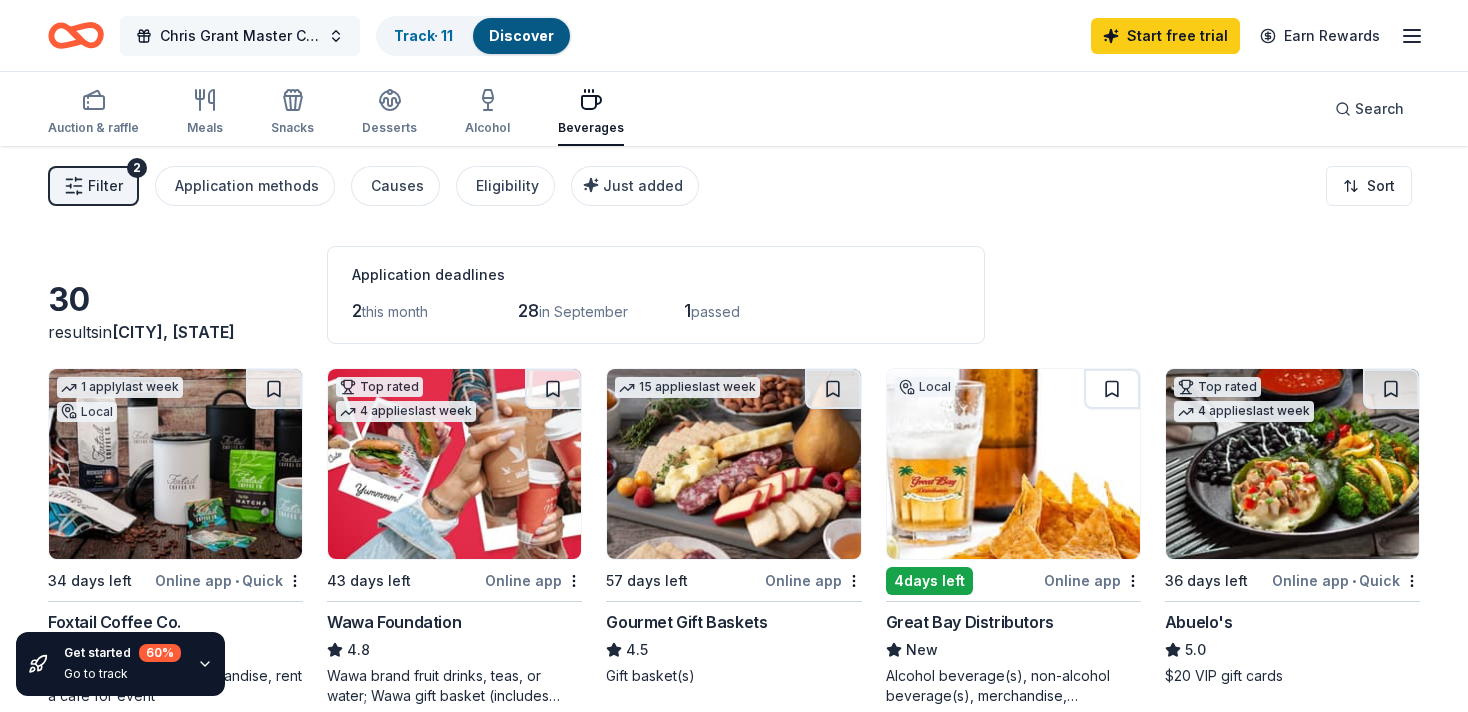 click on "Chris Grant Master Class Hosted By Onyx Dance Studio" at bounding box center (240, 36) 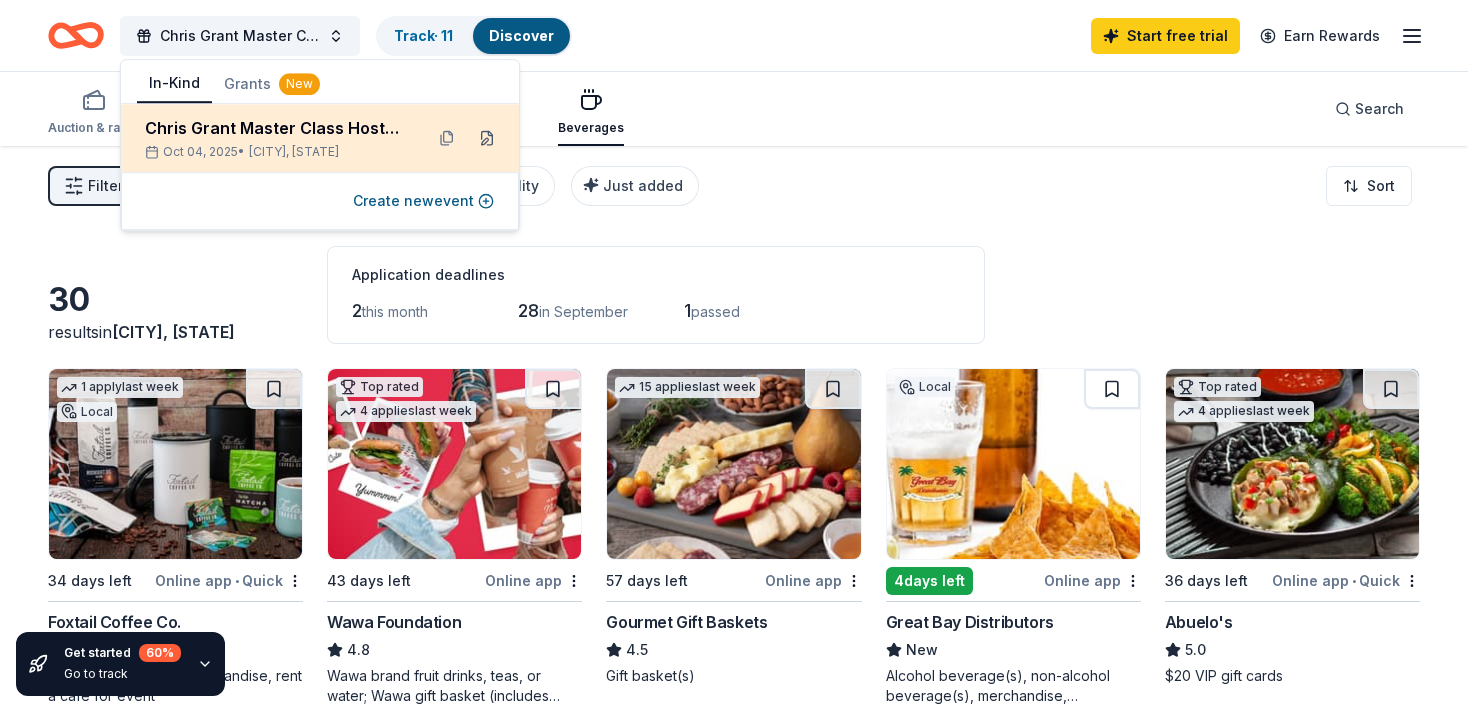 click at bounding box center [487, 138] 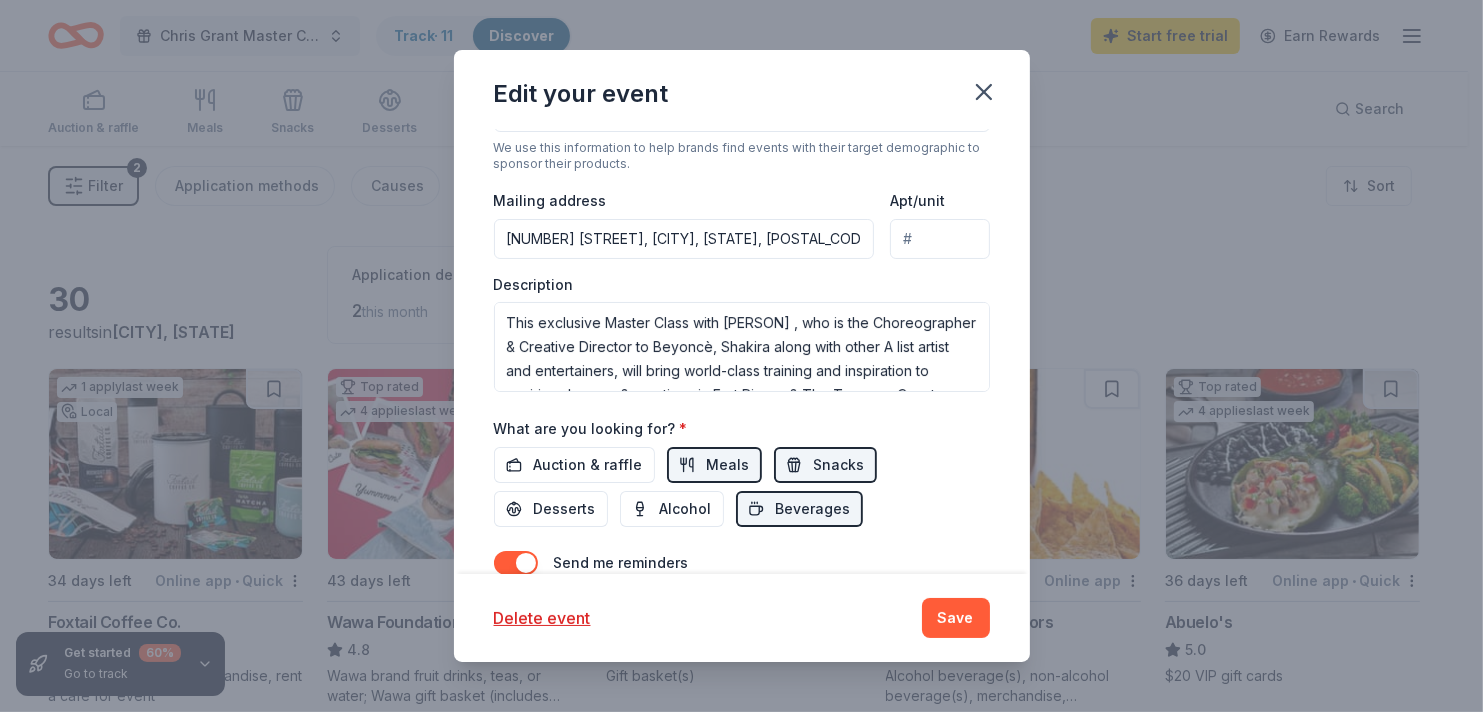 scroll, scrollTop: 638, scrollLeft: 0, axis: vertical 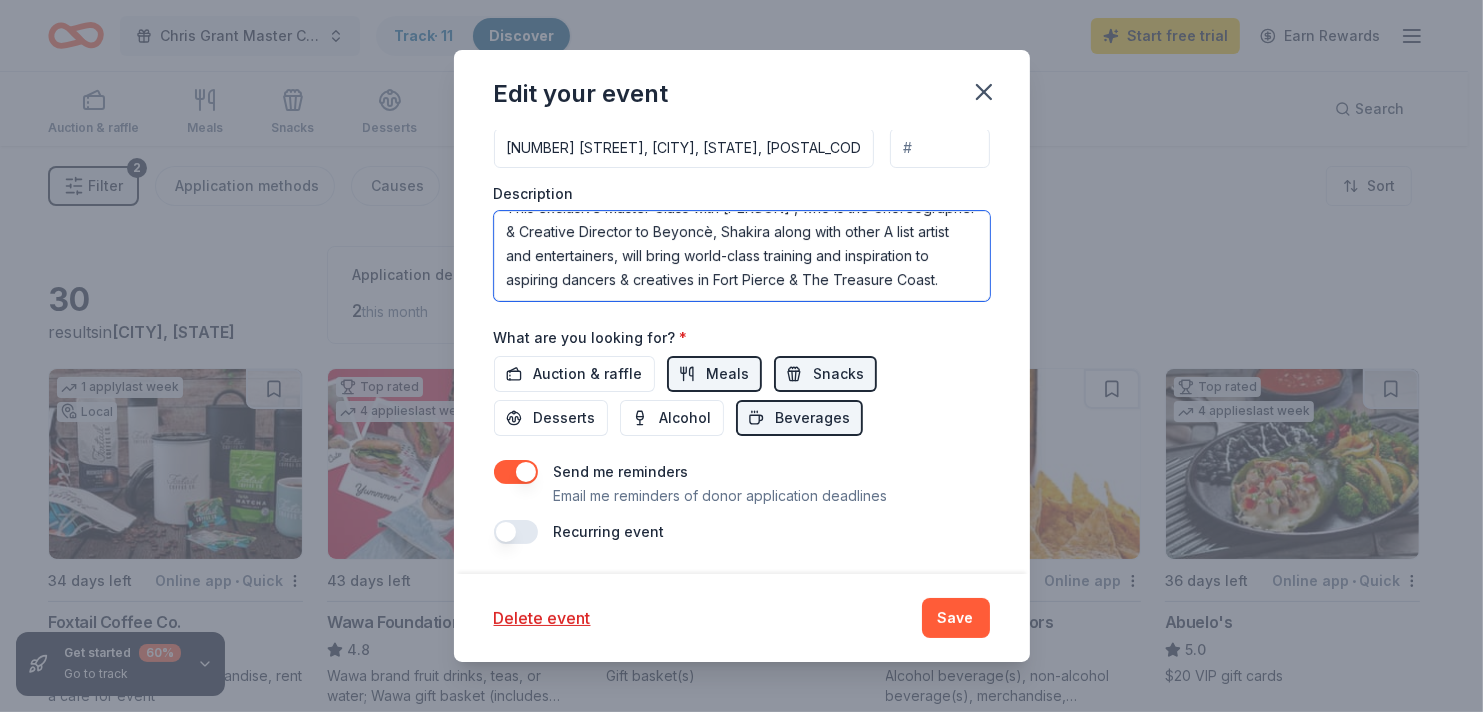 click on "This exclusive Master Class with Chris Grant, who is the Choreographer & Creative Director to Beyoncè, Shakira along with other A list artist and entertainers, will bring world-class training and inspiration to aspiring dancers & creatives in Fort Pierce & The Treasure Coast." at bounding box center (742, 256) 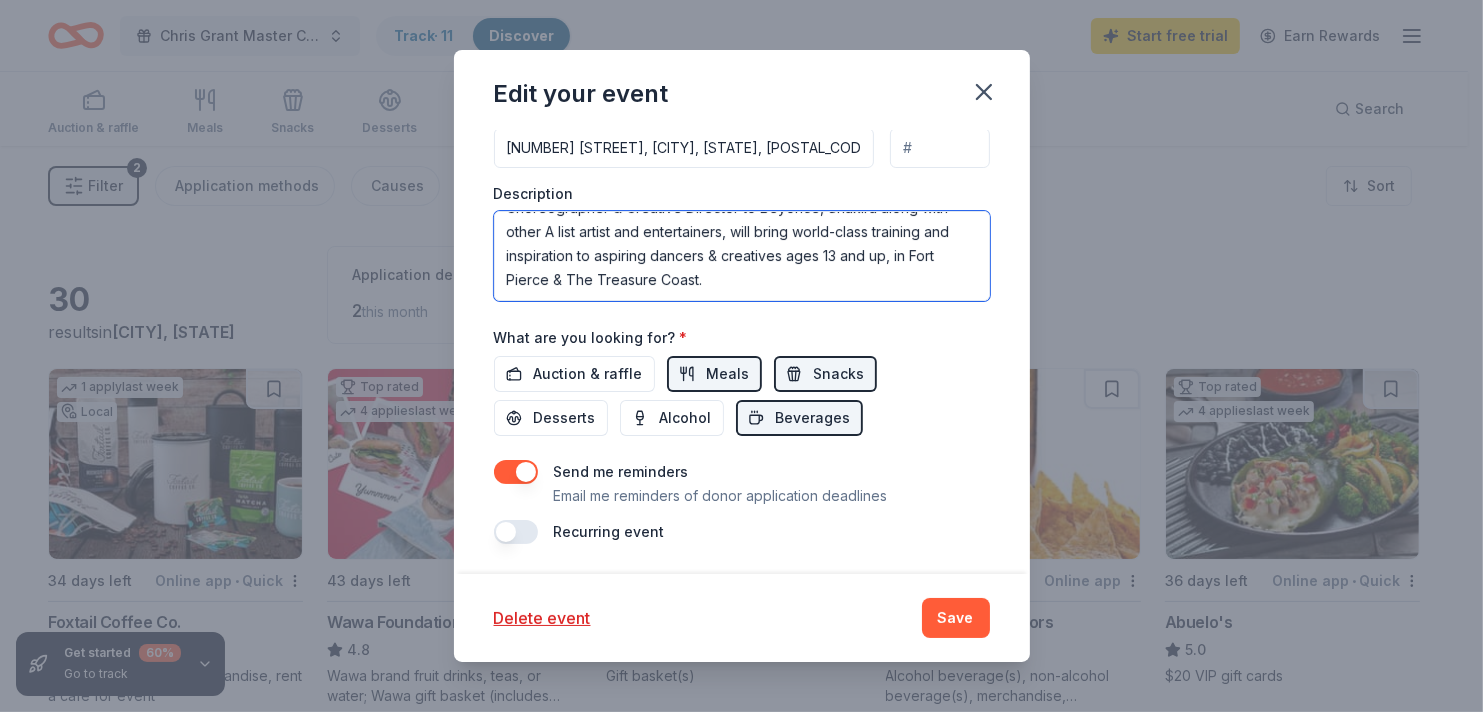 click on "This exclusive Master Class with Chris Grant, who is the Choreographer & Creative Director to Beyoncè, Shakira along with other A list artist and entertainers, will bring world-class training and inspiration to aspiring dancers & creatives ages 13 and up, in Fort Pierce & The Treasure Coast." at bounding box center [742, 256] 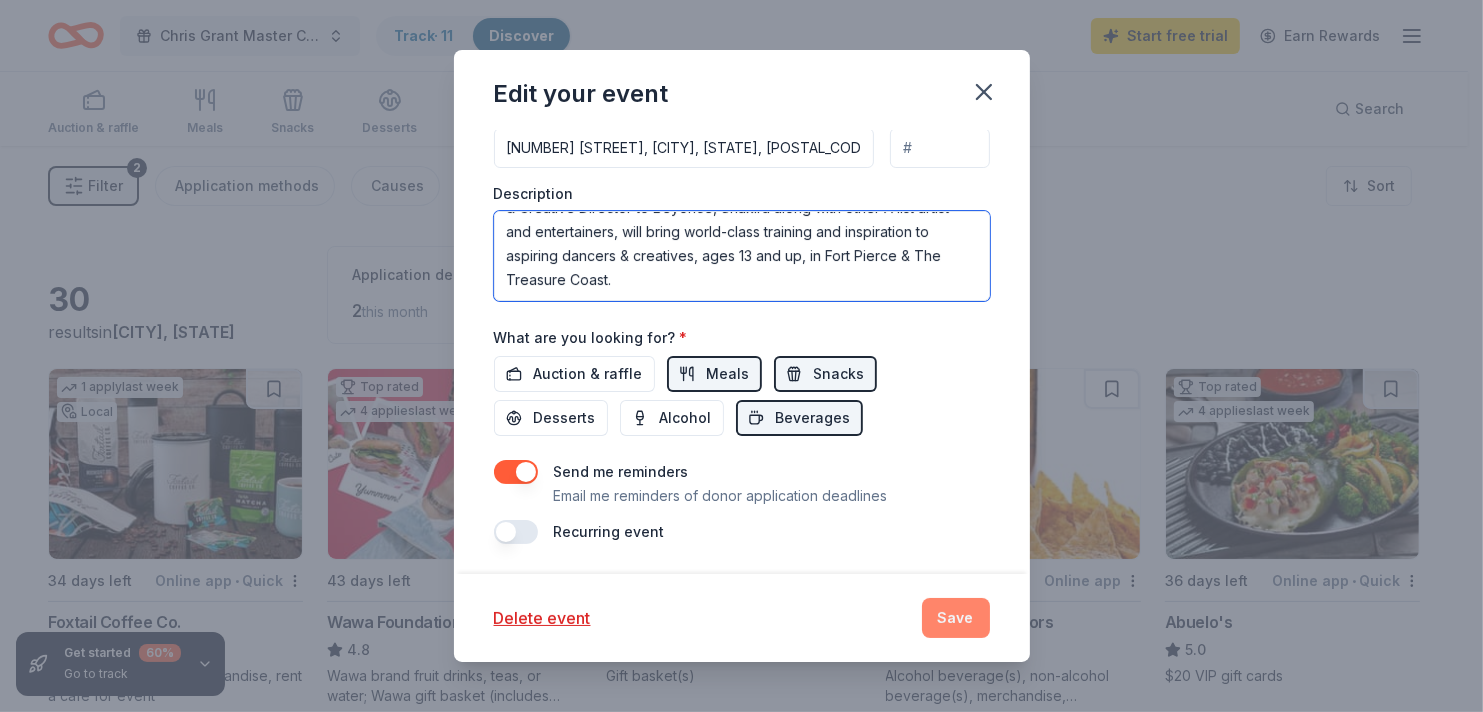type on "This exclusive Master Class with Chris Grant, who is the Choreographer & Creative Director to Beyoncè, Shakira along with other A list artist and entertainers, will bring world-class training and inspiration to aspiring dancers & creatives, ages 13 and up, in Fort Pierce & The Treasure Coast." 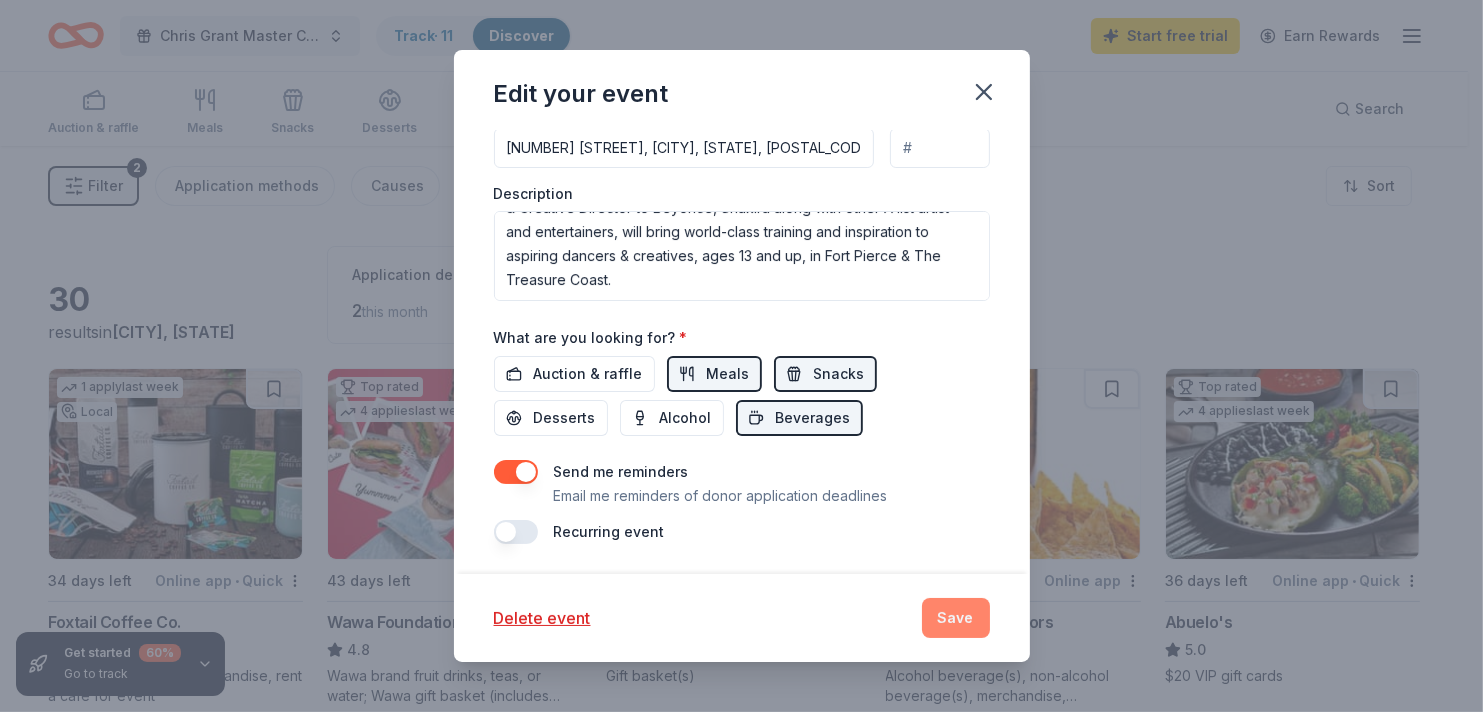 click on "Save" at bounding box center (956, 618) 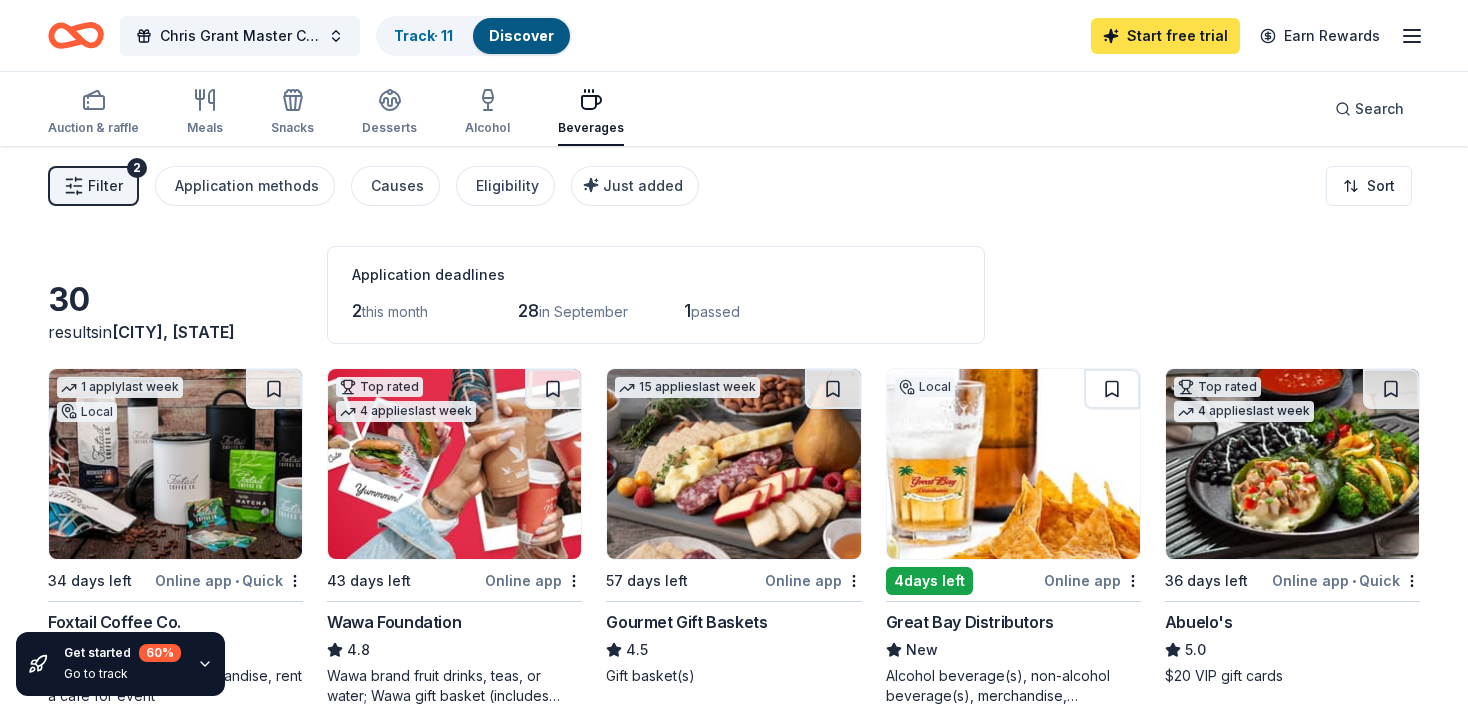 click on "Start free  trial" at bounding box center (1165, 36) 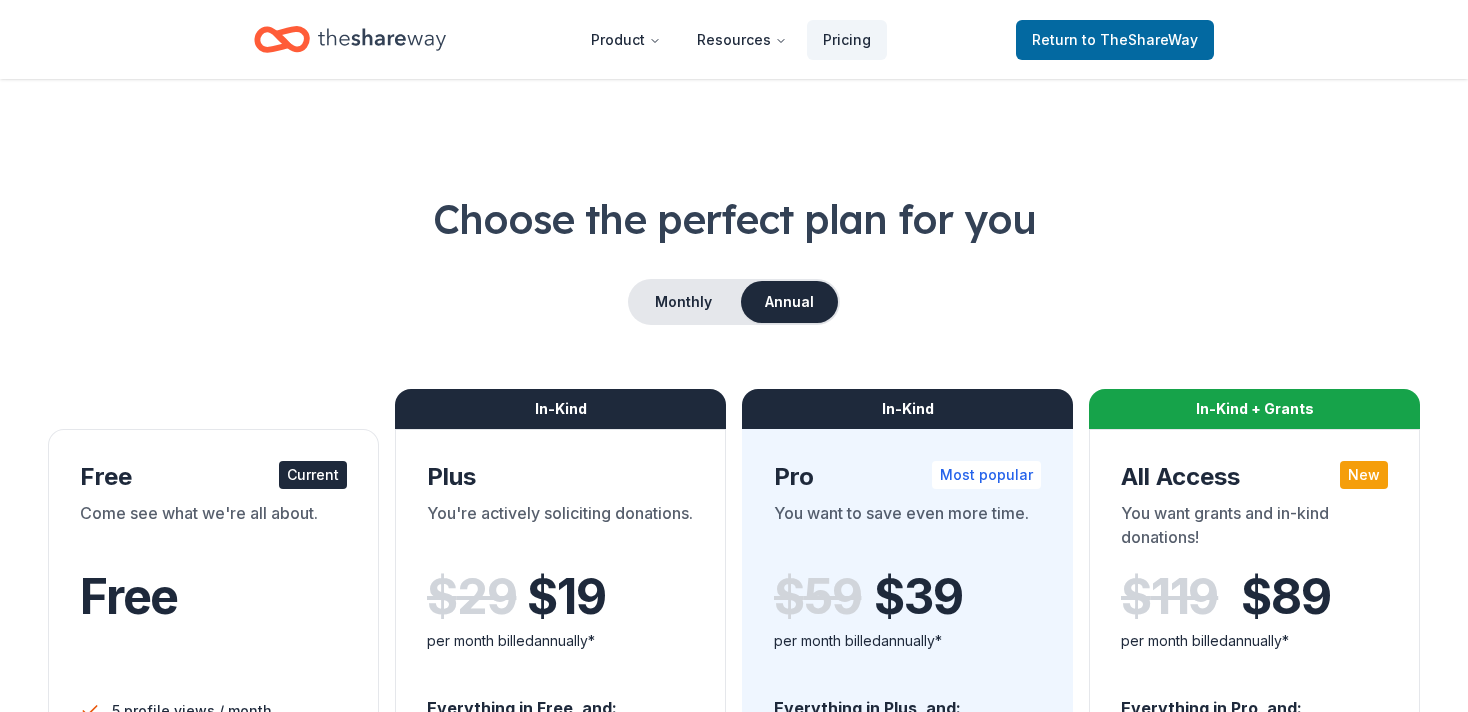 scroll, scrollTop: 622, scrollLeft: 0, axis: vertical 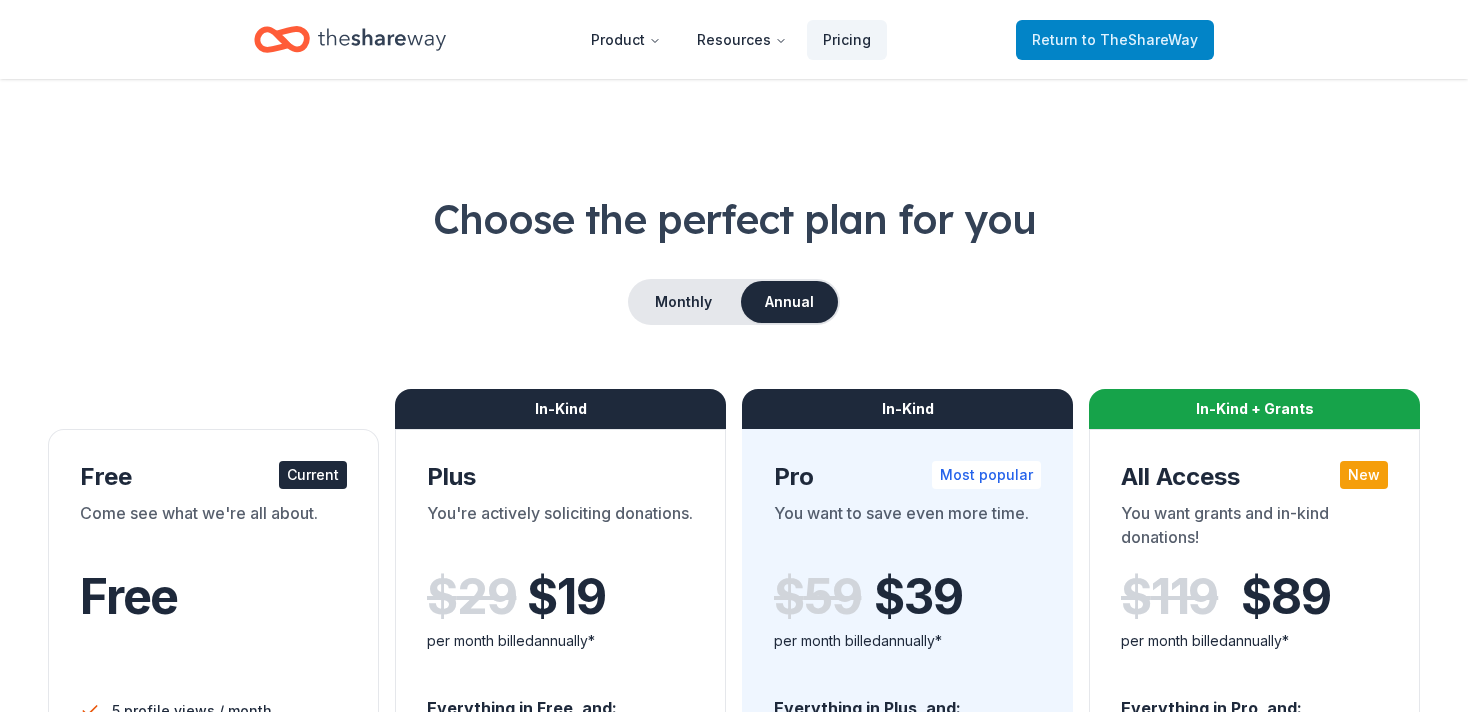 click on "Return to TheShareWay" at bounding box center [1115, 40] 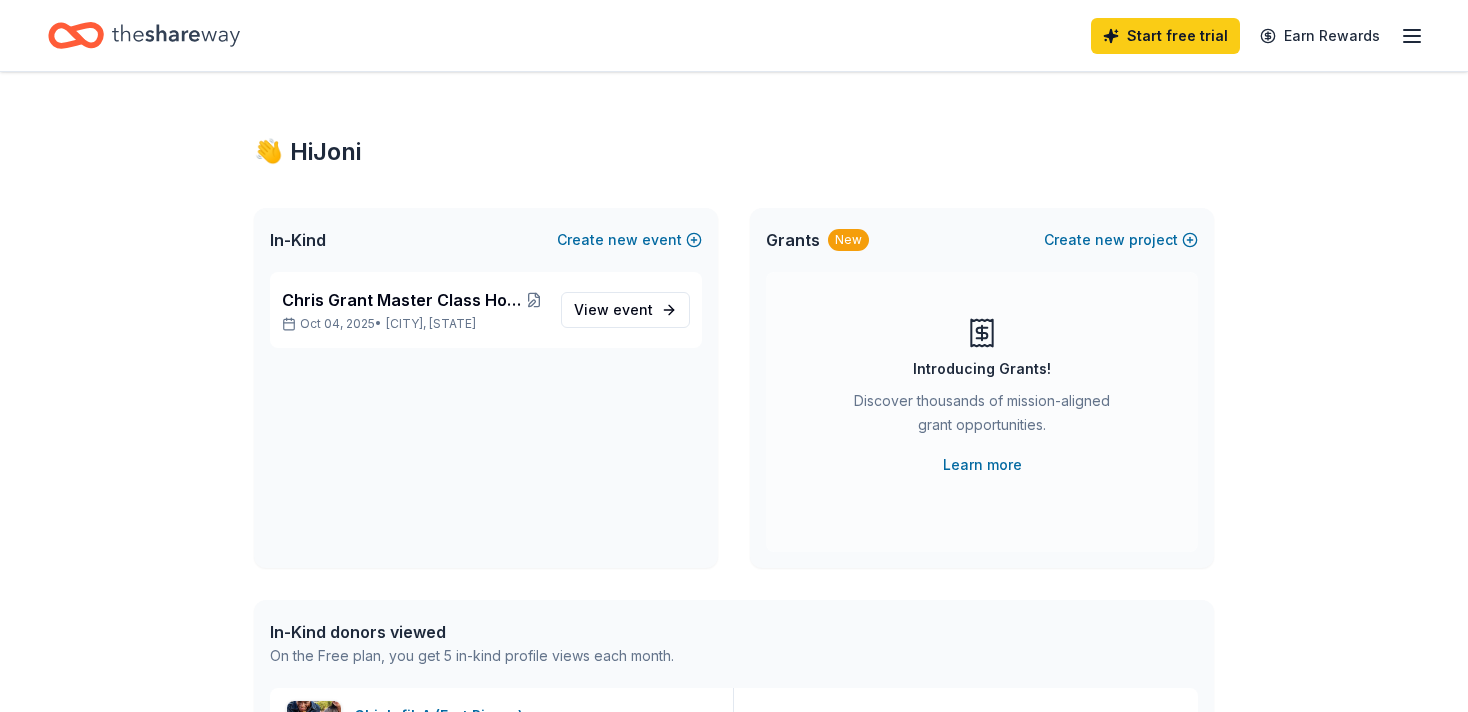 click 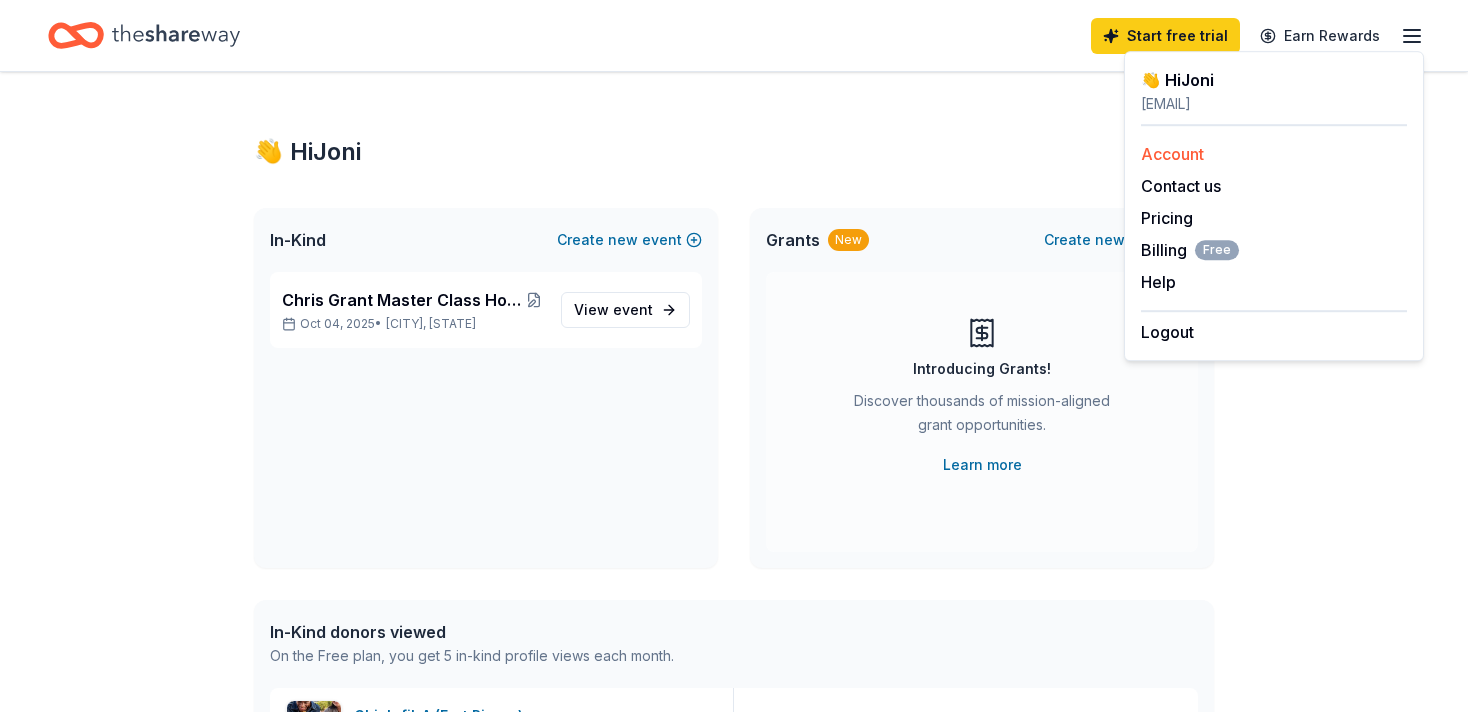 click on "Account" at bounding box center [1274, 154] 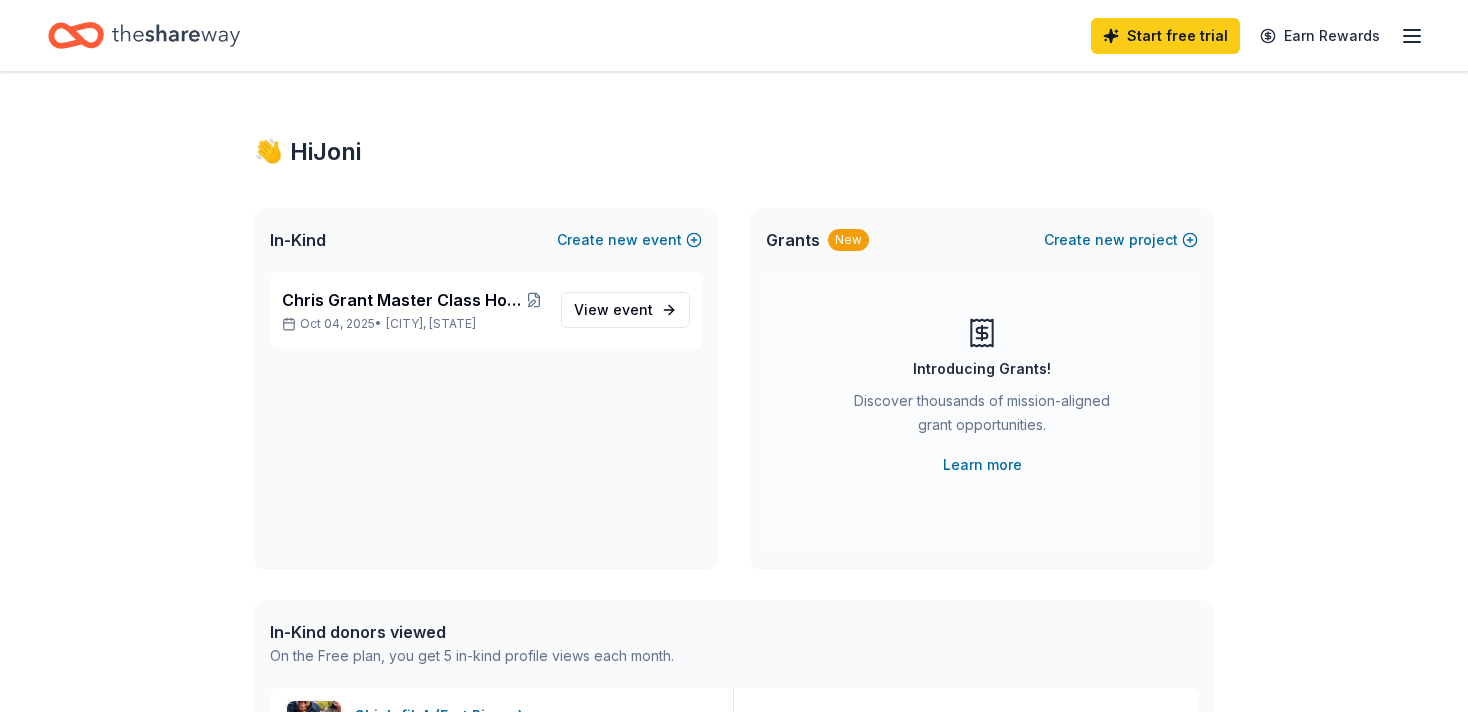 click 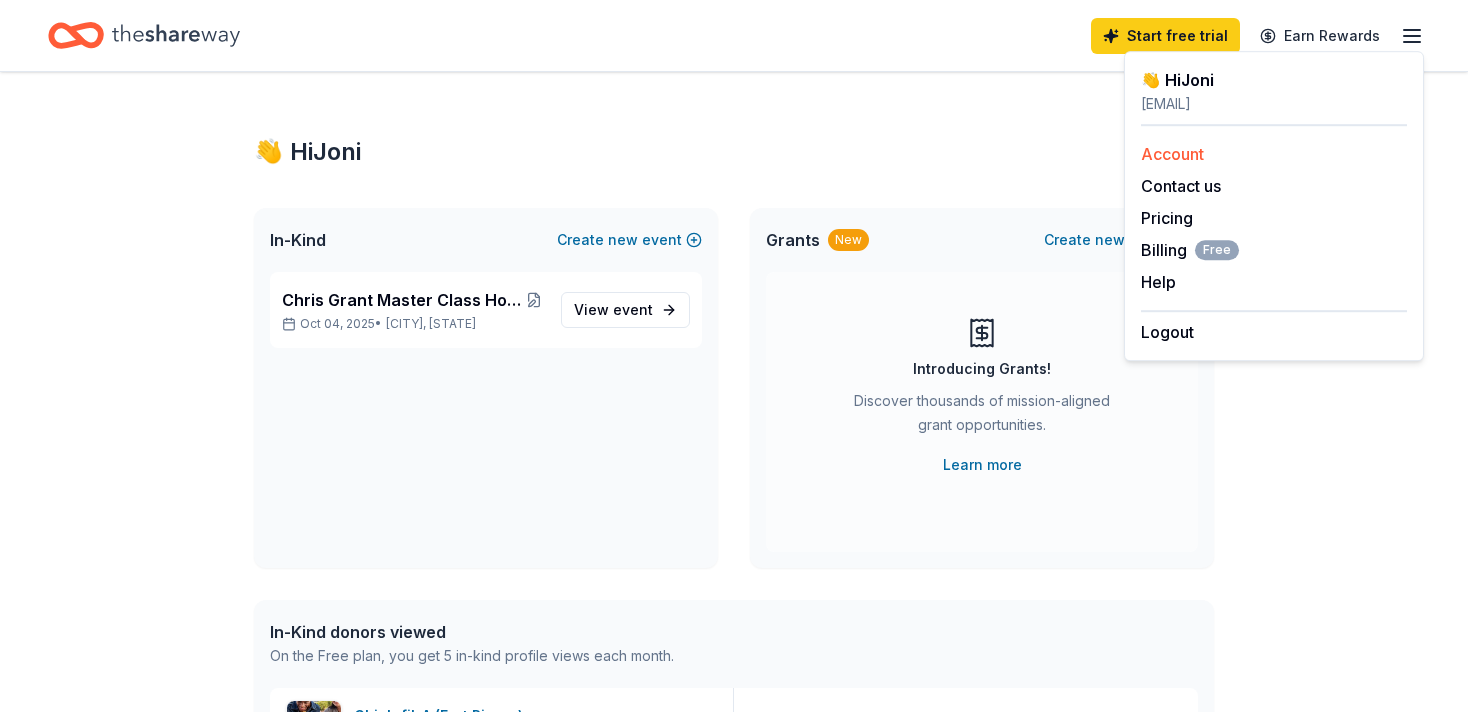 click on "Account" at bounding box center [1172, 154] 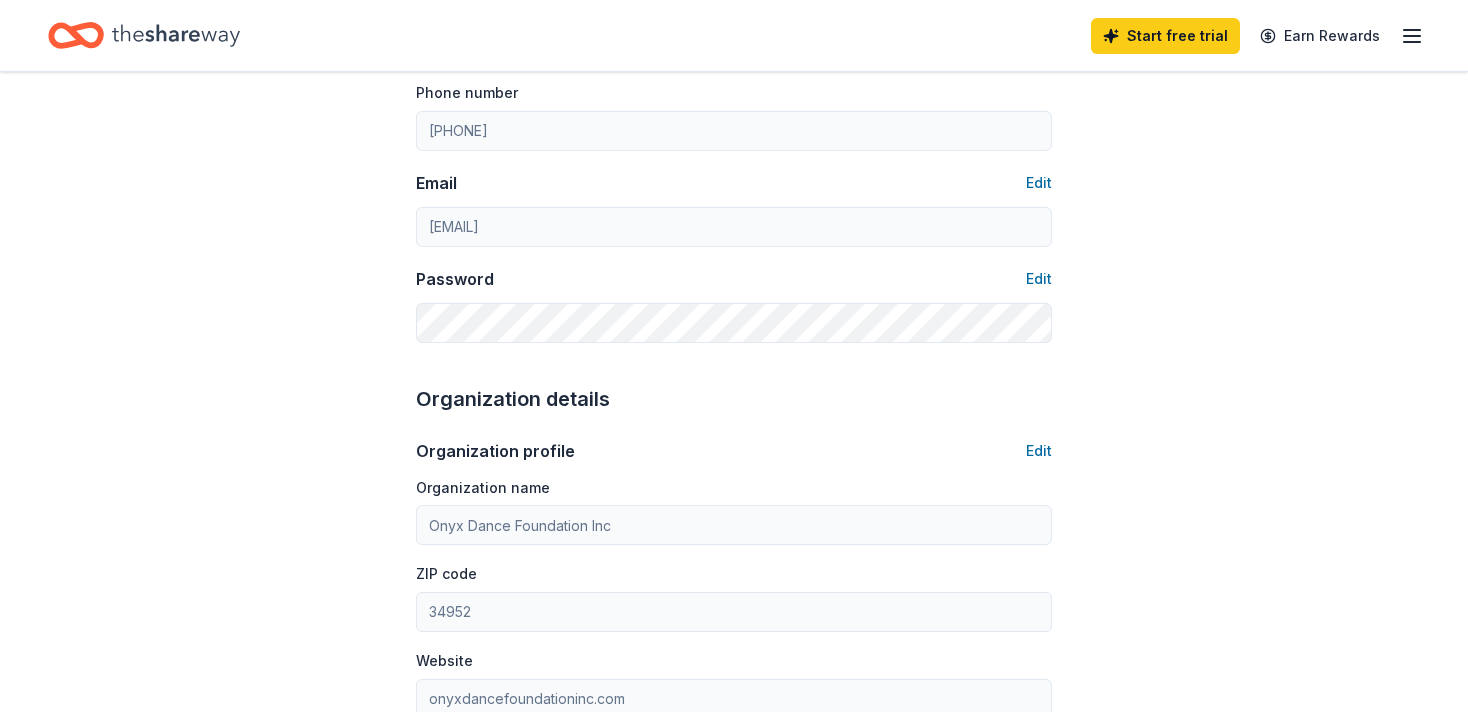 scroll, scrollTop: 520, scrollLeft: 0, axis: vertical 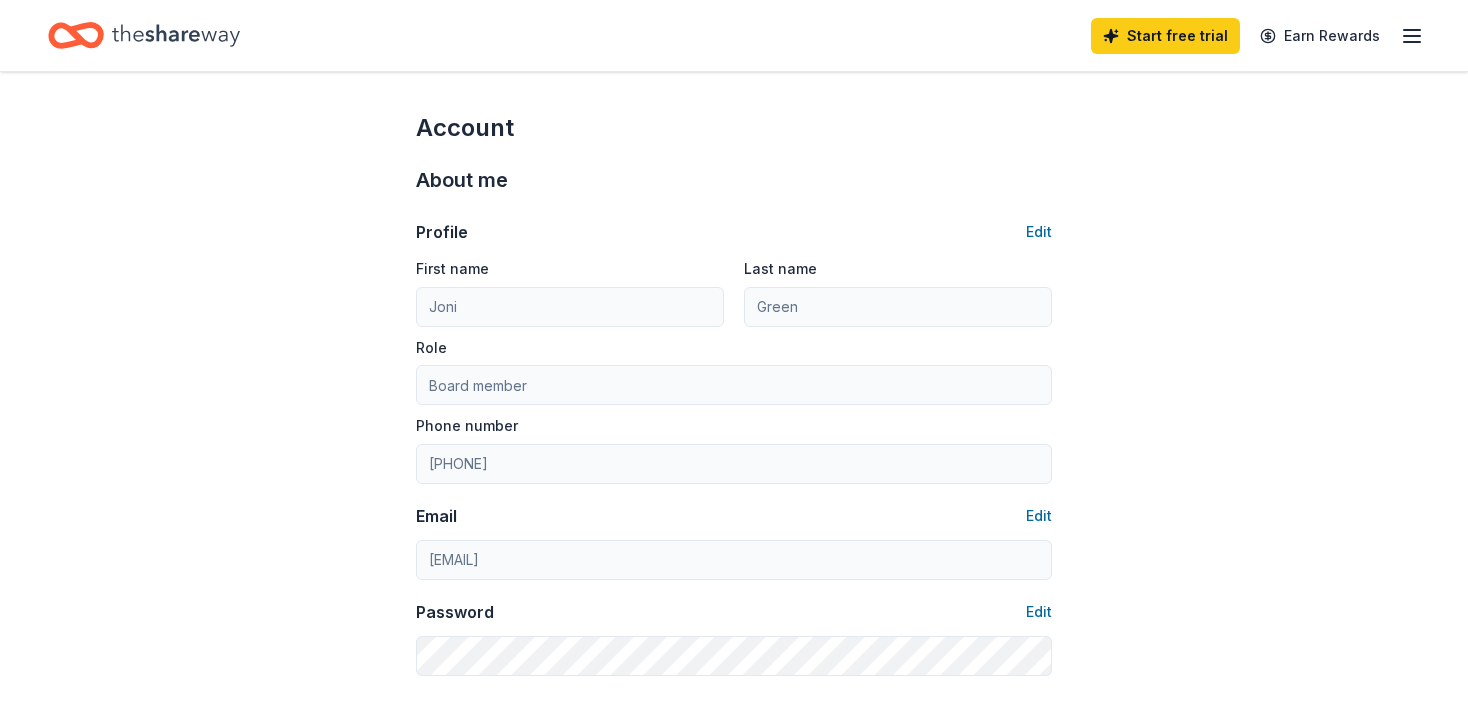 click 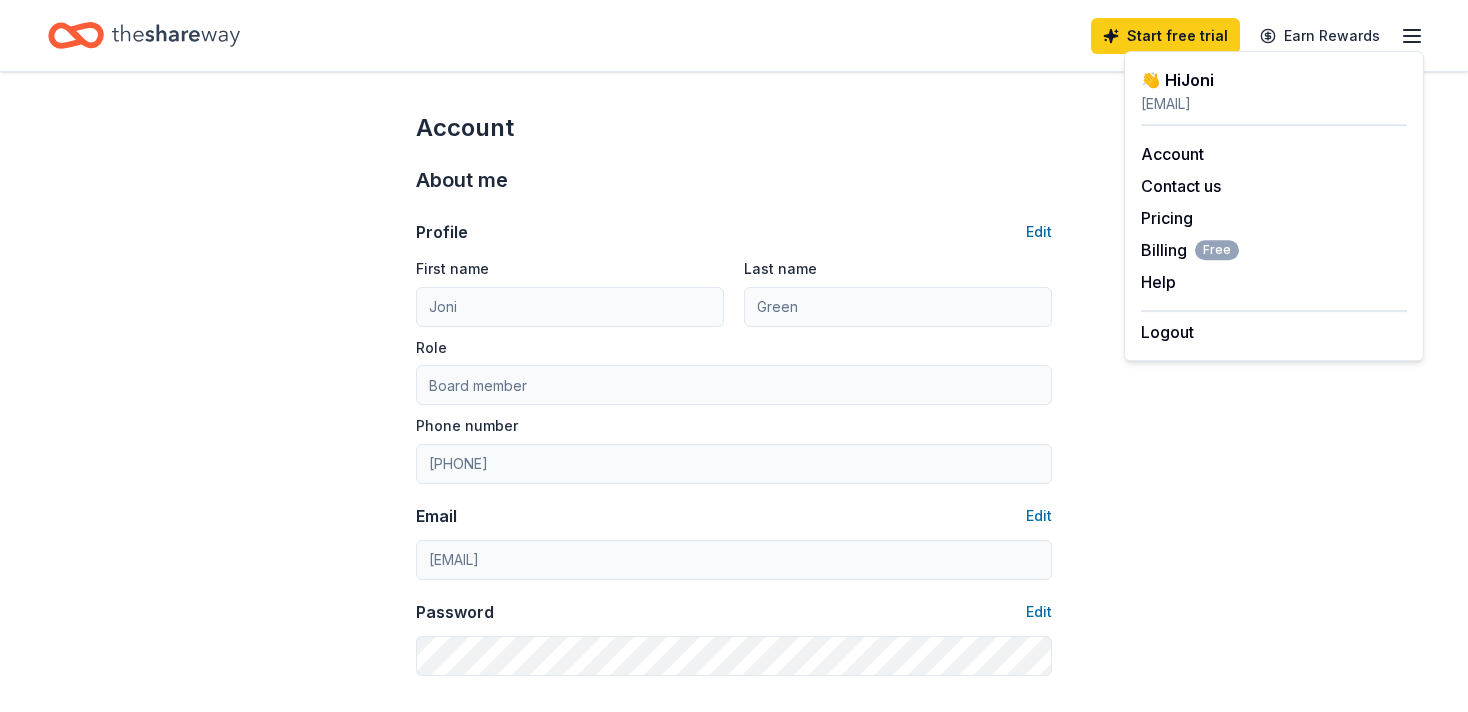 click on "About me" at bounding box center [734, 180] 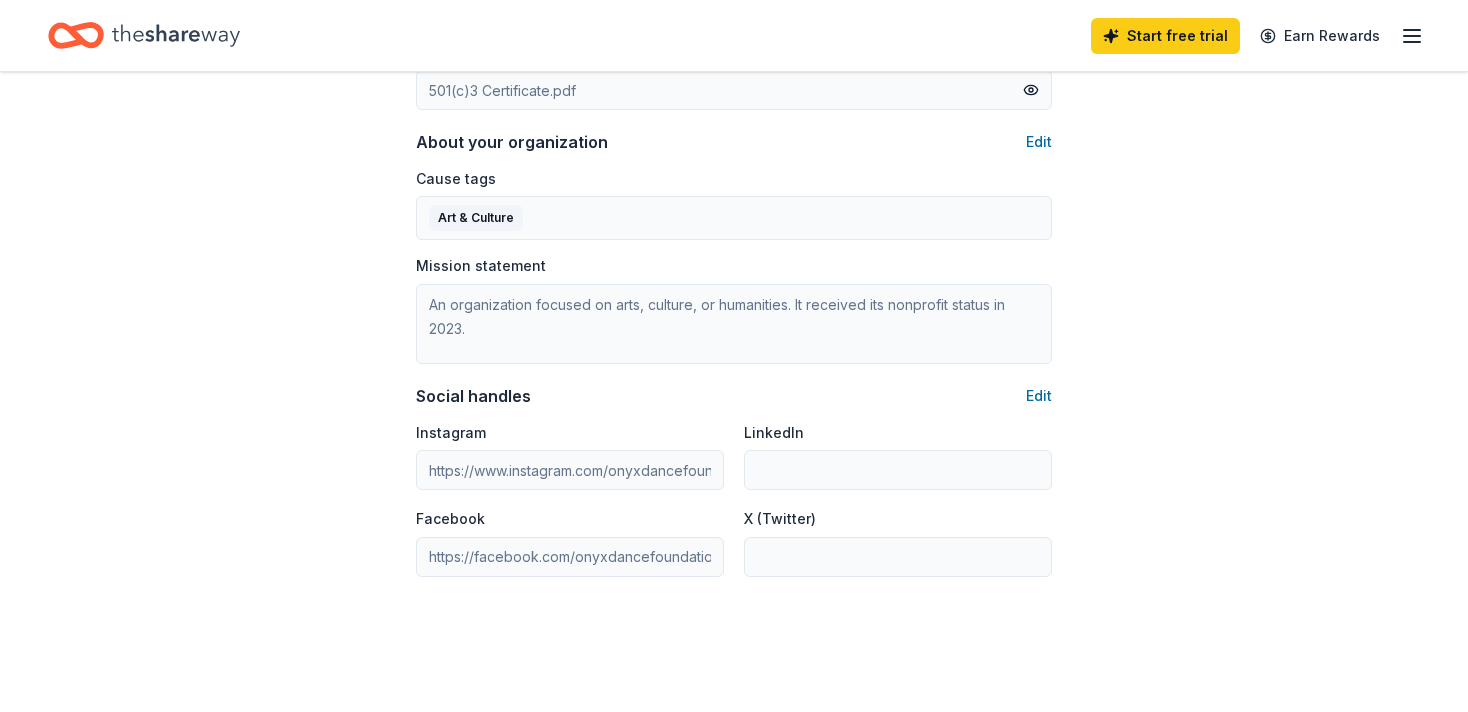 scroll, scrollTop: 1148, scrollLeft: 0, axis: vertical 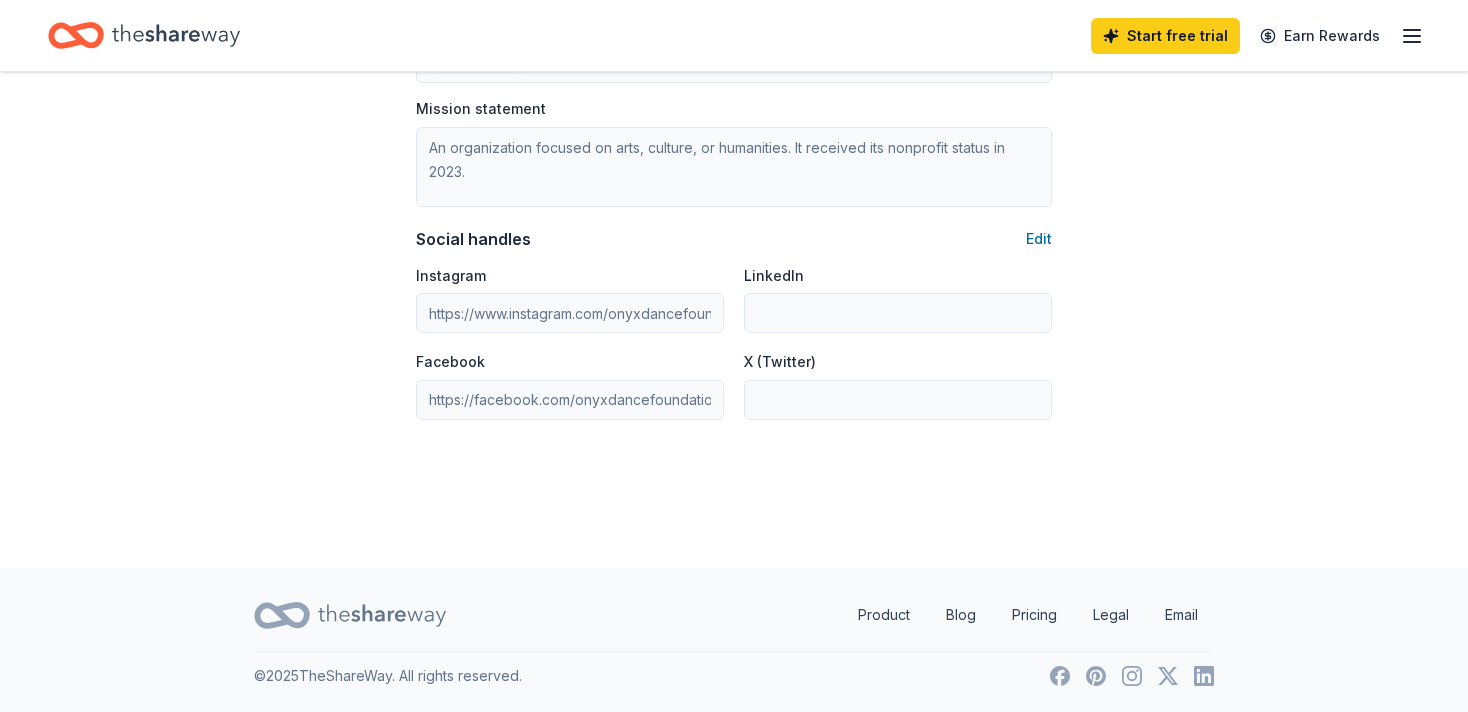 click on "Account About me Profile Edit First name Joni Last name Green Role Board member Phone number 7723108918 Email Edit onyxdancefoundationinc@gmail.com Password Edit Organization details Organization profile Edit Organization name Onyx Dance Foundation Inc ZIP code 34952 Website onyxdancefoundationinc.com EIN Edit 93-2520674 501(c)(3) Letter Edit 501(c)3 Certificate.pdf About your organization Edit Cause tags Art & Culture Mission statement An organization focused on arts, culture, or humanities. It received its nonprofit status in 2023. Social handles Edit Instagram https://www.instagram.com/onyxdancefoundationinc?igsh=dGpmaHI16eDjqNzZi LinkedIn Facebook https://facebook.com/onyxdancefoundationinc/share/1EuUu1DHc/ X (Twitter)" at bounding box center (734, -326) 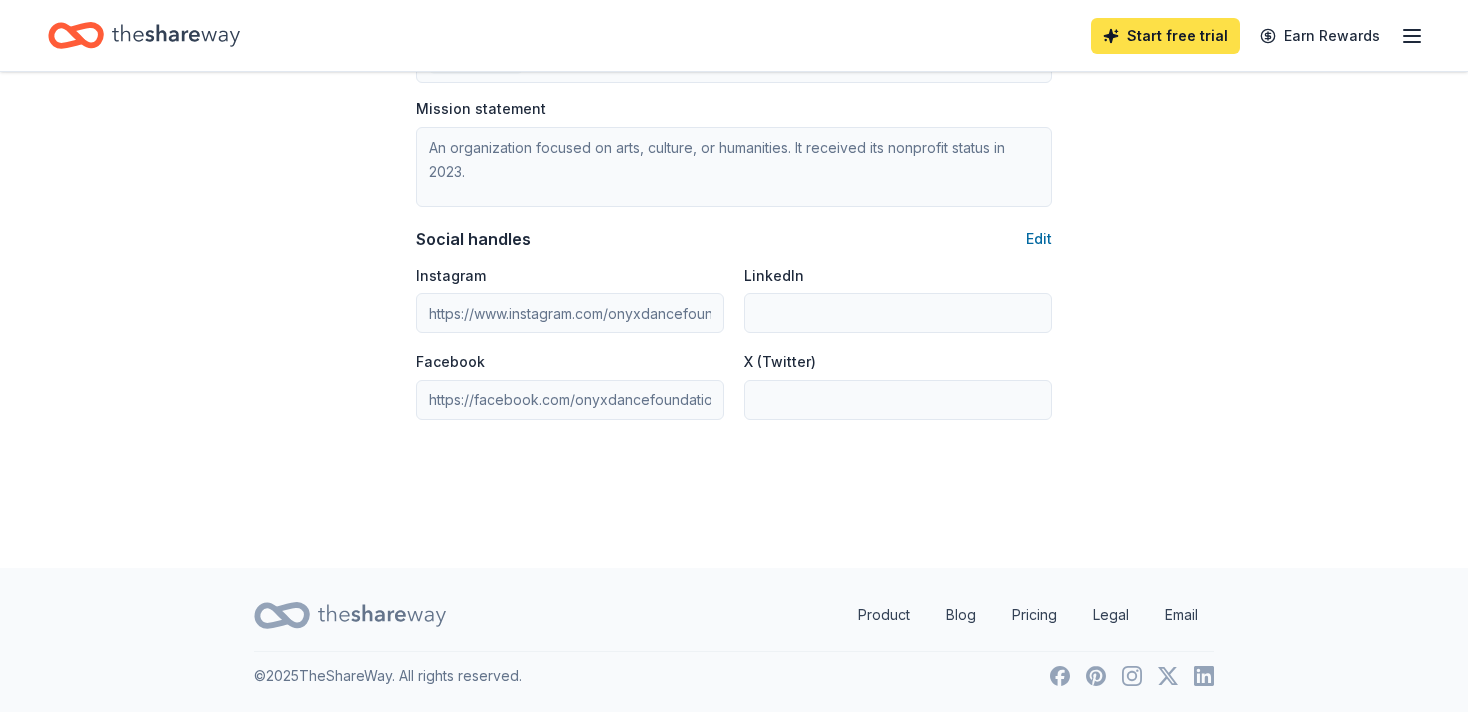 click on "Start free  trial" at bounding box center [1165, 36] 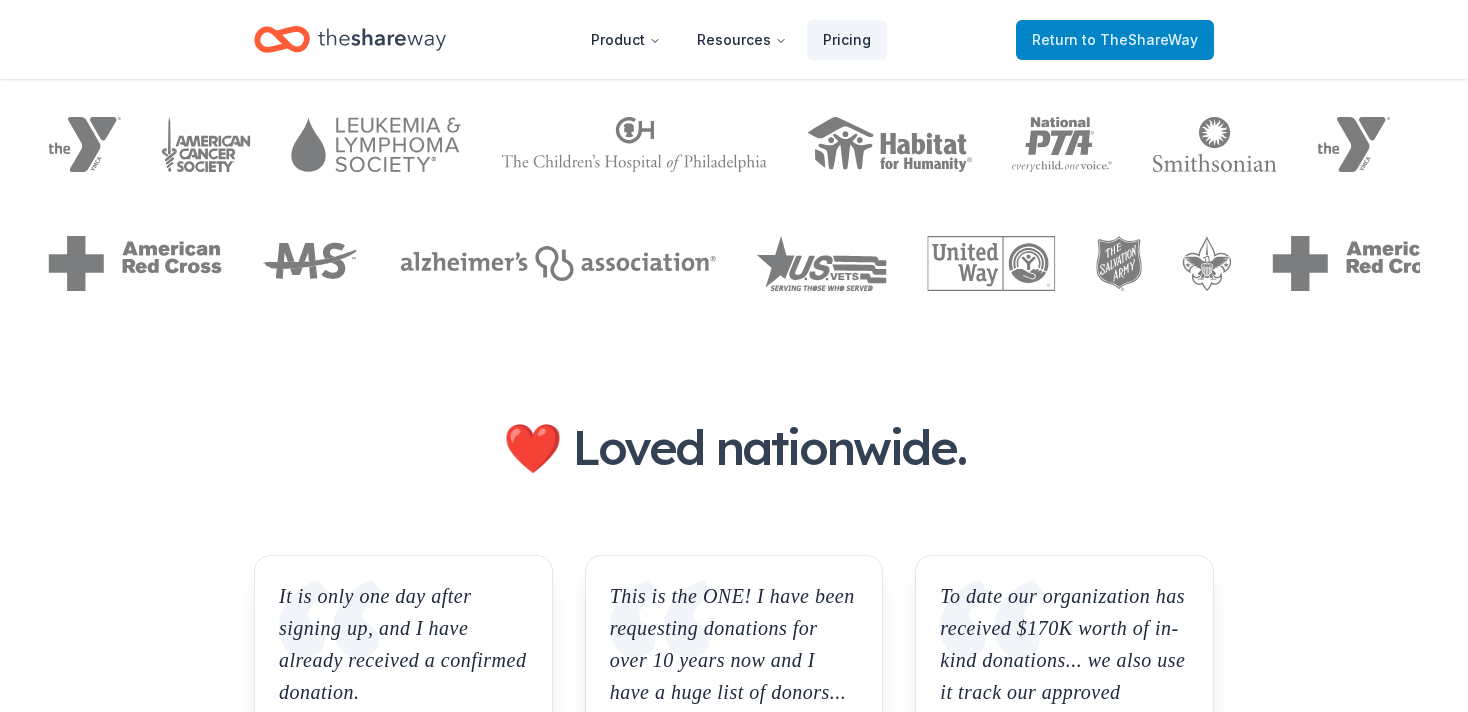 scroll, scrollTop: 0, scrollLeft: 0, axis: both 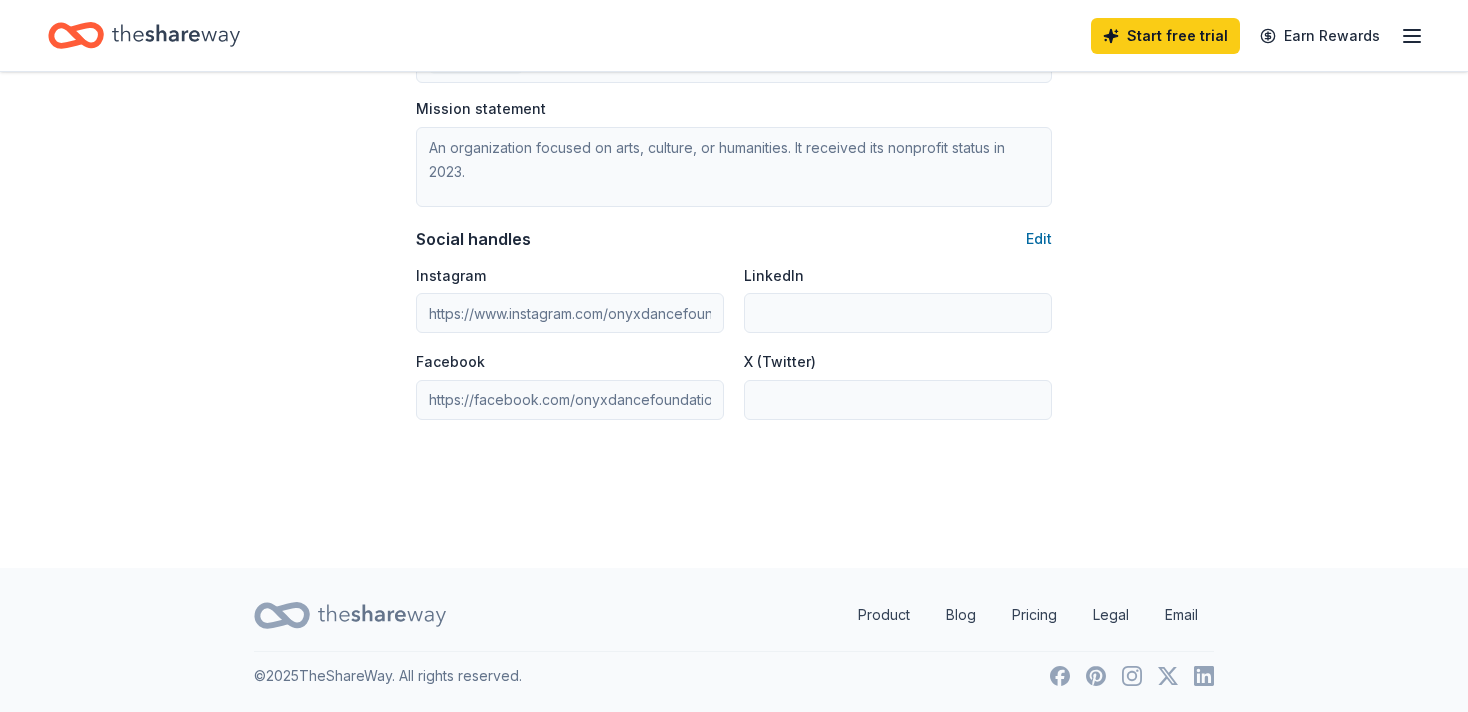 click 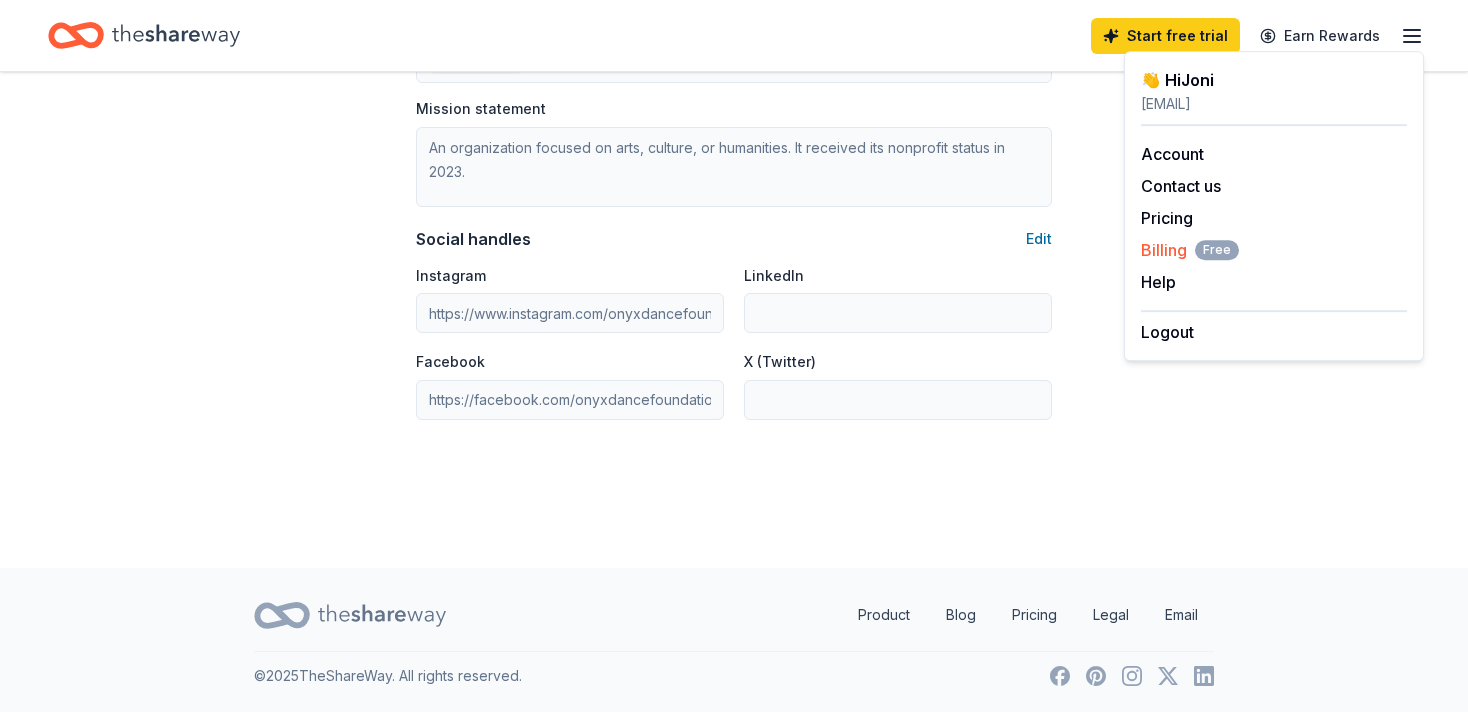click on "Billing Free" at bounding box center [1190, 250] 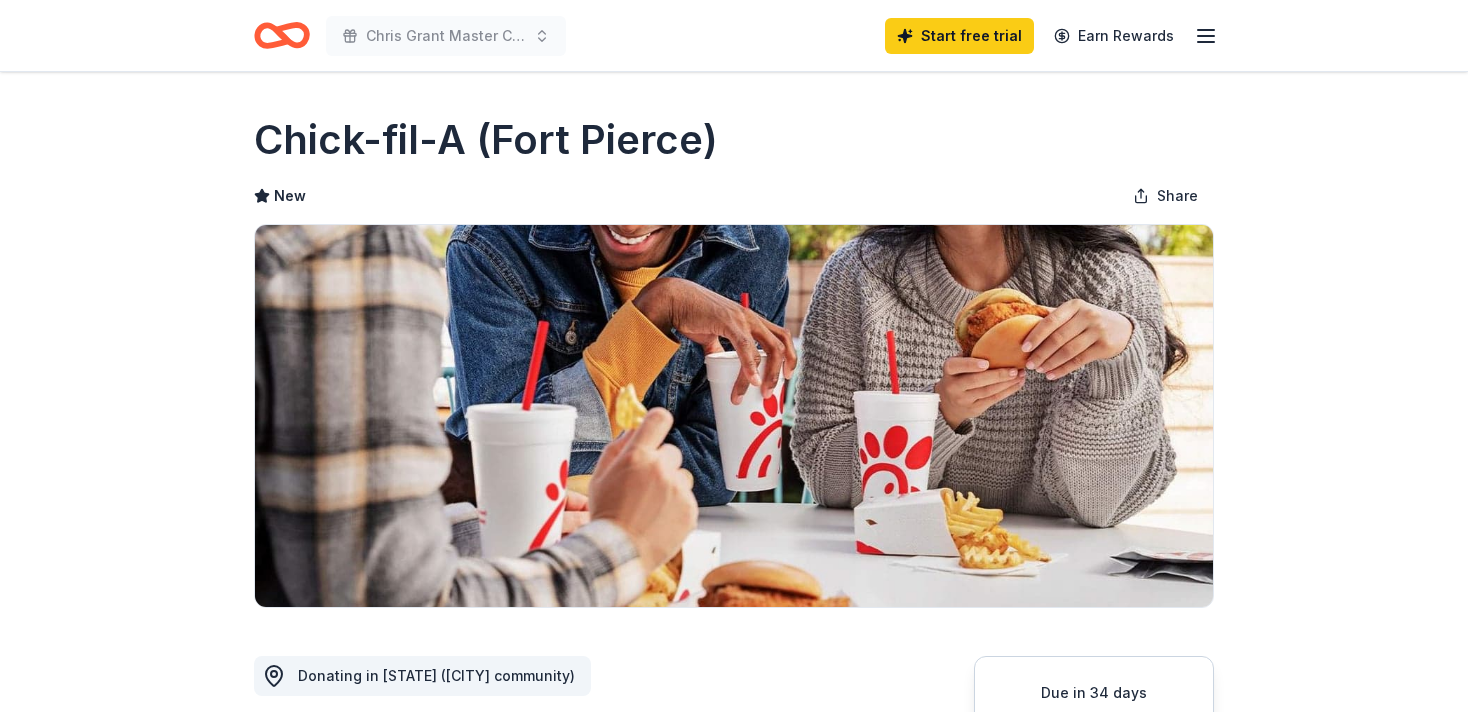 scroll, scrollTop: 0, scrollLeft: 0, axis: both 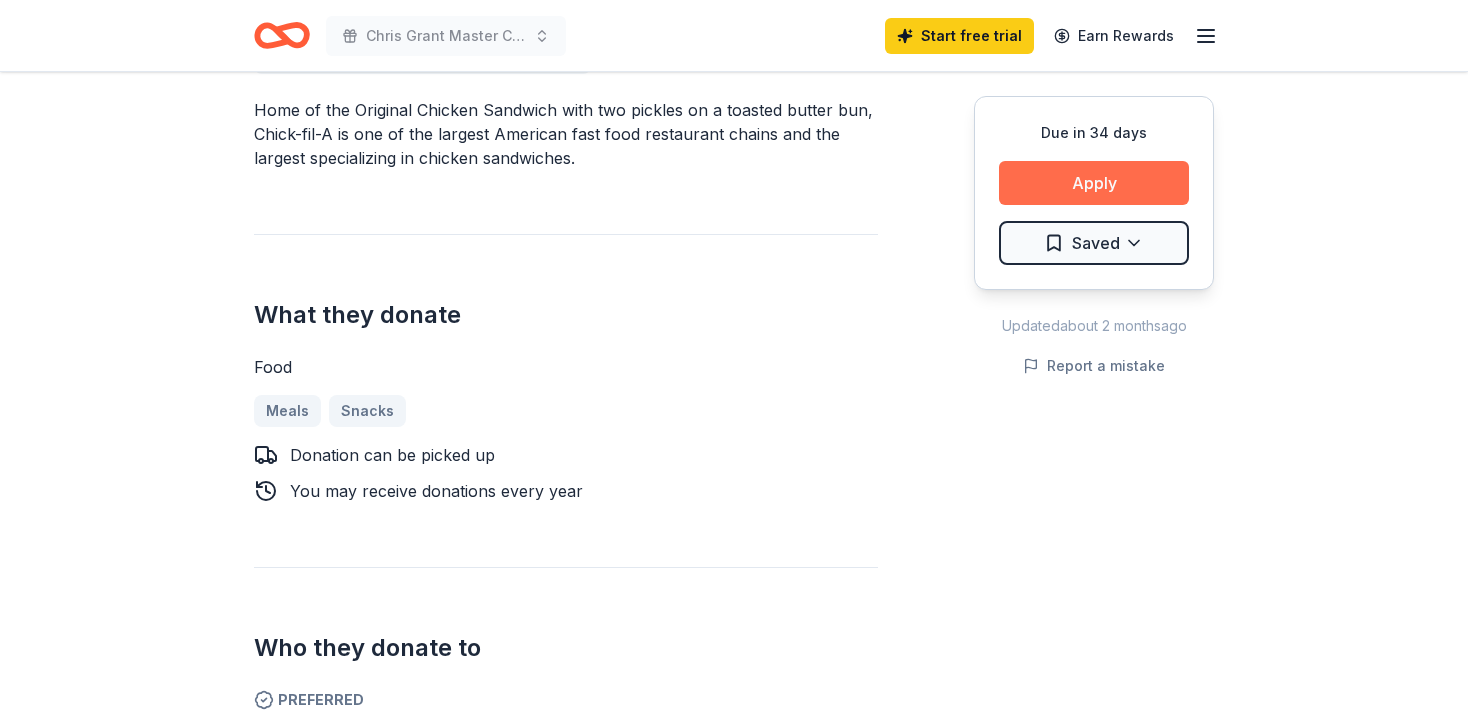 click on "Apply" at bounding box center [1094, 183] 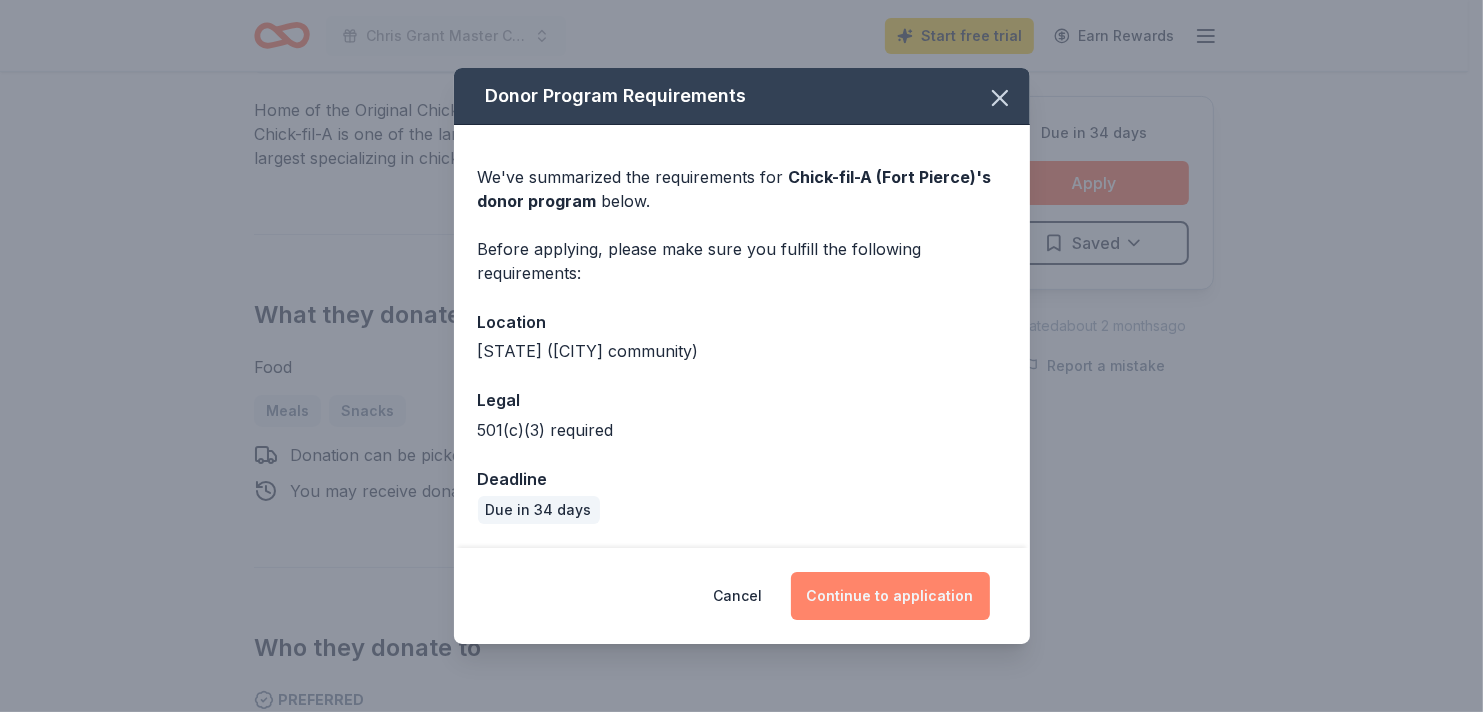 click on "Continue to application" at bounding box center (890, 596) 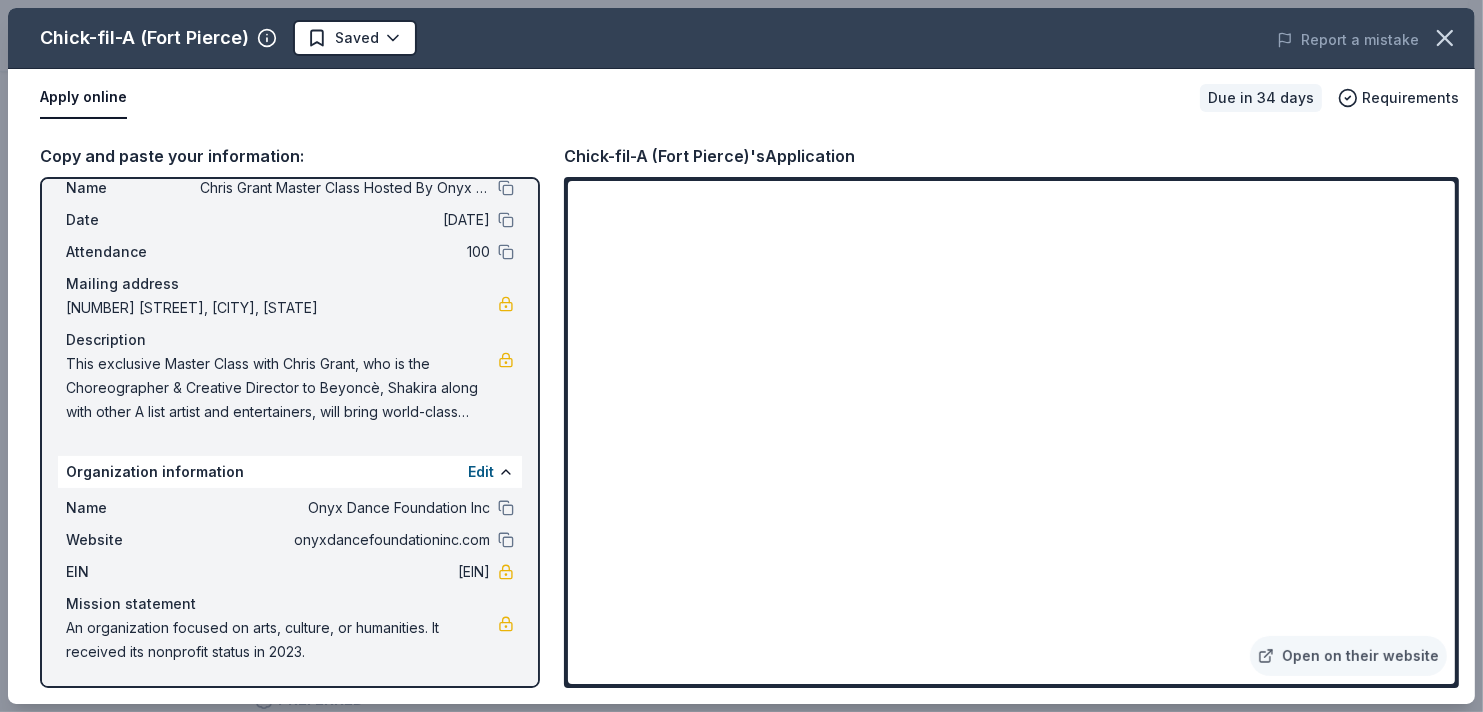 scroll, scrollTop: 60, scrollLeft: 0, axis: vertical 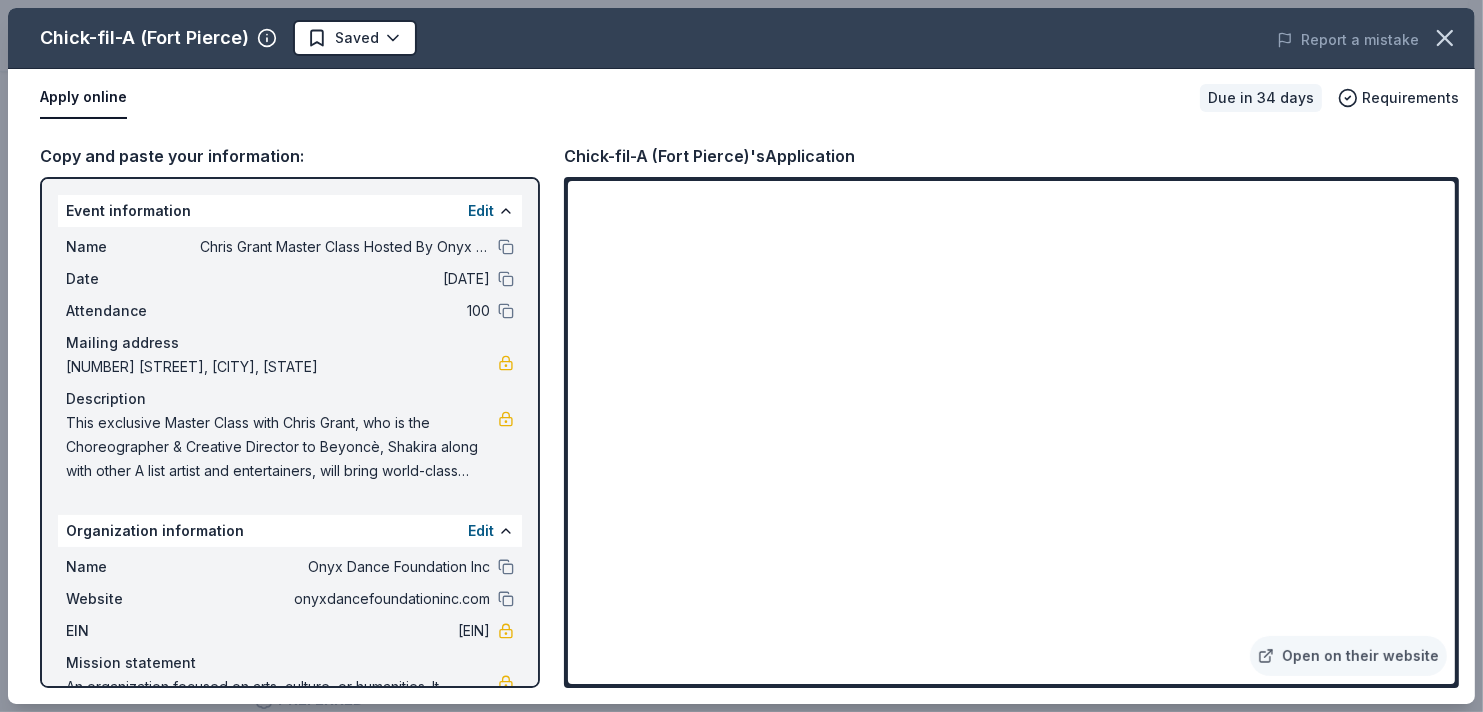 click on "Event information Edit" at bounding box center (290, 211) 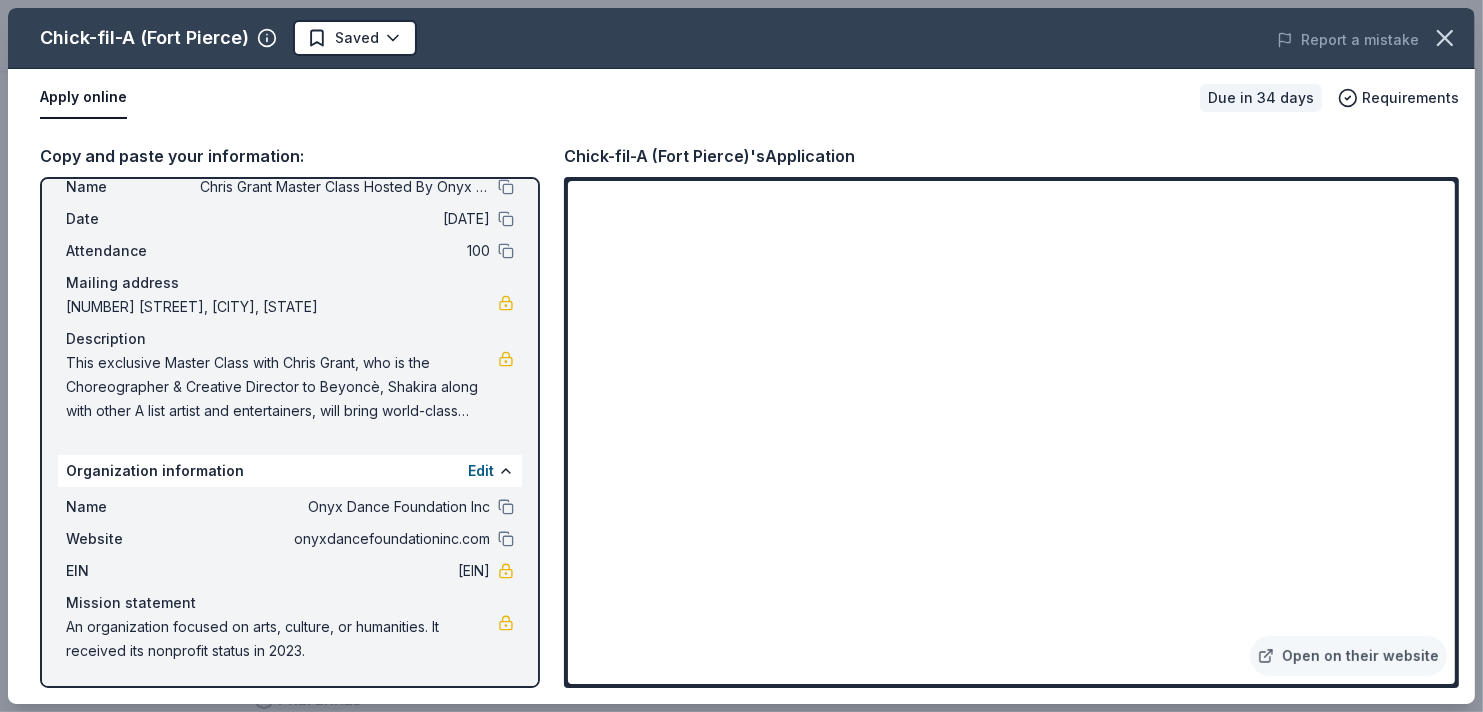 drag, startPoint x: 316, startPoint y: 647, endPoint x: 234, endPoint y: 557, distance: 121.75385 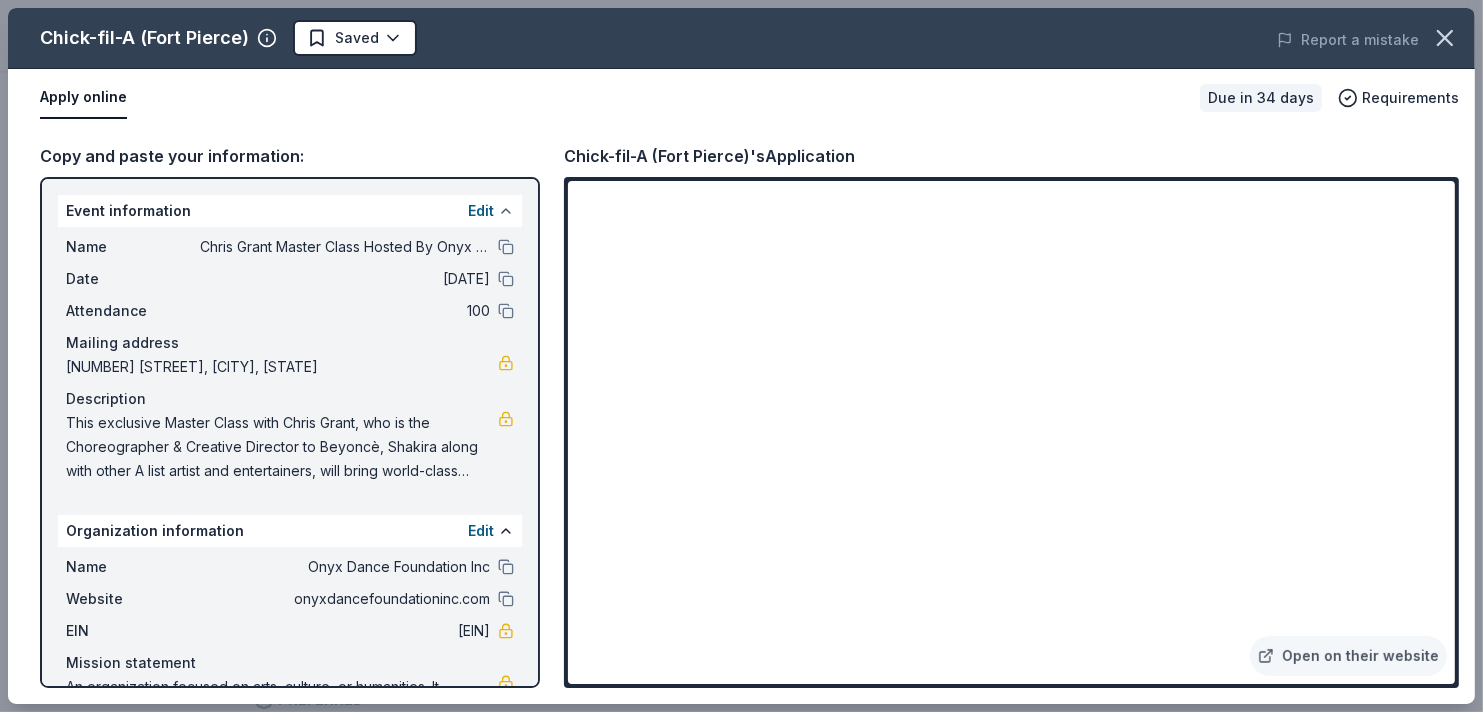 click at bounding box center (506, 211) 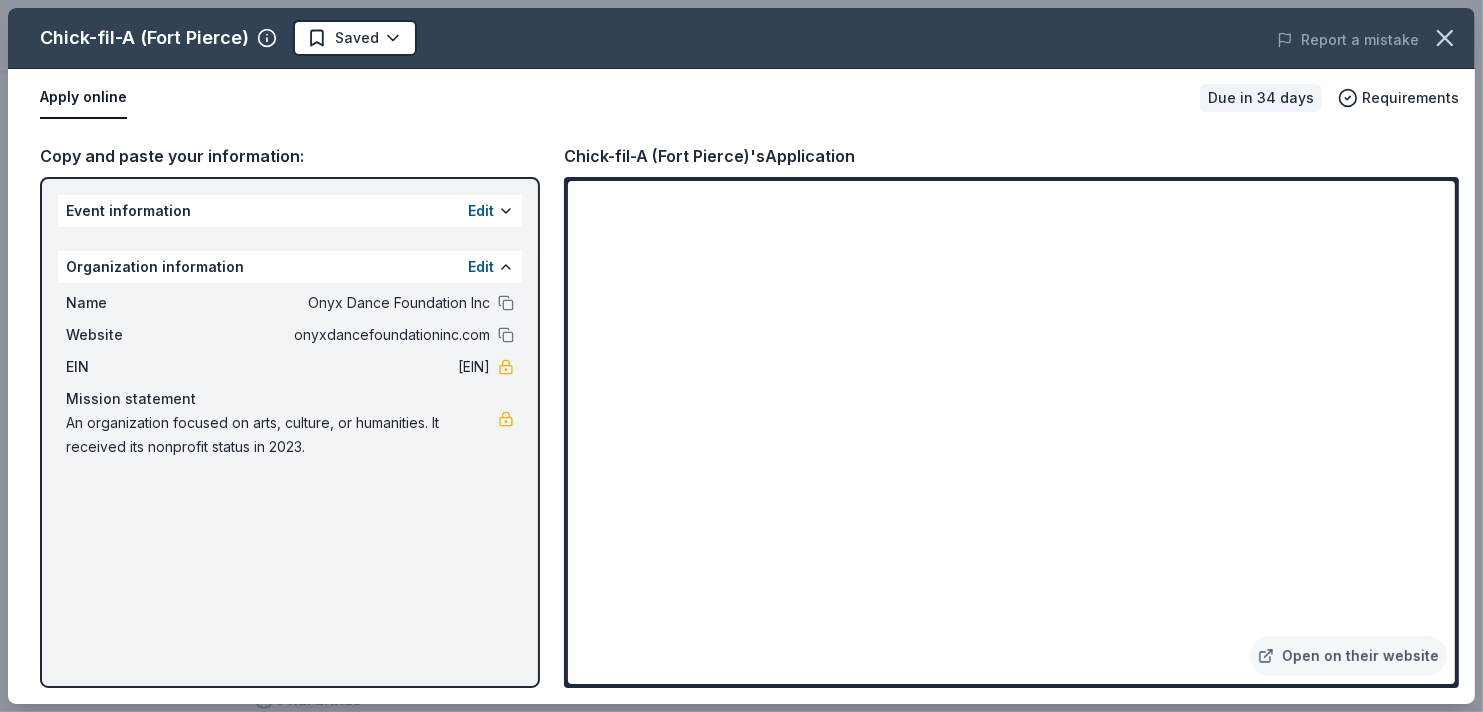 click on "Event information Edit" at bounding box center (290, 211) 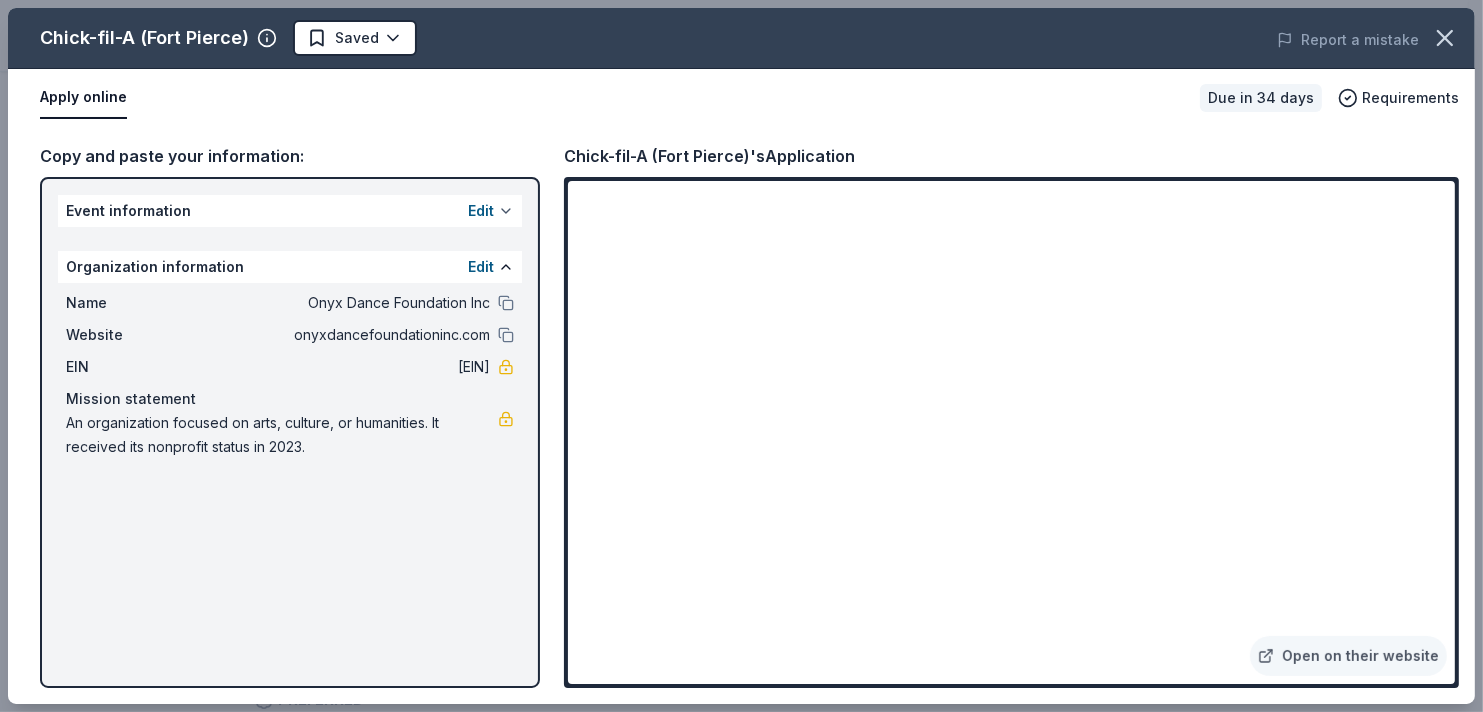 click at bounding box center [506, 211] 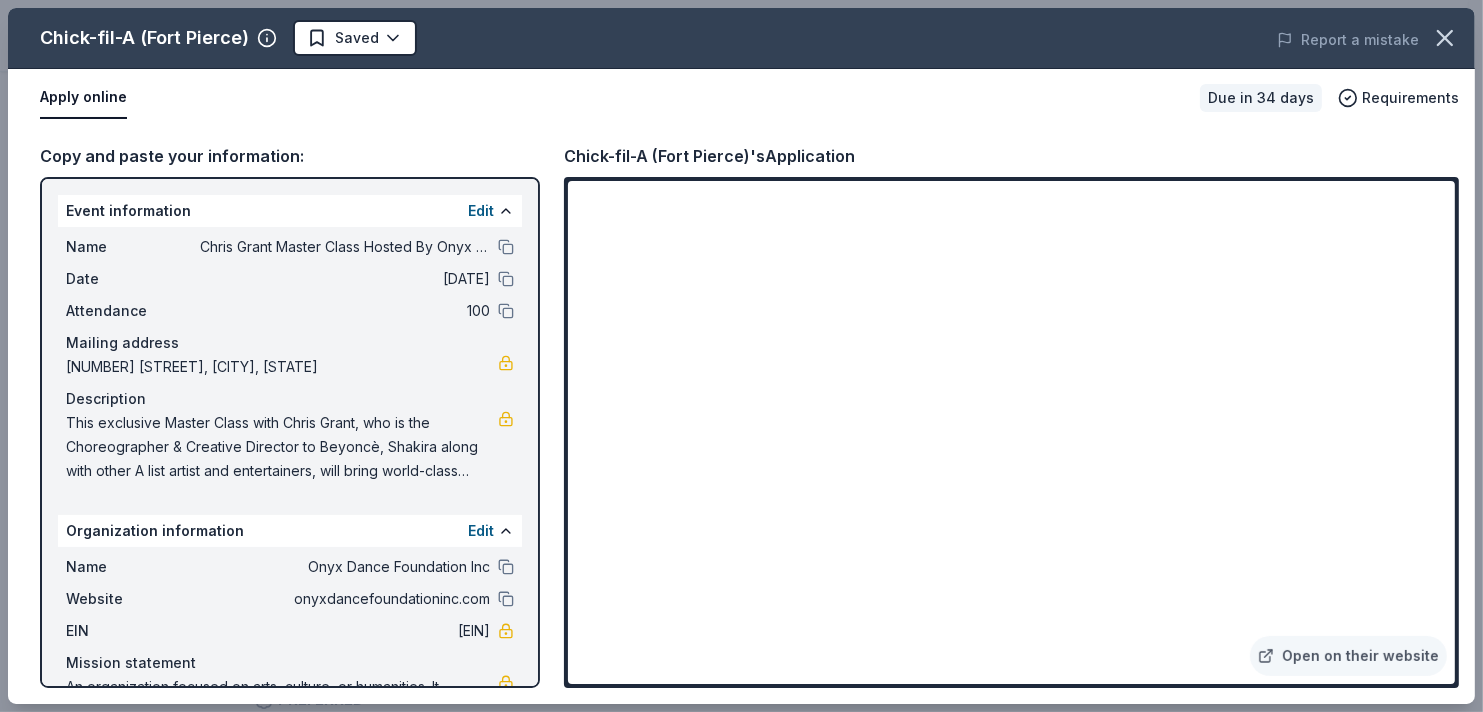 drag, startPoint x: 92, startPoint y: 211, endPoint x: 123, endPoint y: 368, distance: 160.03125 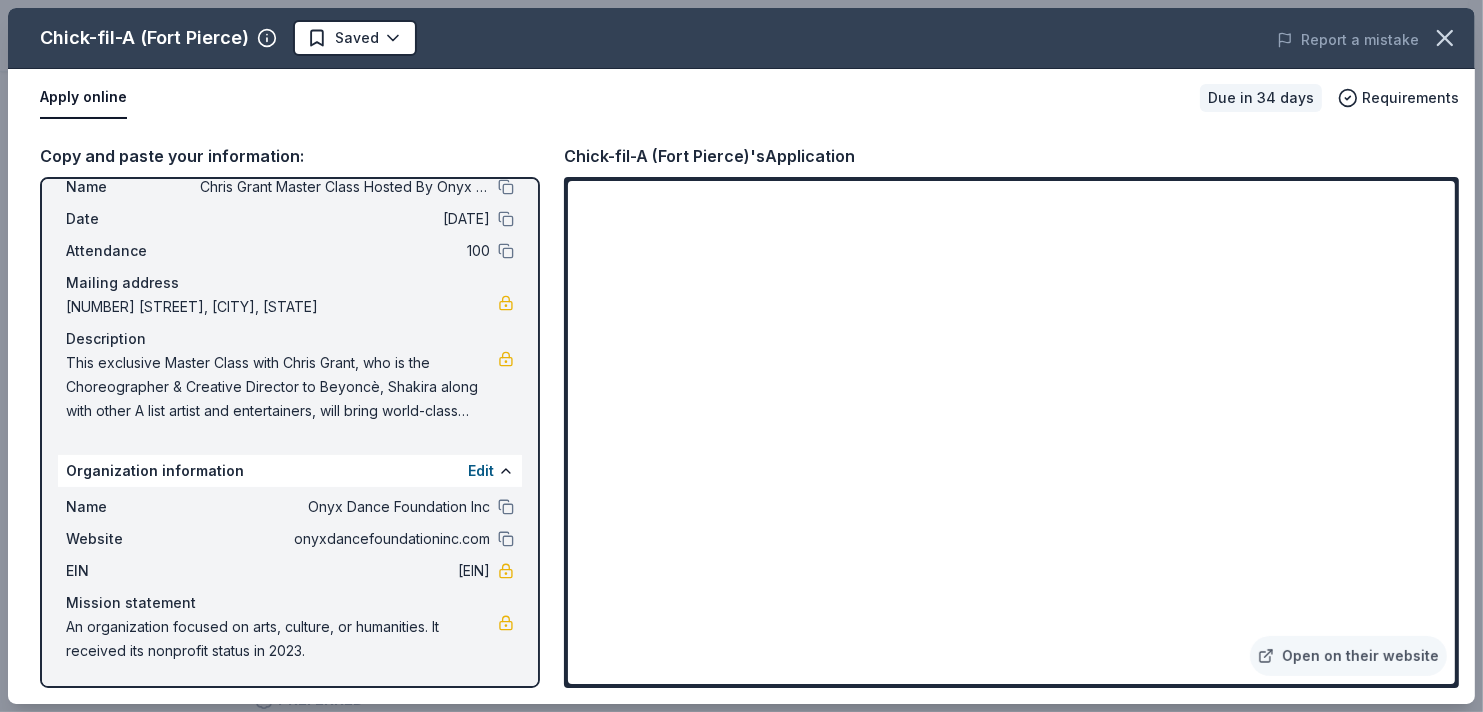 click on "Chick-fil-A (Fort Pierce) Saved Report a mistake Apply online Due in 34 days Requirements Copy and paste your information: Event information Edit Name Chris Grant Master Class Hosted By Onyx Dance Studio  Date 10/04/25 Attendance 100 Mailing address 4100 Okeechobee Road, Fort Pierce, FL 34947 Description This exclusive Master Class with Chris Grant, who is the Choreographer & Creative Director to Beyoncè, Shakira along with other A list artist and entertainers, will bring world-class training and inspiration to aspiring dancers & creatives in Fort Pierce & The Treasure Coast. Organization information Edit Name Onyx Dance Foundation Inc  Website onyxdancefoundationinc.com EIN 93-2520674 Mission statement An organization focused on arts, culture, or humanities. It received its nonprofit status in 2023. Chick-fil-A (Fort Pierce)'s  Application Open on their website" at bounding box center [741, 356] 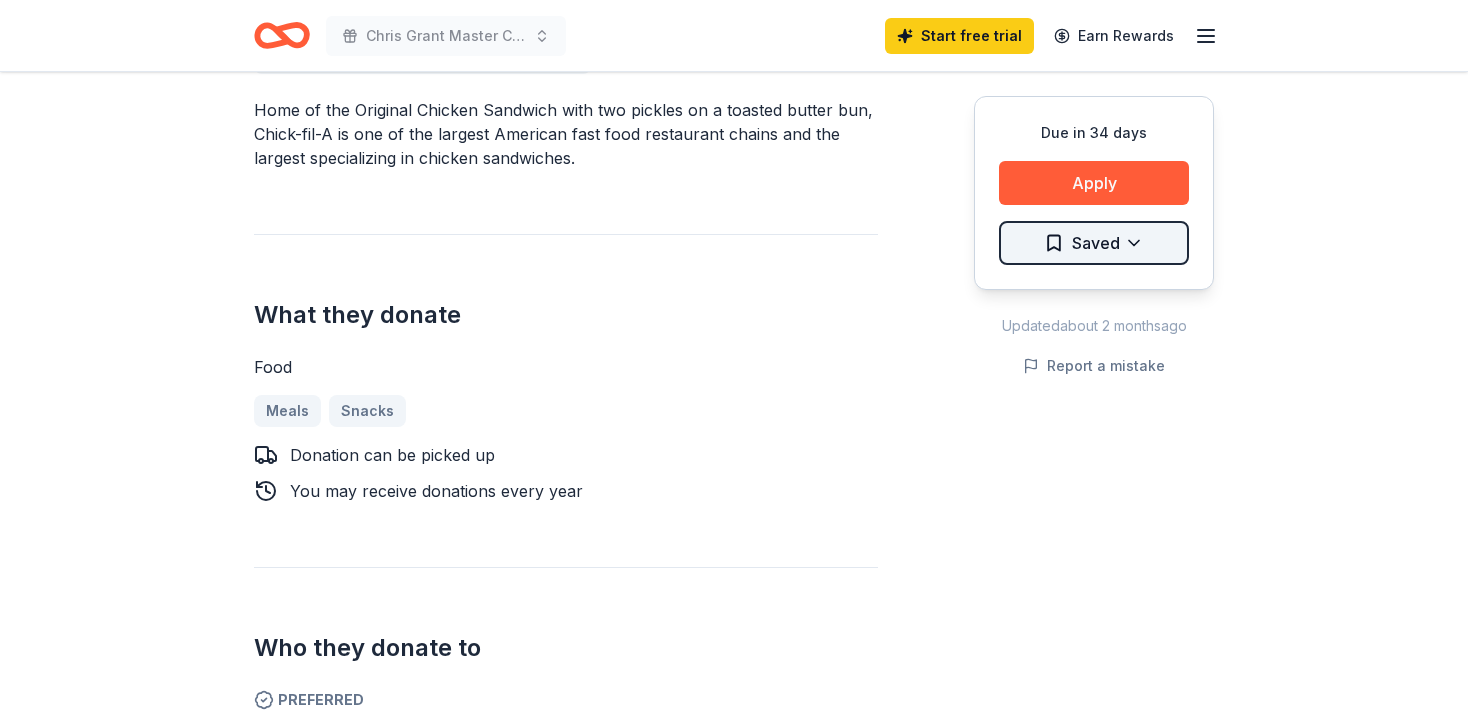 click on "Chris Grant Master Class Hosted By Onyx Dance Studio  Start free  trial Earn Rewards Due in 34 days Share Chick-fil-A (Fort Pierce) New Share Donating in FL (Fort Pierce community) Home of the Original Chicken Sandwich with two pickles on a toasted butter bun, Chick-fil-A is one of the largest American fast food restaurant chains and the largest specializing in chicken sandwiches. What they donate Food Meals Snacks Donation can be picked up   You may receive donations every   year Who they donate to  Preferred 501(c)(3) required Start free Pro trial to view approval rates and average donation values Due in 34 days Apply Saved Updated  about 2 months  ago Report a mistake New Be the first to review this company! Leave a review Similar donors Top rated 4   applies  last week 36 days left Online app Abuelo's  5.0 $20 VIP gift cards Local 34 days left Online app Bono's Pit Bar-B-Q New Food, gift card(s) Local 34 days left Samurai Restaurant New Restaurant gift certificates 1   apply  last week Local 34 days left" at bounding box center (734, -266) 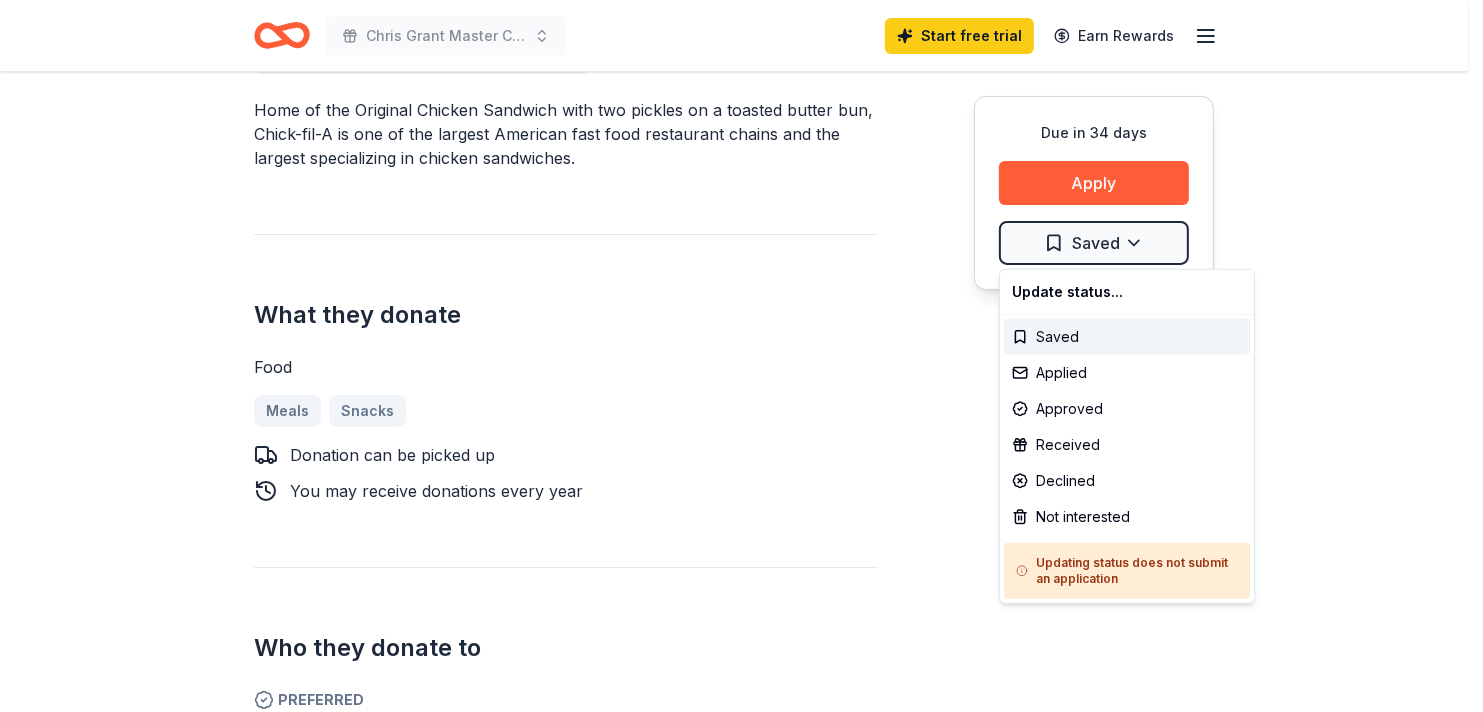 click on "Chris Grant Master Class Hosted By Onyx Dance Studio  Start free  trial Earn Rewards Due in 34 days Share Chick-fil-A (Fort Pierce) New Share Donating in FL (Fort Pierce community) Home of the Original Chicken Sandwich with two pickles on a toasted butter bun, Chick-fil-A is one of the largest American fast food restaurant chains and the largest specializing in chicken sandwiches. What they donate Food Meals Snacks Donation can be picked up   You may receive donations every   year Who they donate to  Preferred 501(c)(3) required Start free Pro trial to view approval rates and average donation values Due in 34 days Apply Saved Updated  about 2 months  ago Report a mistake New Be the first to review this company! Leave a review Similar donors Top rated 4   applies  last week 36 days left Online app Abuelo's  5.0 $20 VIP gift cards Local 34 days left Online app Bono's Pit Bar-B-Q New Food, gift card(s) Local 34 days left Samurai Restaurant New Restaurant gift certificates 1   apply  last week Local 34 days left" at bounding box center (741, -266) 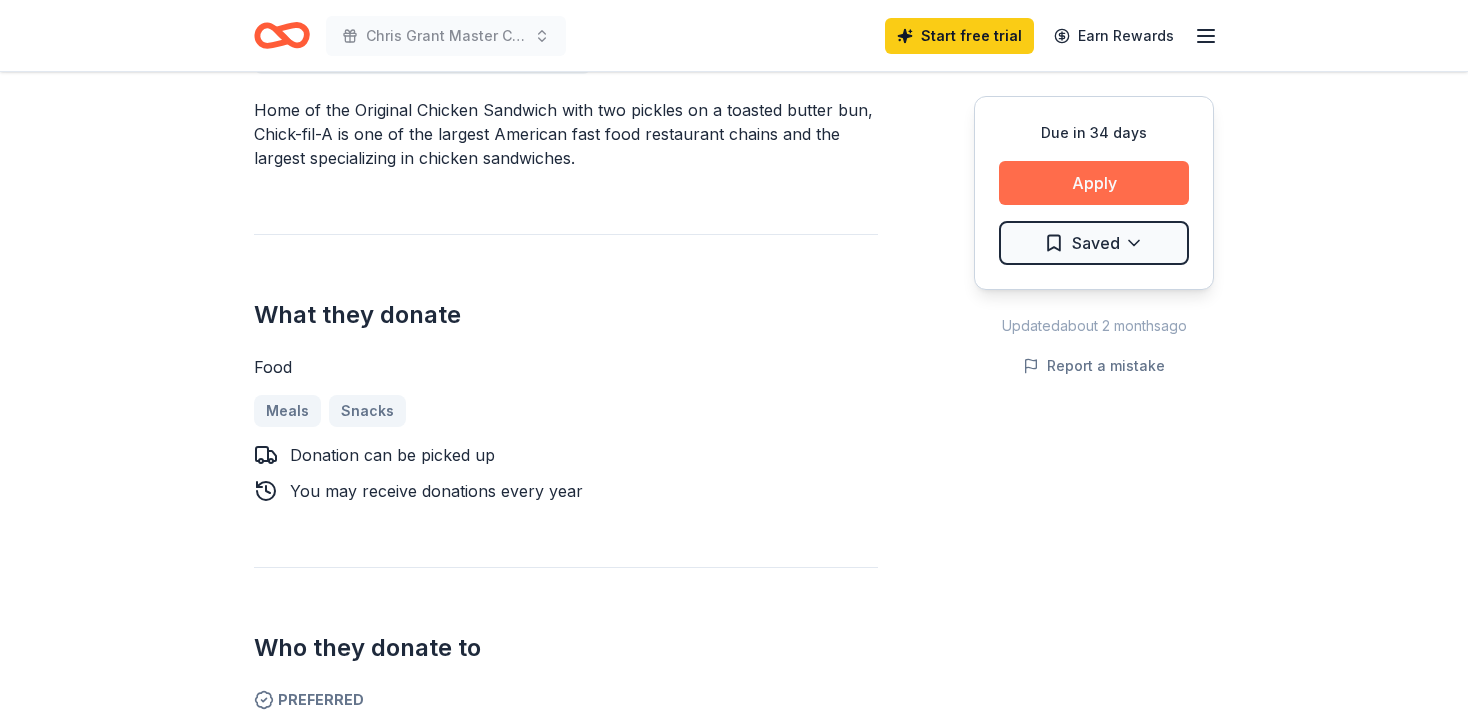 click on "Apply" at bounding box center (1094, 183) 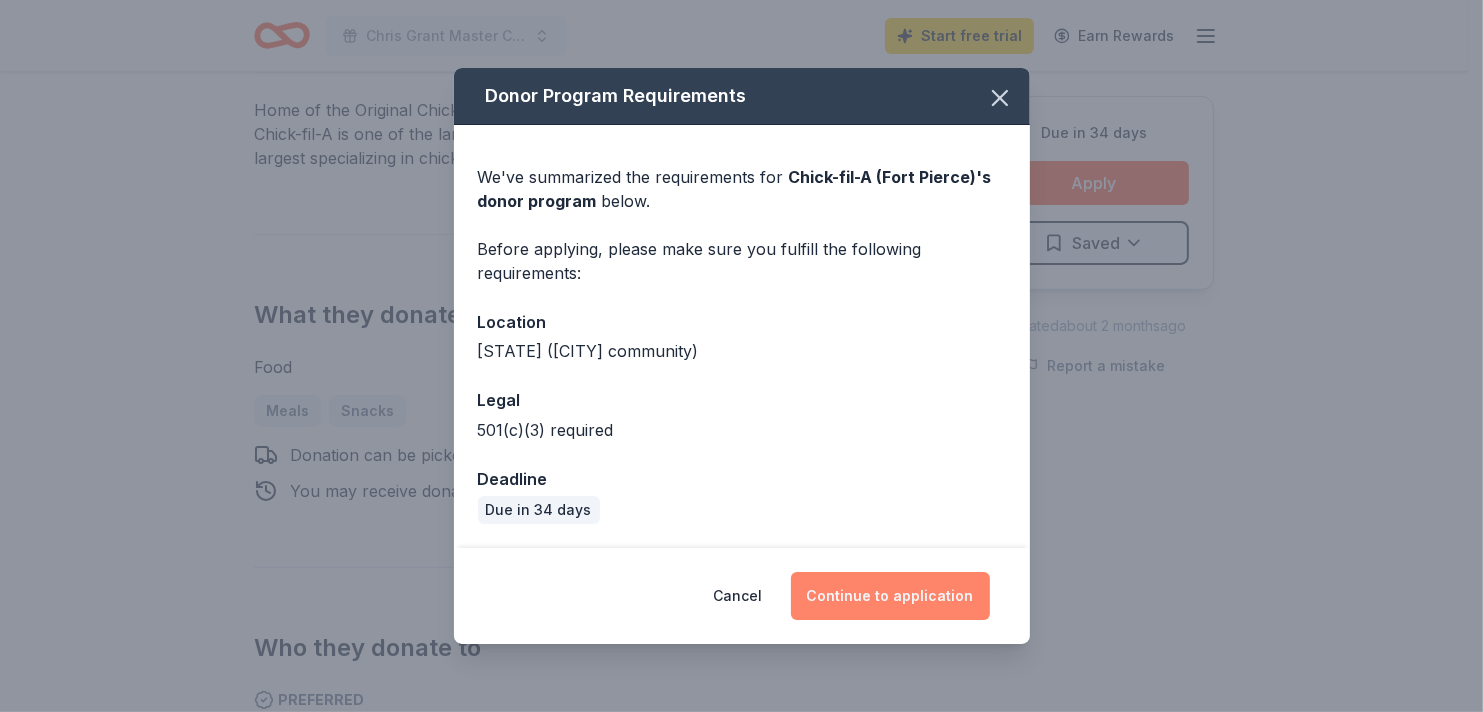 click on "Continue to application" at bounding box center [890, 596] 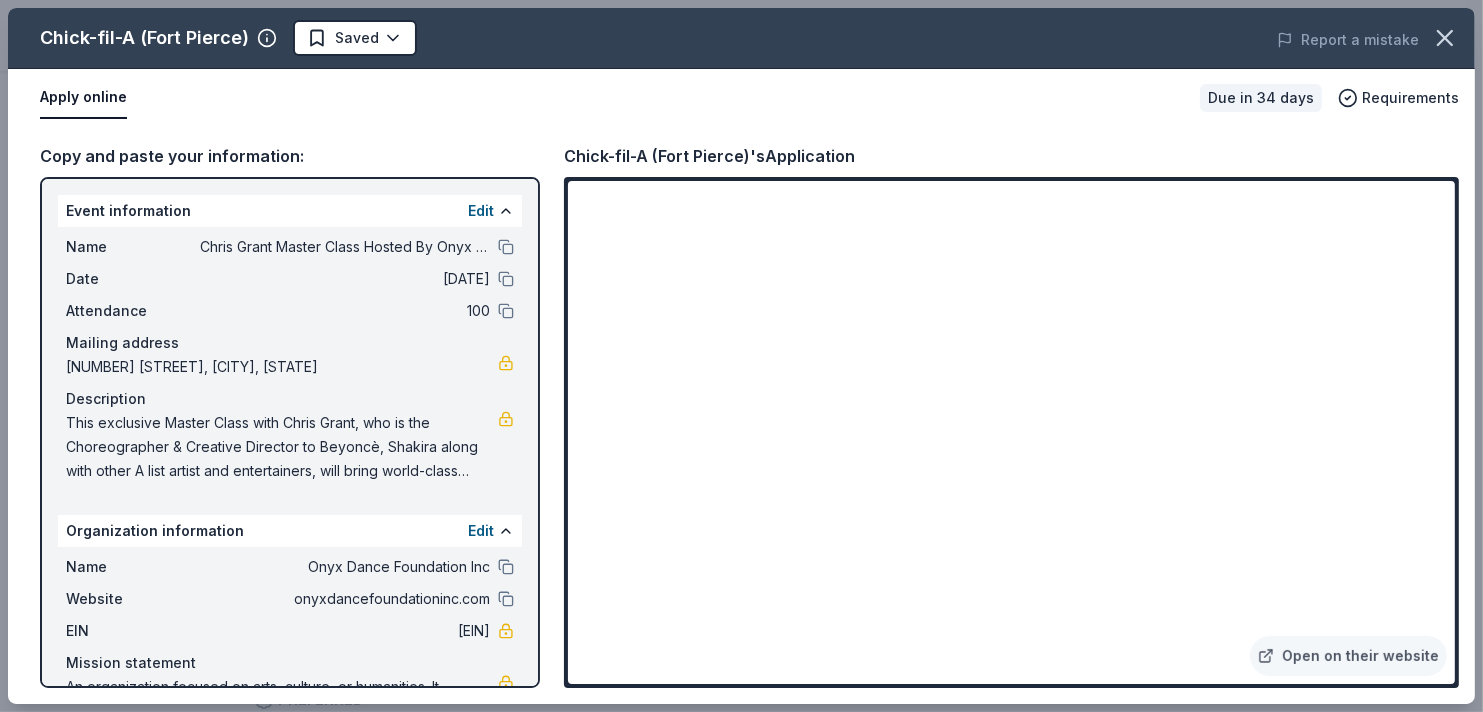 click on "Apply online" at bounding box center [83, 98] 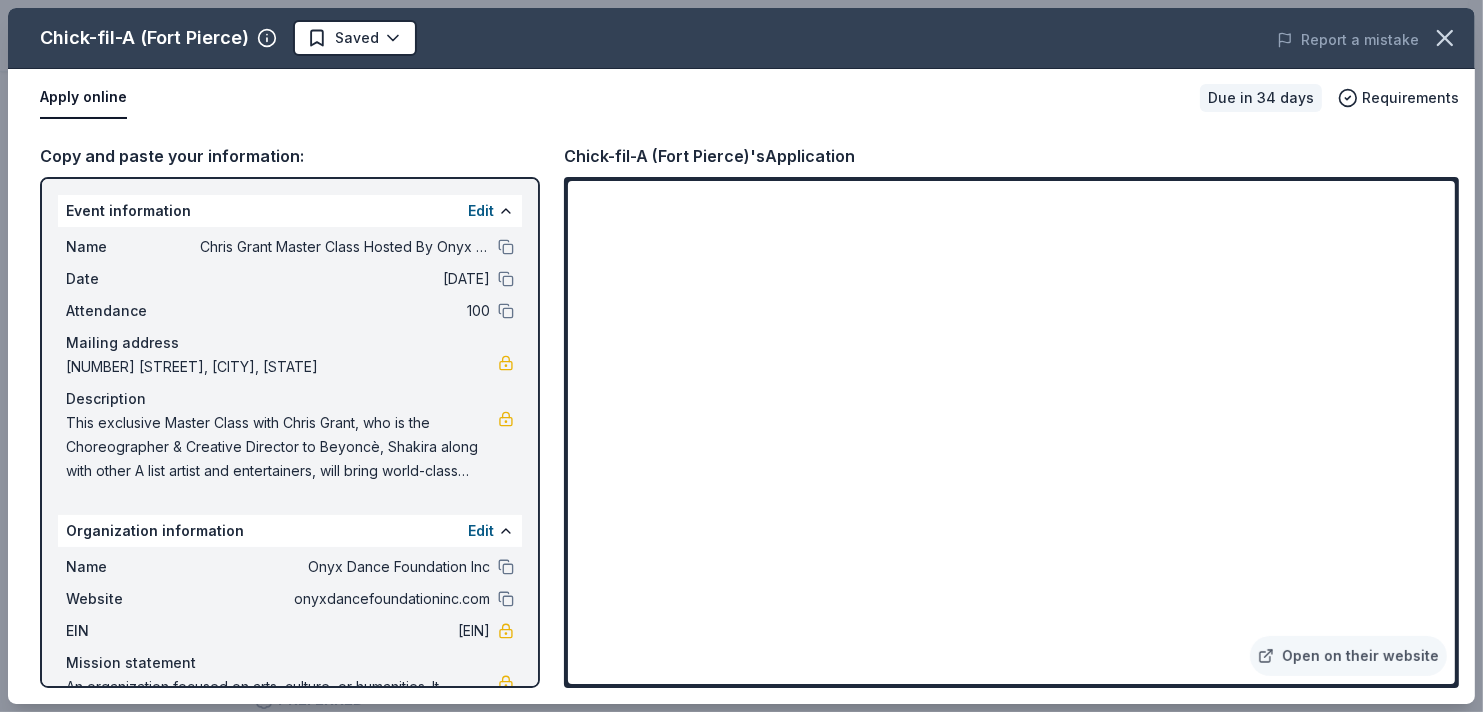 click on "Event information Edit" at bounding box center (290, 211) 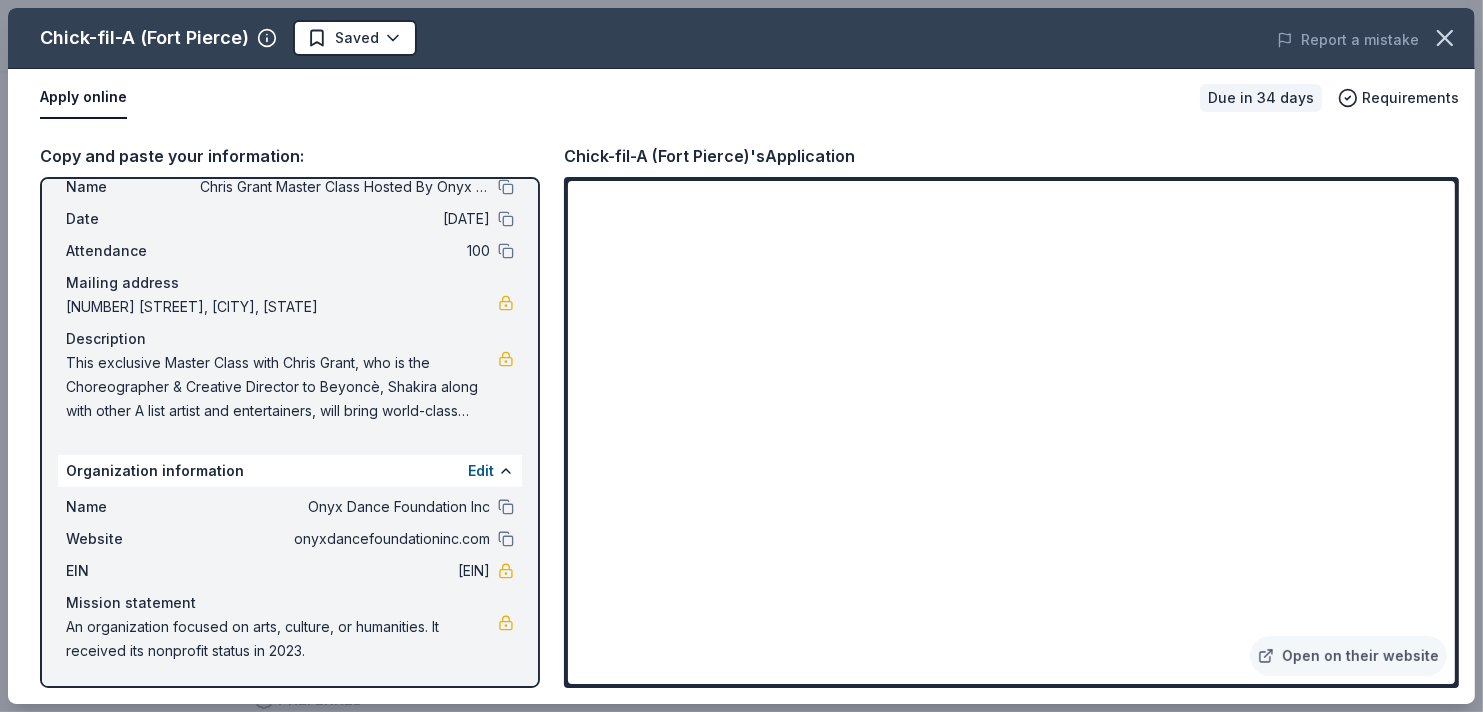 drag, startPoint x: 400, startPoint y: 643, endPoint x: 267, endPoint y: 335, distance: 335.4892 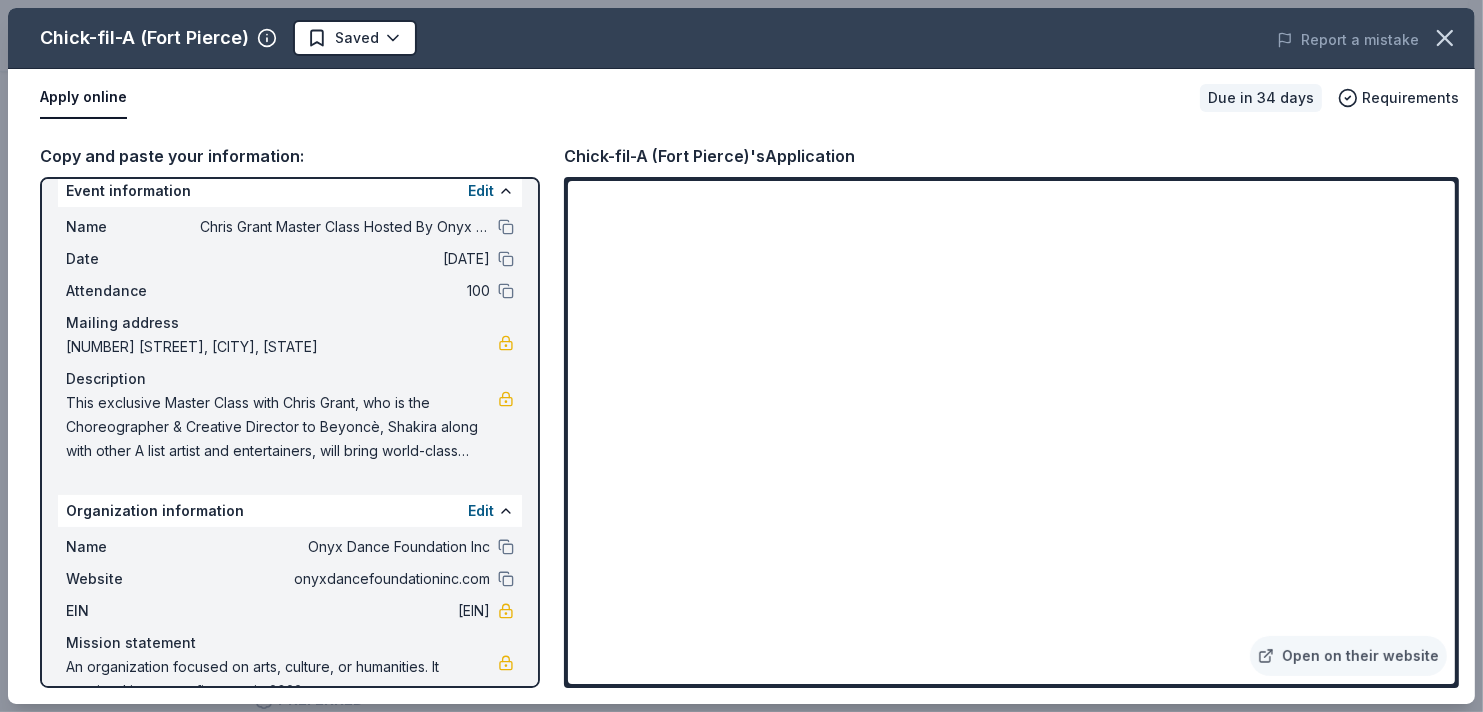 scroll, scrollTop: 0, scrollLeft: 0, axis: both 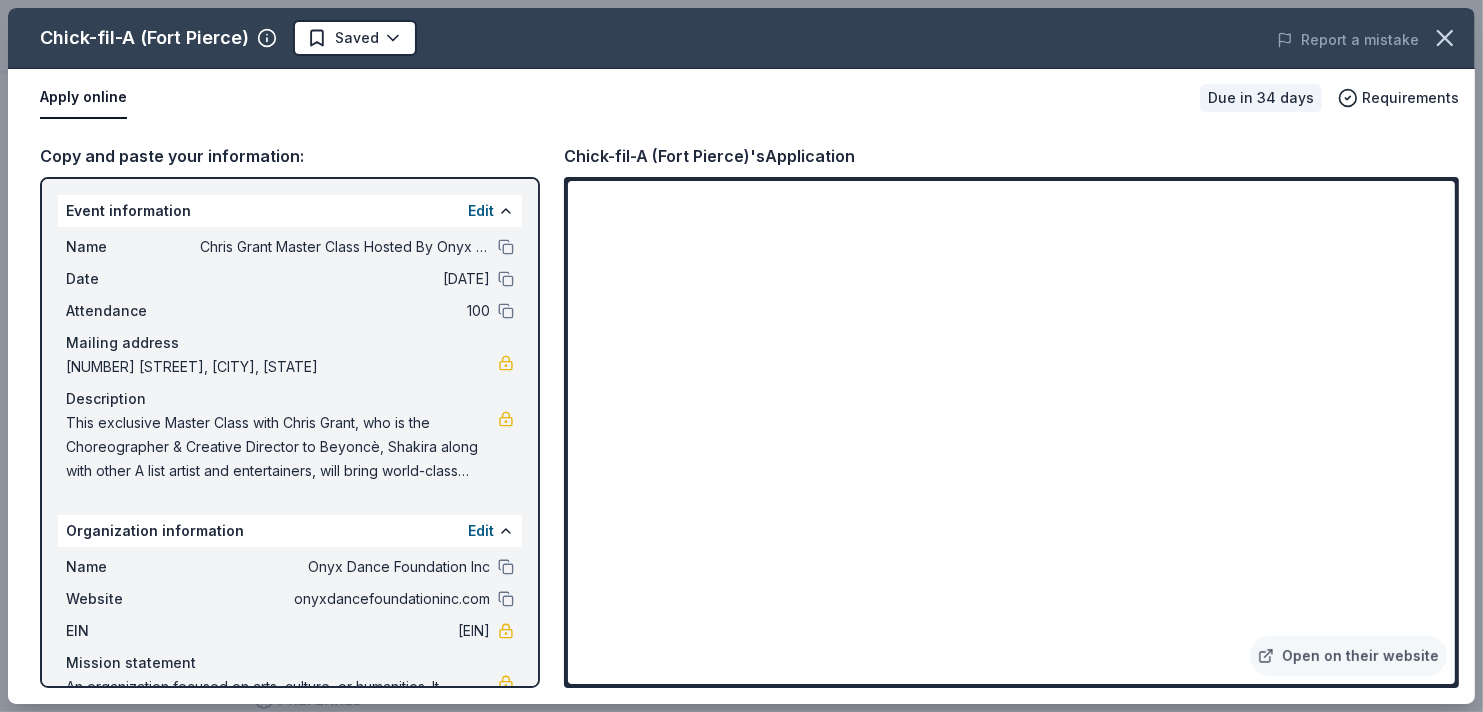 click on "Apply online" at bounding box center [83, 98] 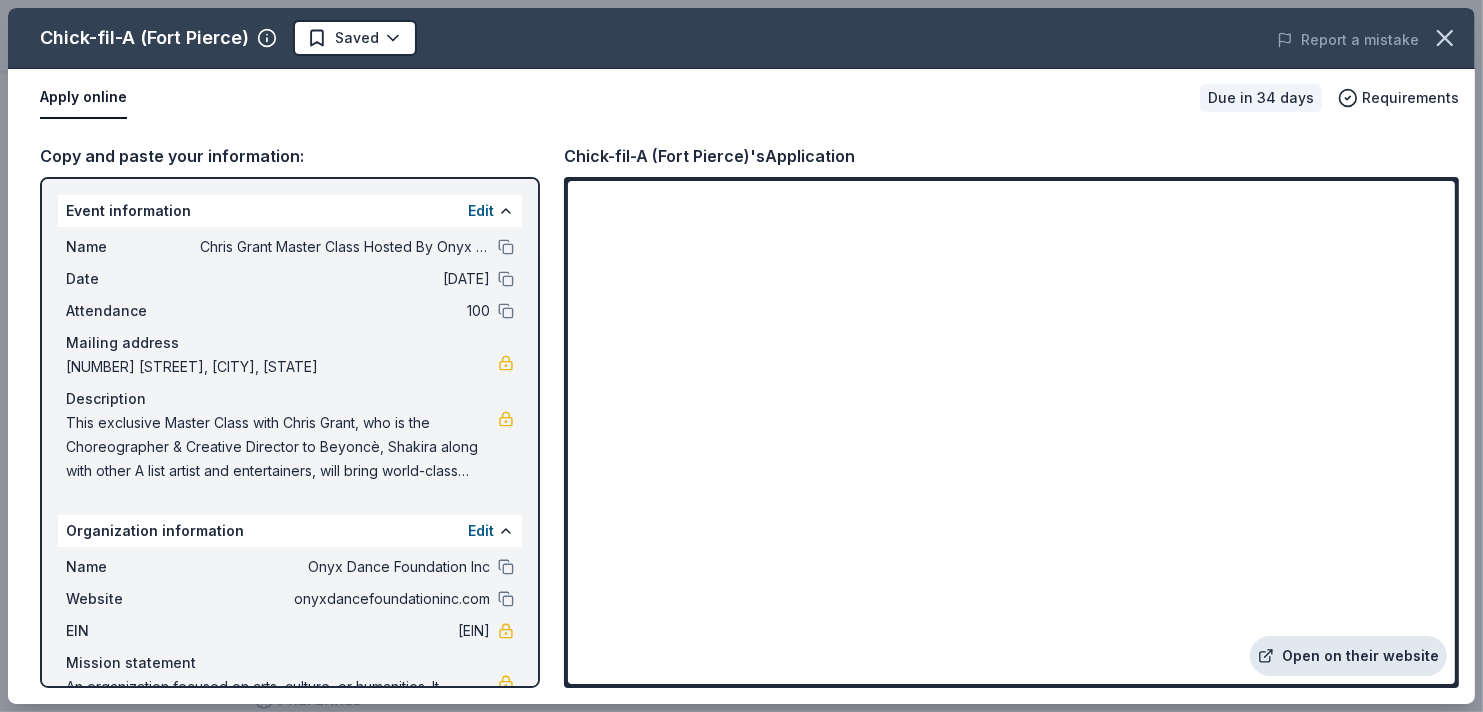 click on "Open on their website" at bounding box center [1348, 656] 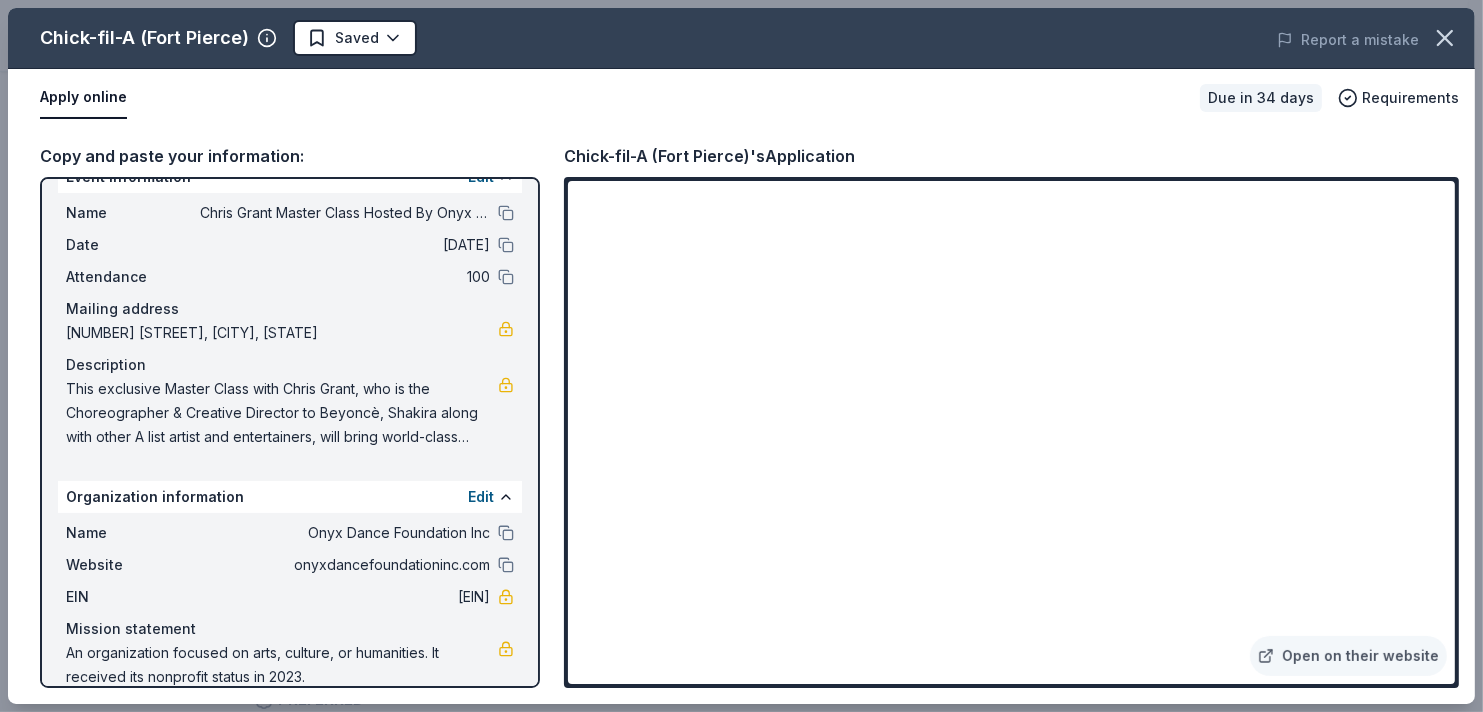 scroll, scrollTop: 60, scrollLeft: 0, axis: vertical 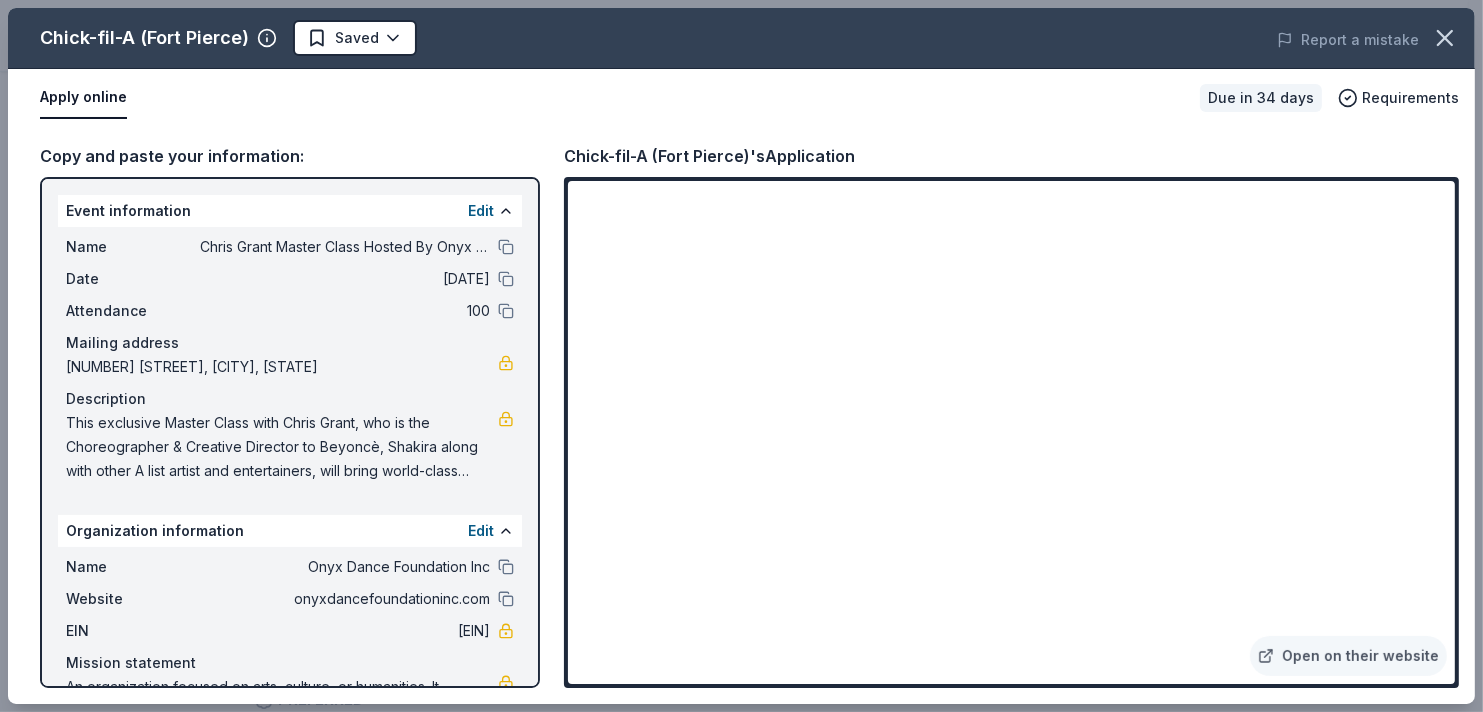click on "Apply online" at bounding box center (83, 98) 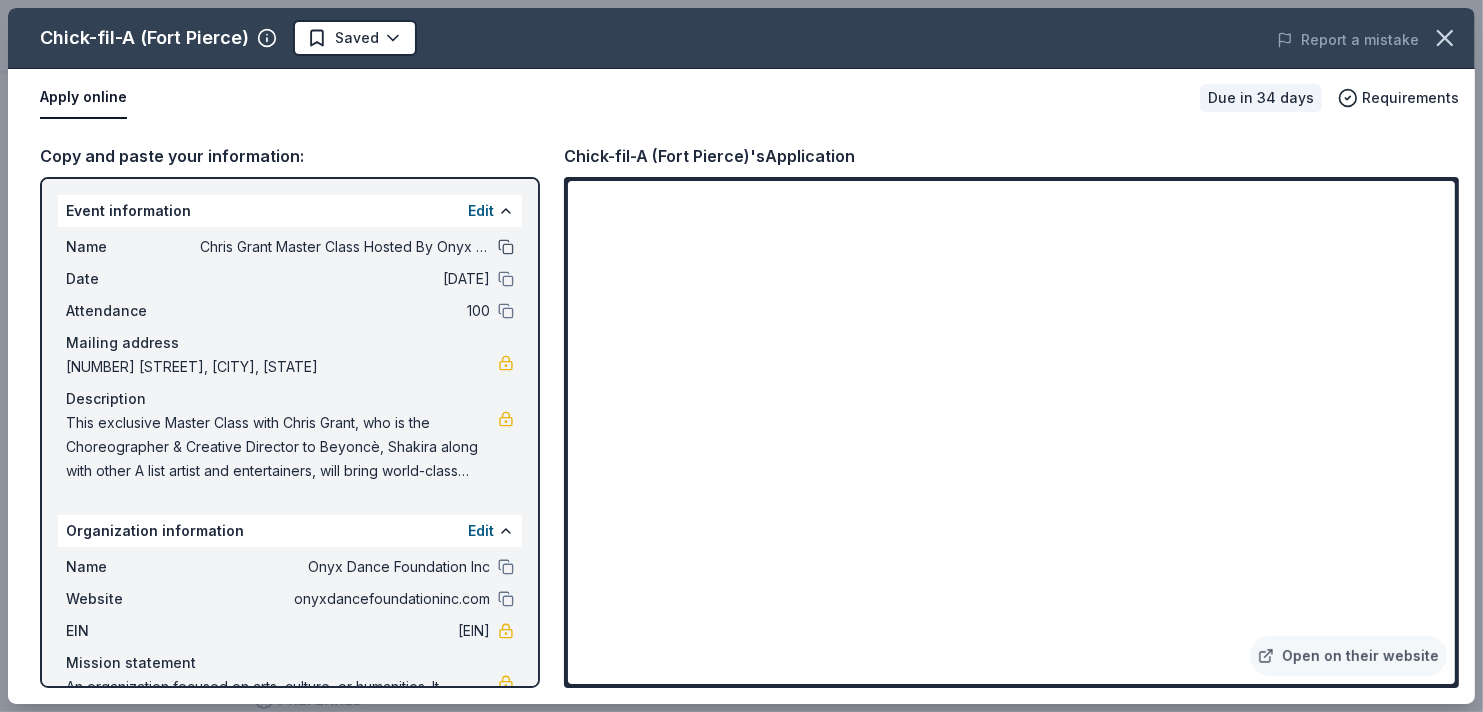 click at bounding box center [506, 247] 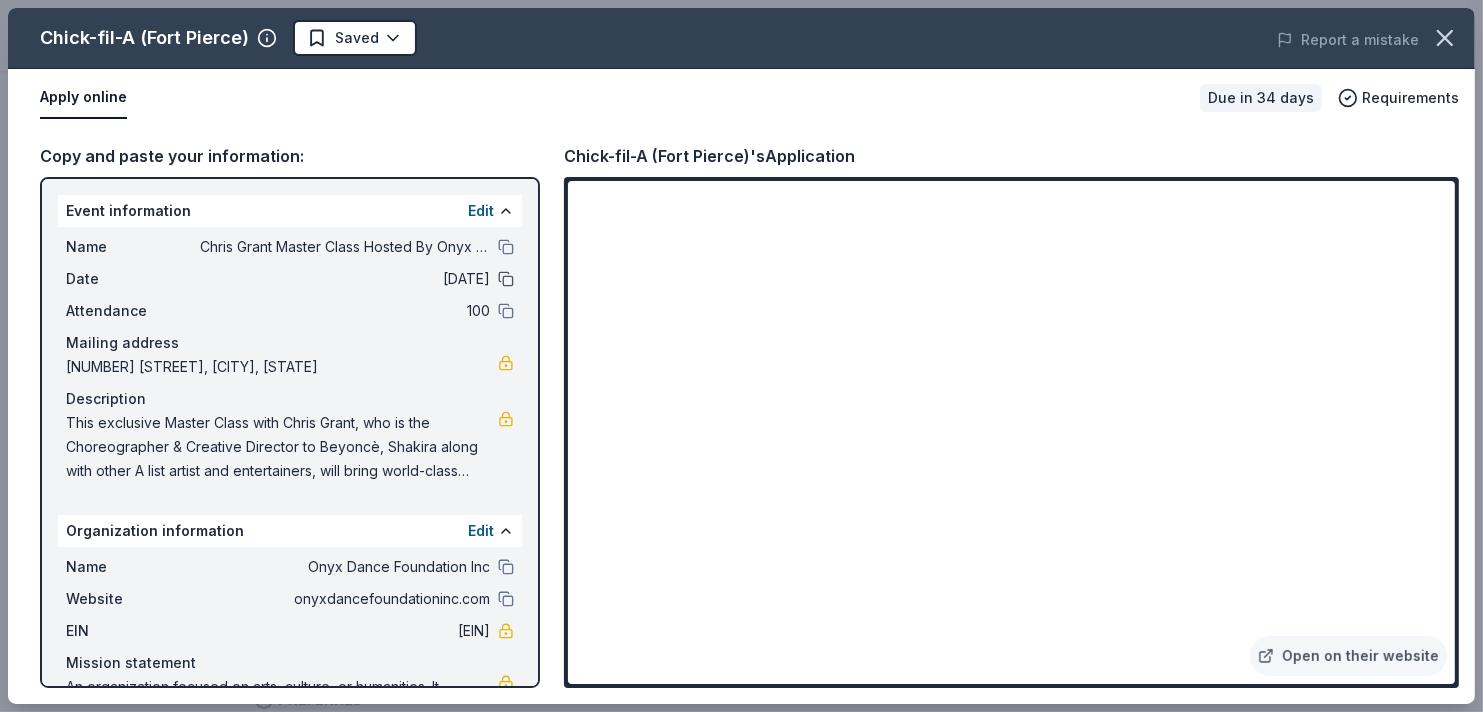 click at bounding box center [506, 279] 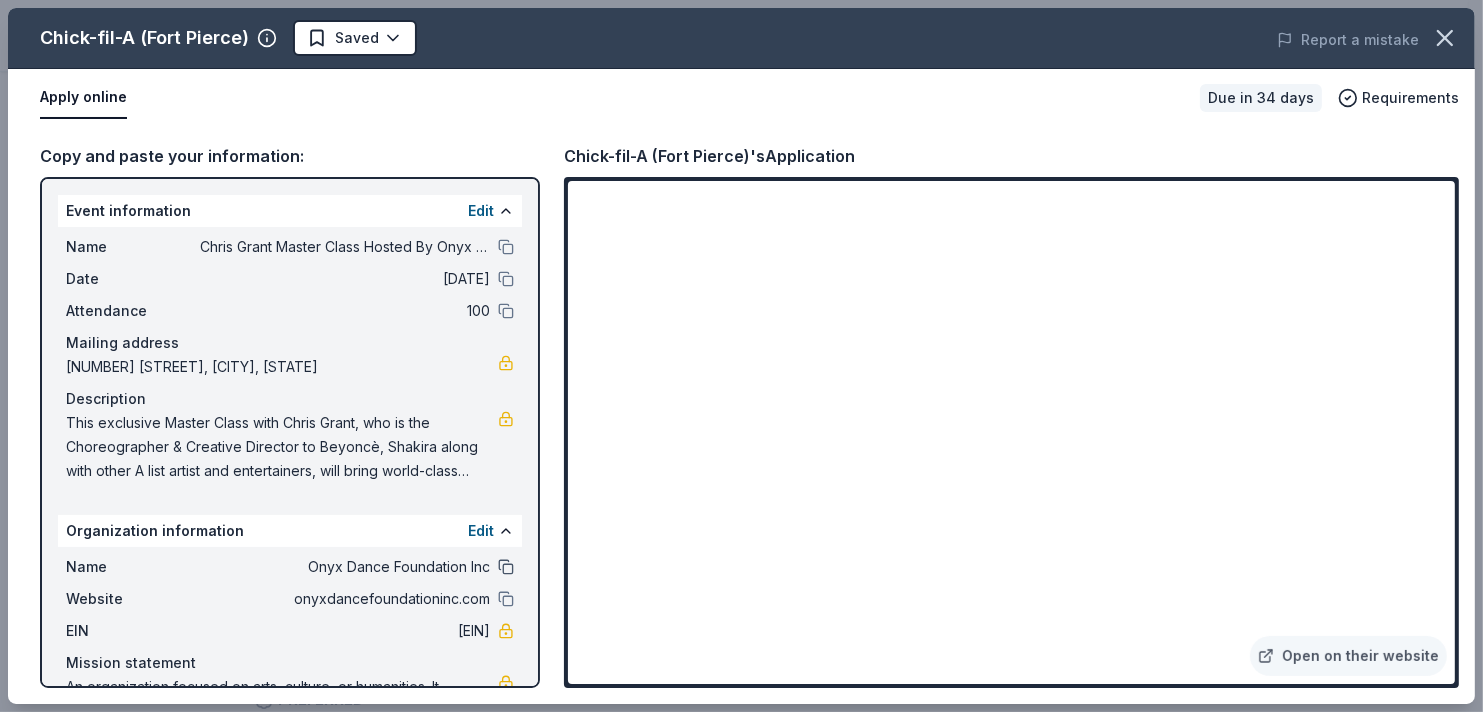 click at bounding box center [506, 567] 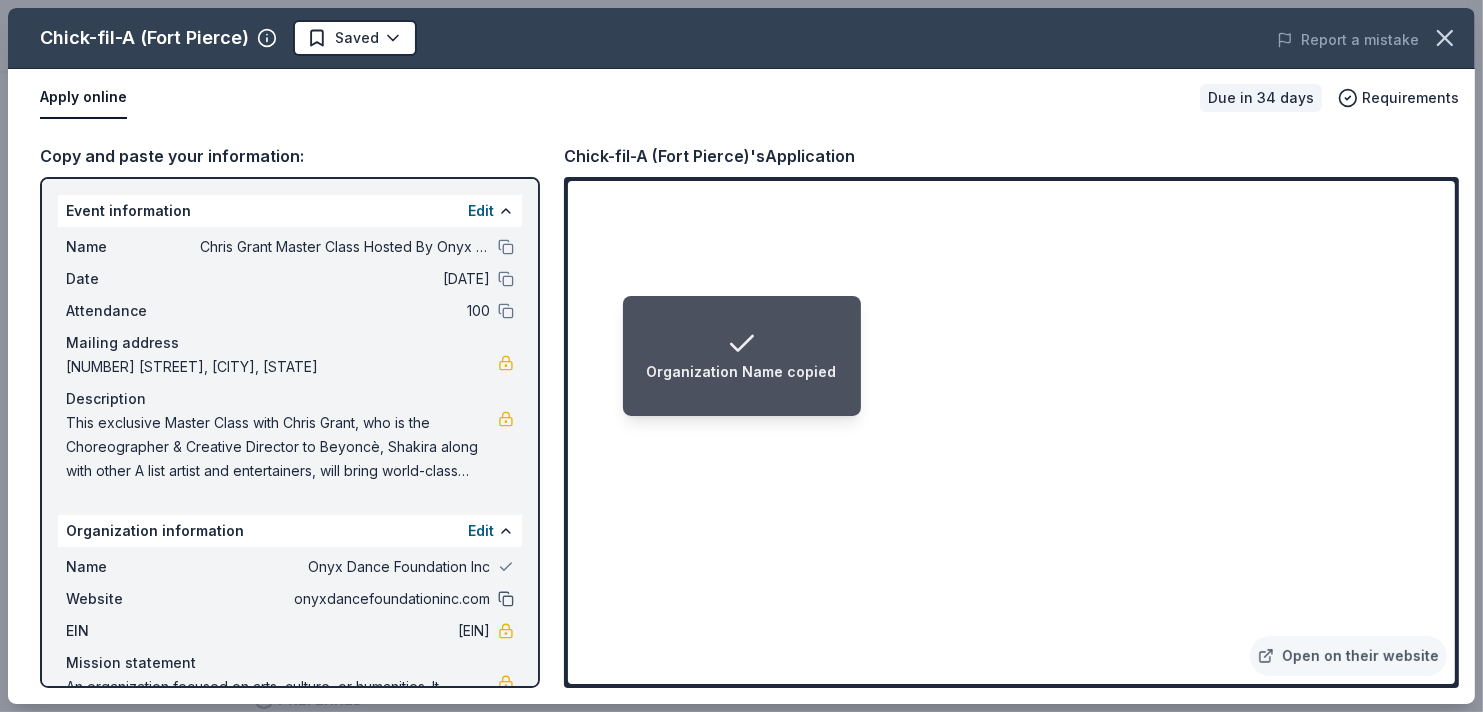 click at bounding box center [506, 599] 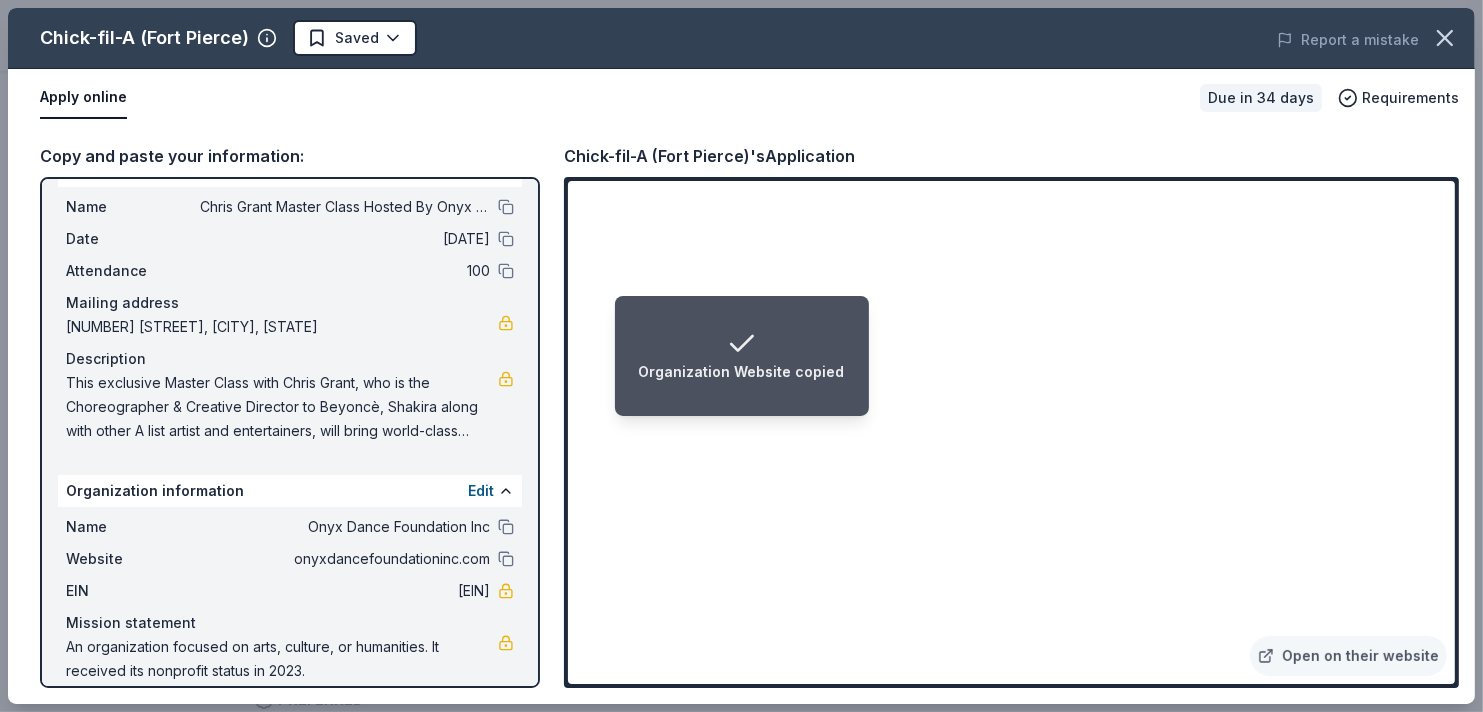 scroll, scrollTop: 60, scrollLeft: 0, axis: vertical 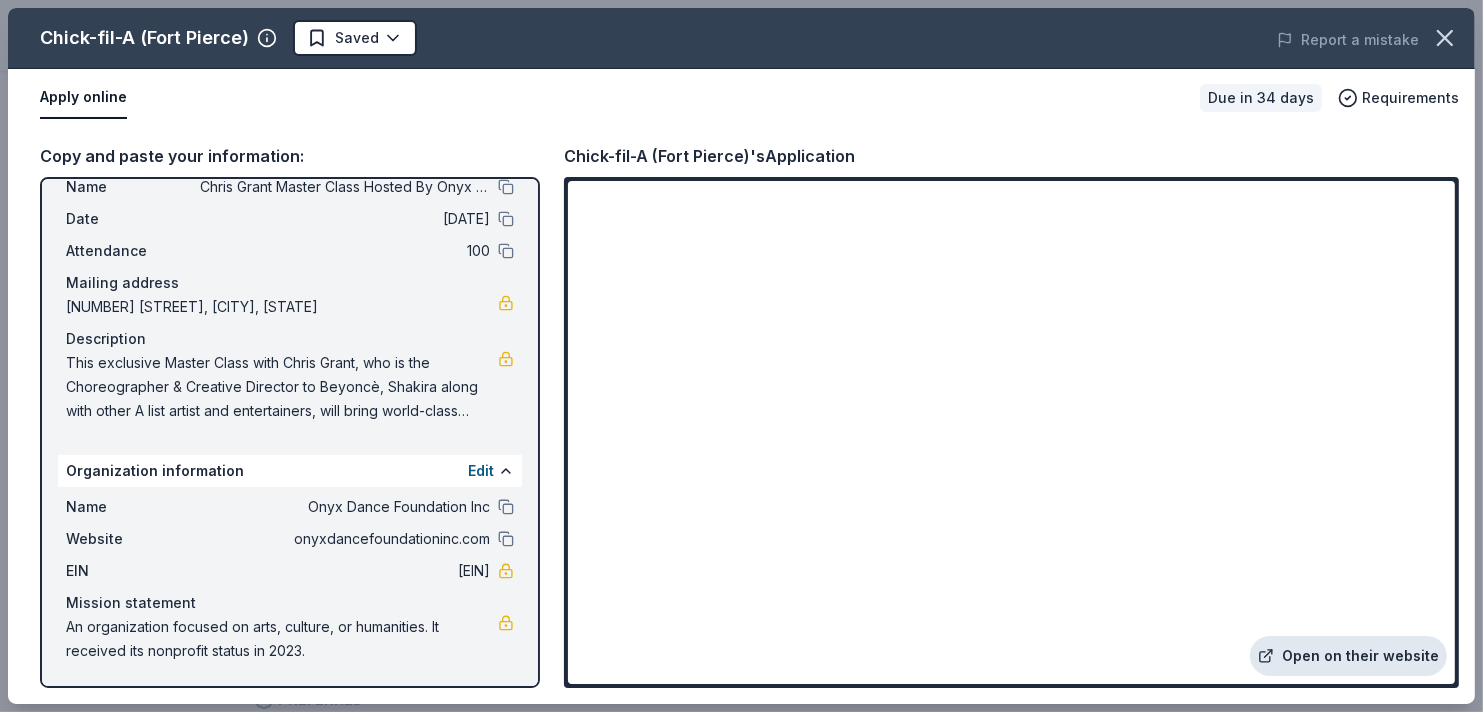 click on "Open on their website" at bounding box center (1348, 656) 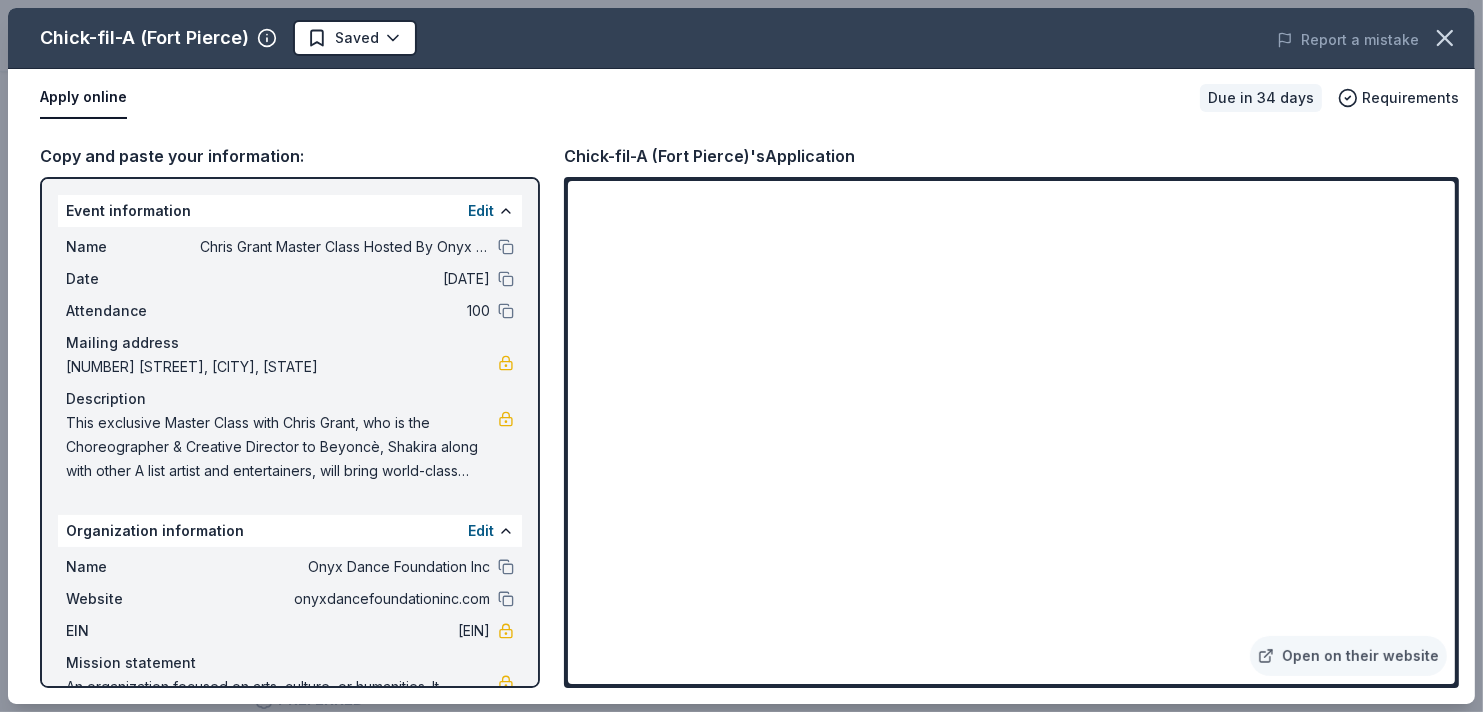 scroll, scrollTop: 0, scrollLeft: 0, axis: both 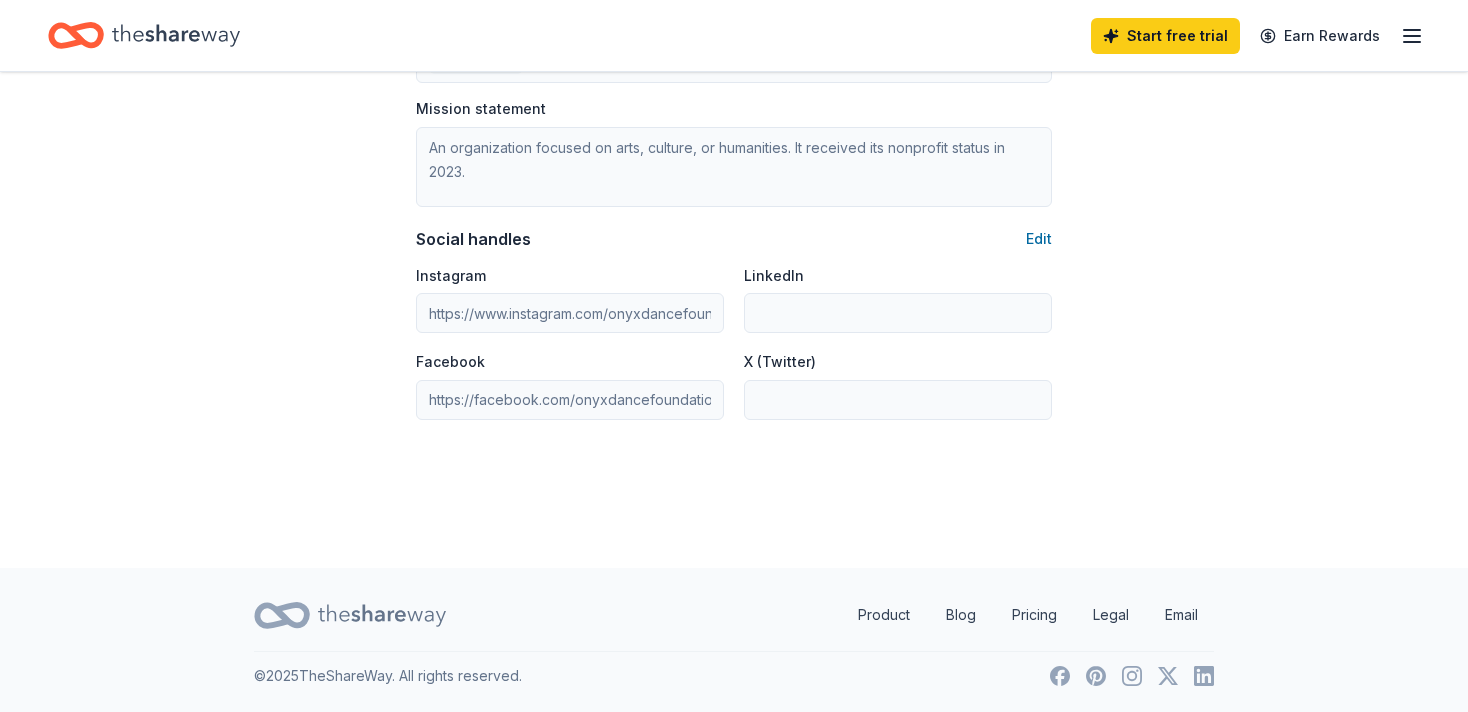 click 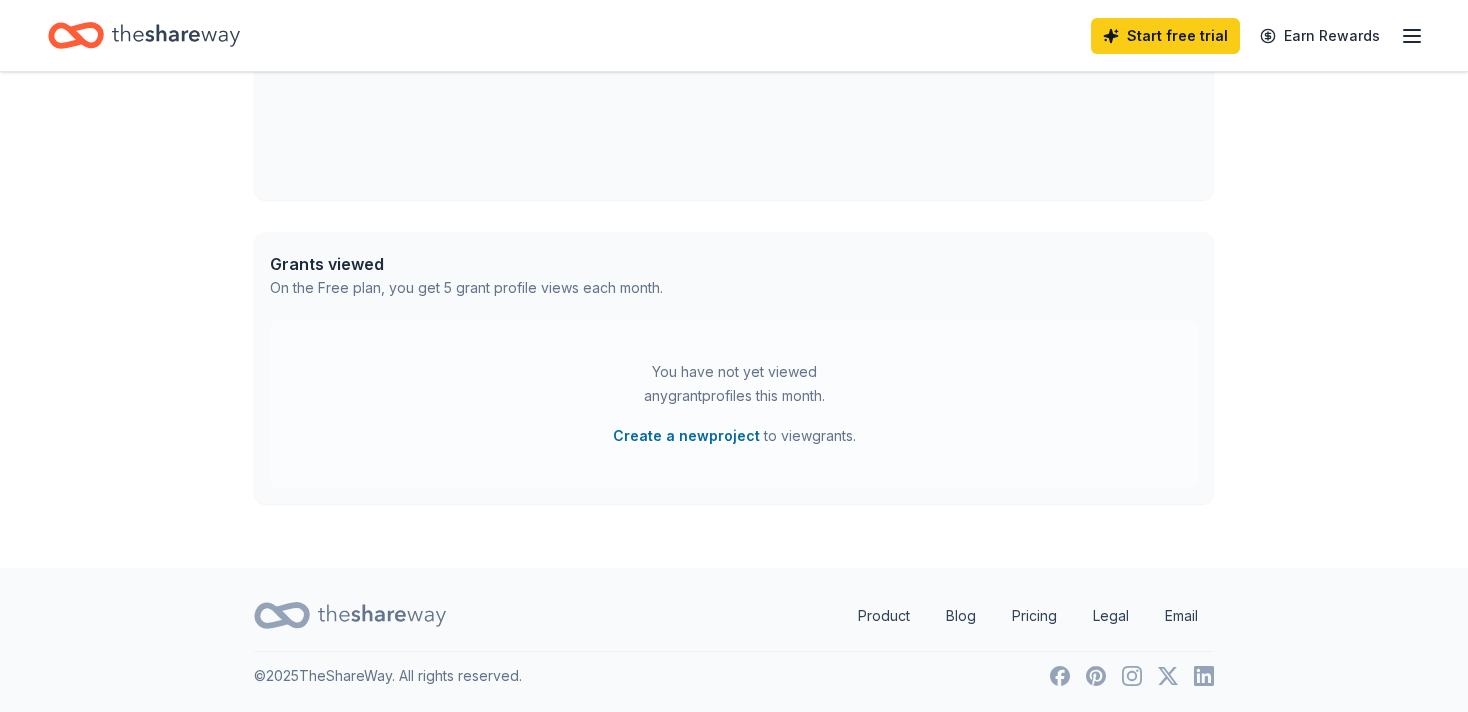 scroll, scrollTop: 0, scrollLeft: 0, axis: both 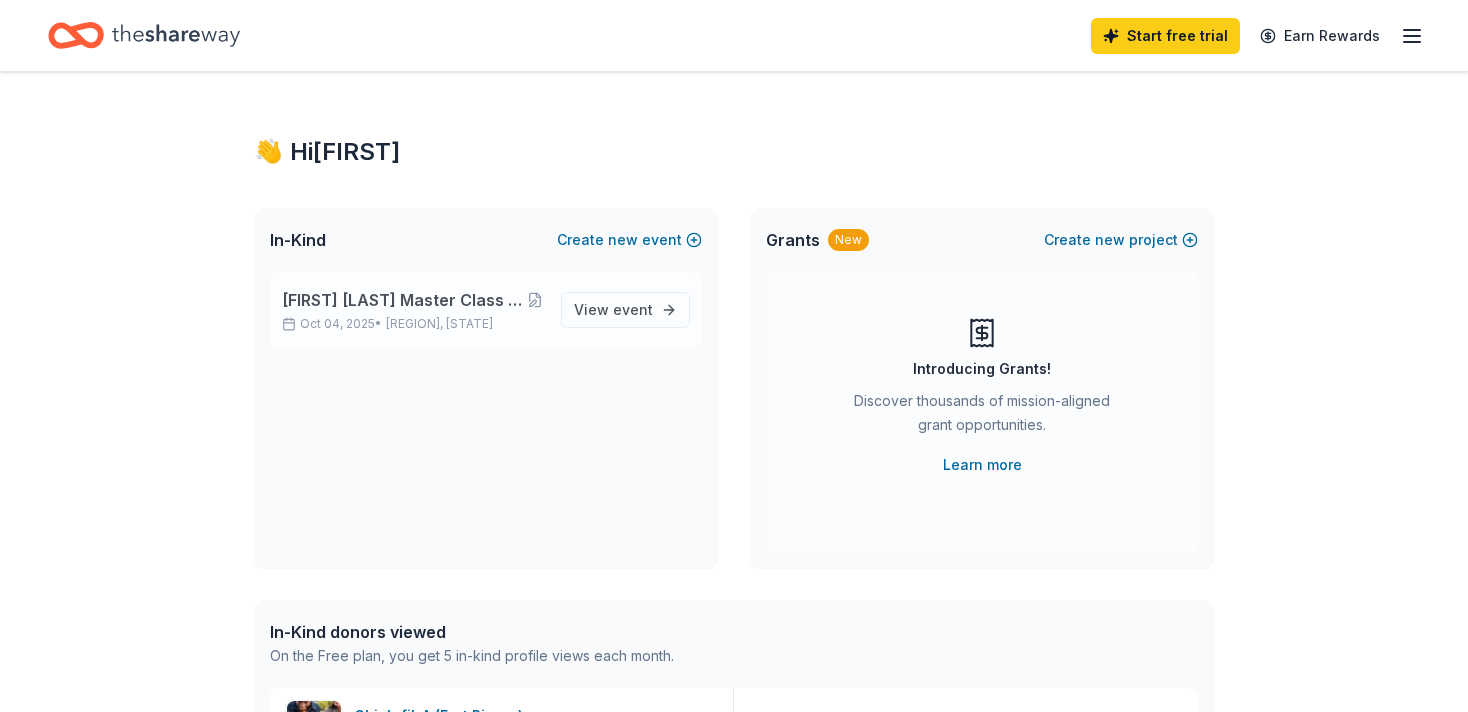 click on "Chris Grant Master Class Hosted By Onyx Dance Studio" at bounding box center (403, 300) 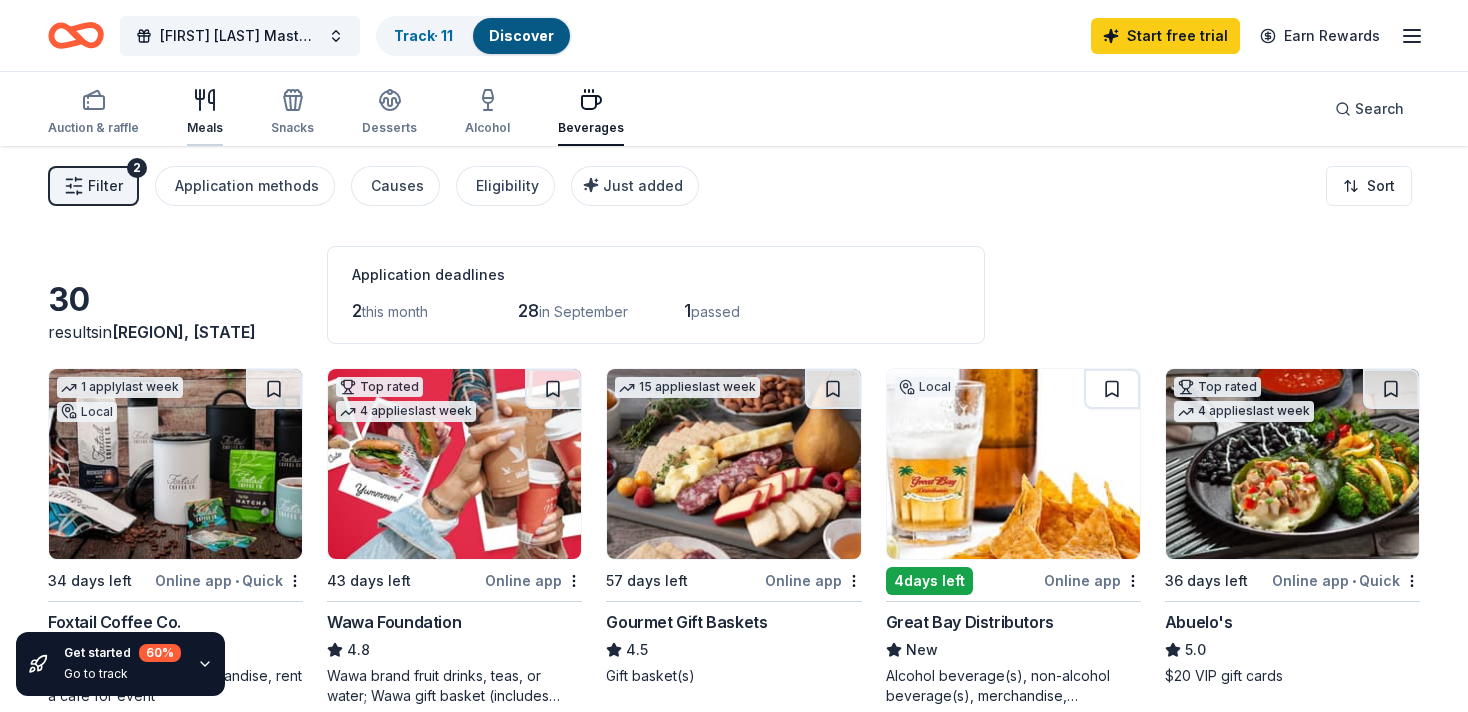 click on "Meals" at bounding box center [205, 128] 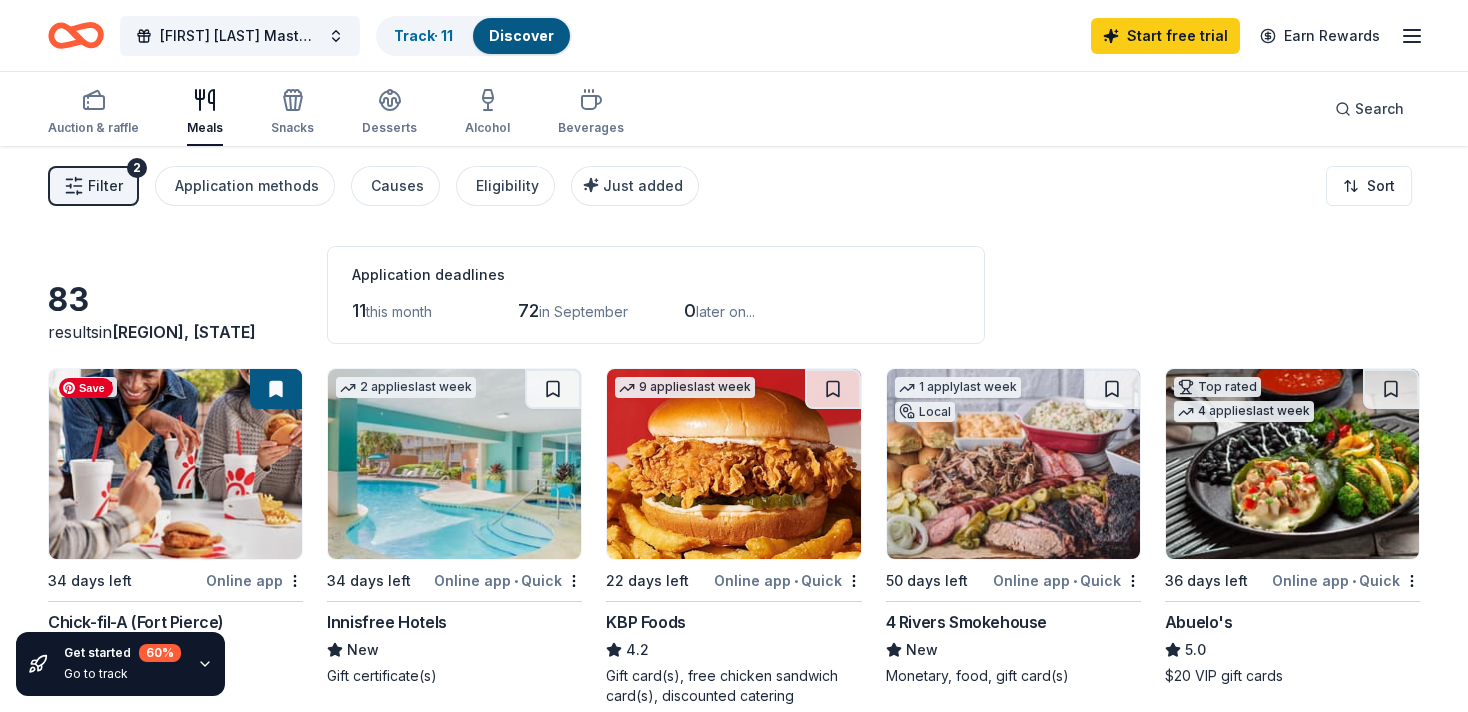 click at bounding box center (175, 464) 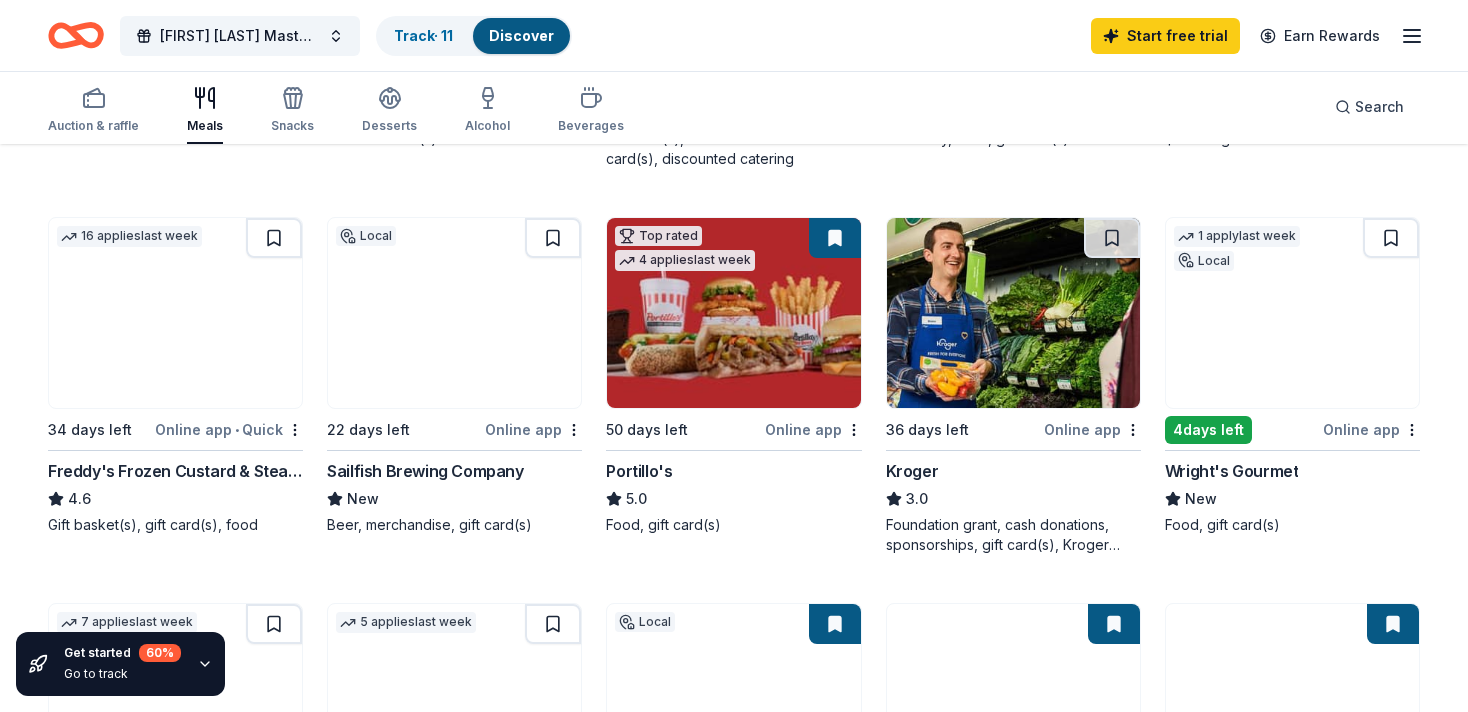 scroll, scrollTop: 540, scrollLeft: 0, axis: vertical 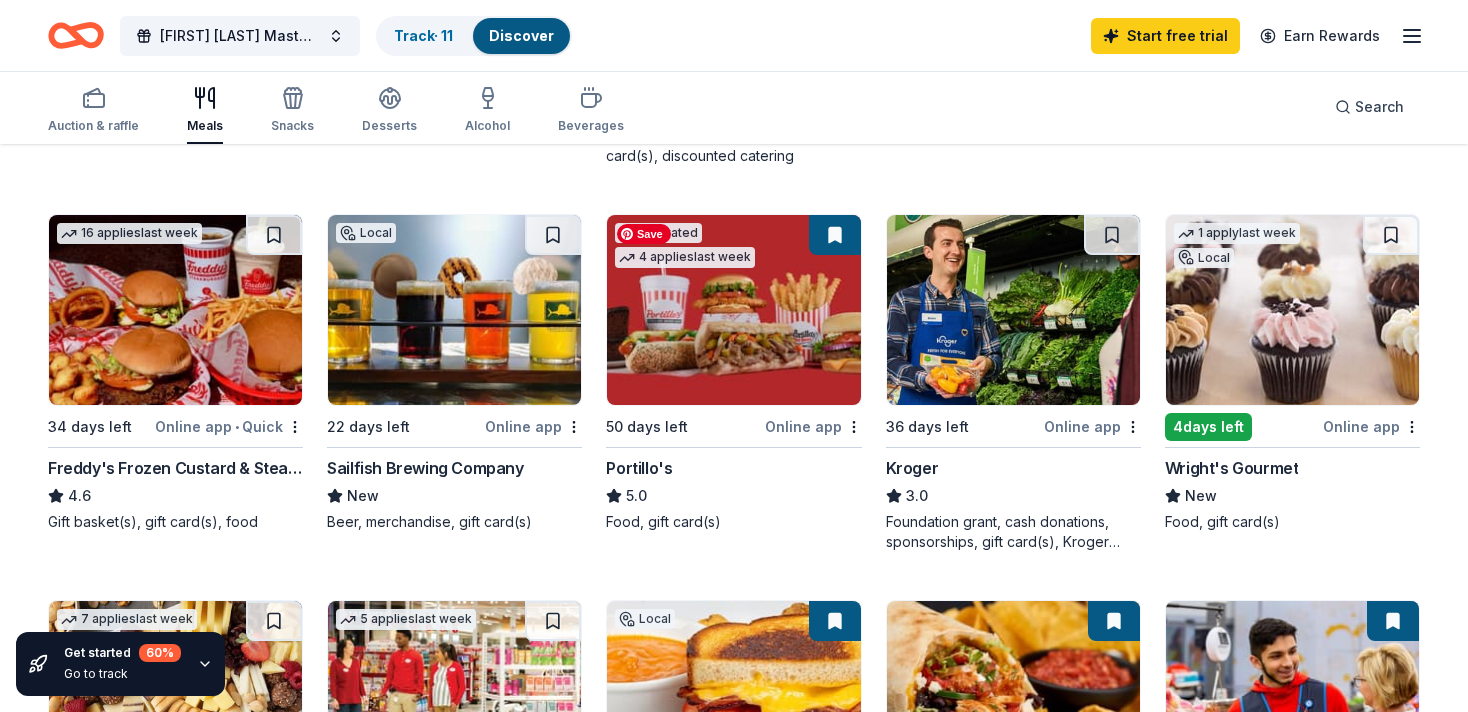 click at bounding box center [733, 310] 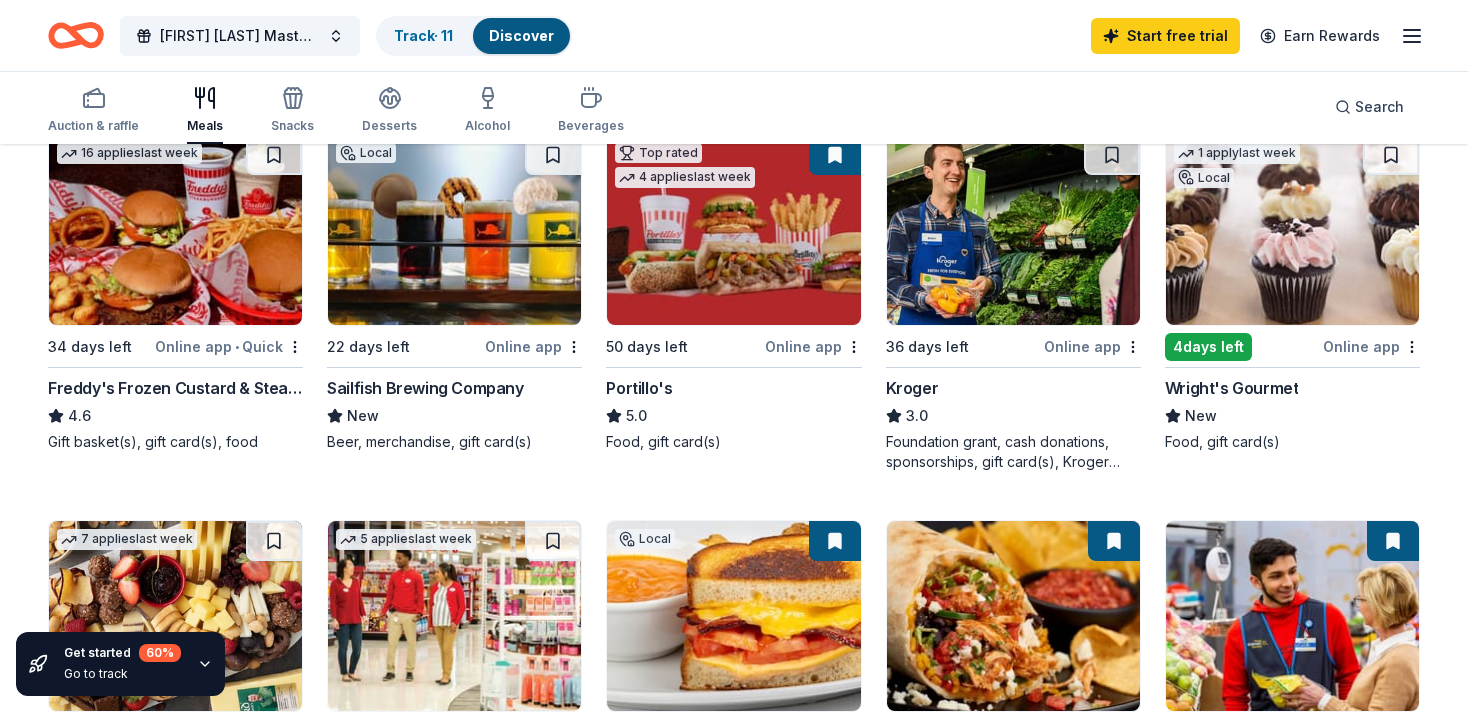 scroll, scrollTop: 807, scrollLeft: 0, axis: vertical 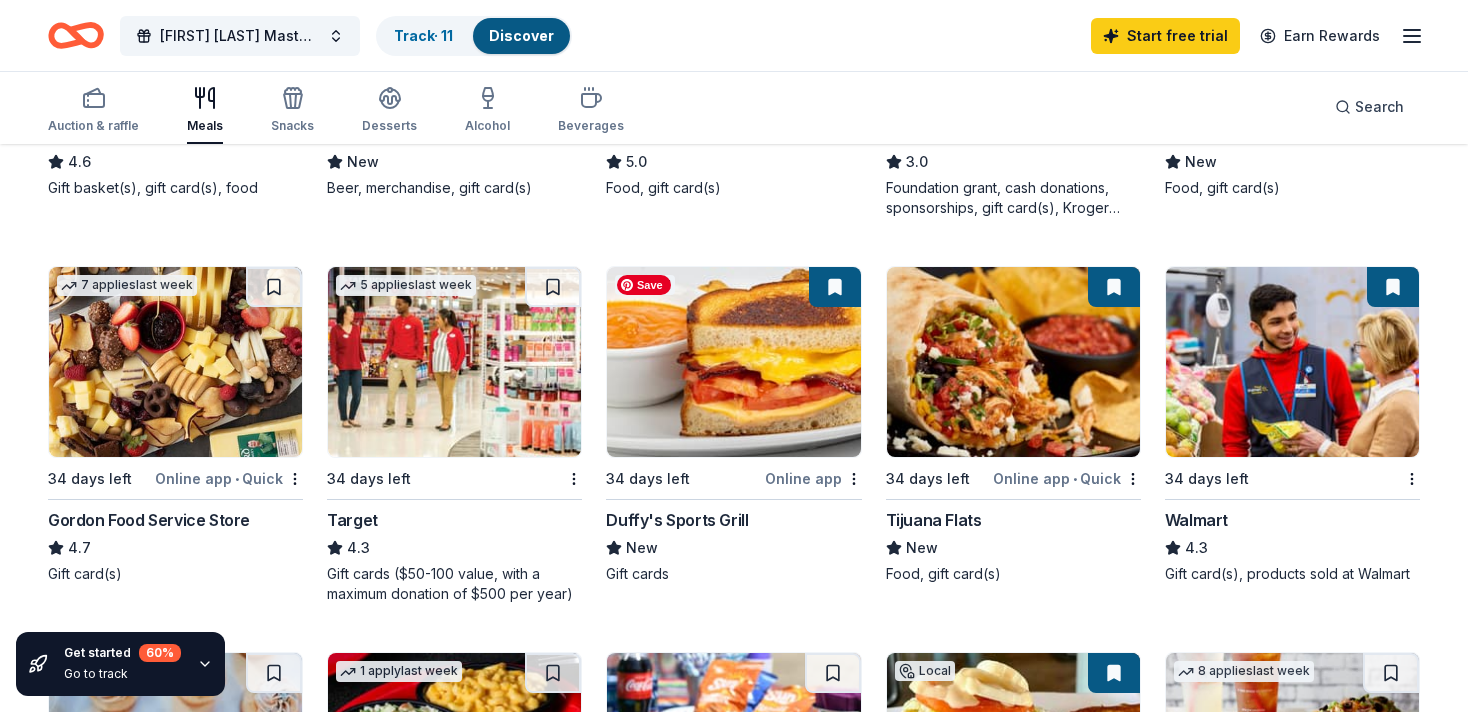 click at bounding box center [733, 362] 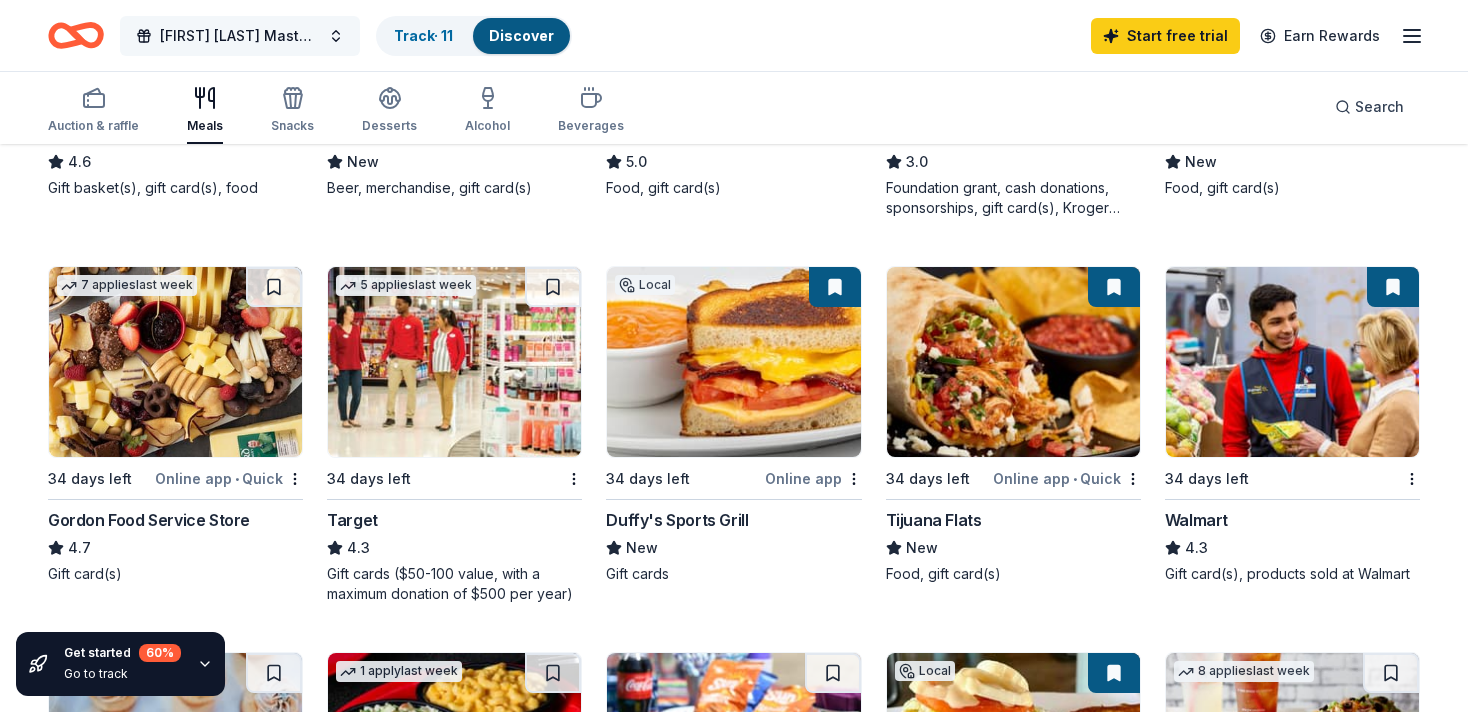 click on "Chris Grant Master Class Hosted By Onyx Dance Studio" at bounding box center [240, 36] 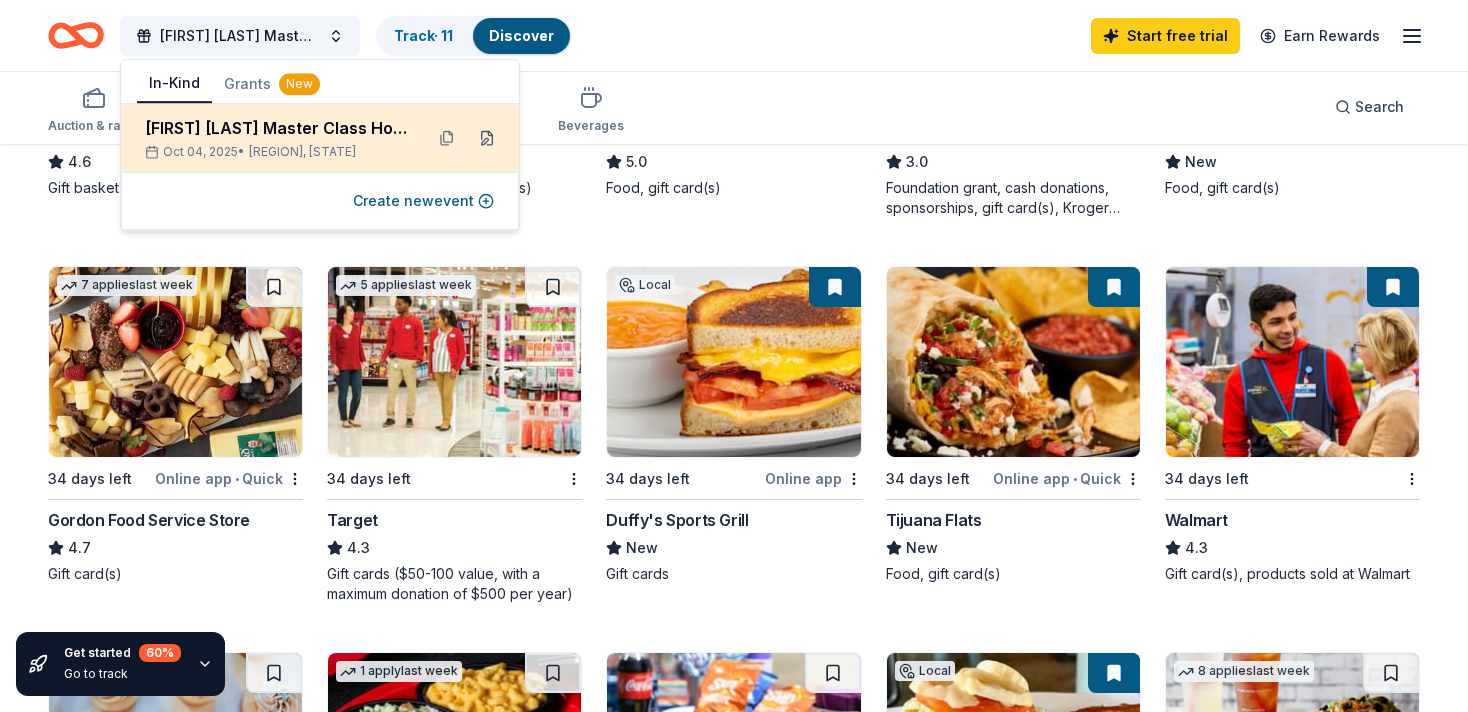 click at bounding box center (487, 138) 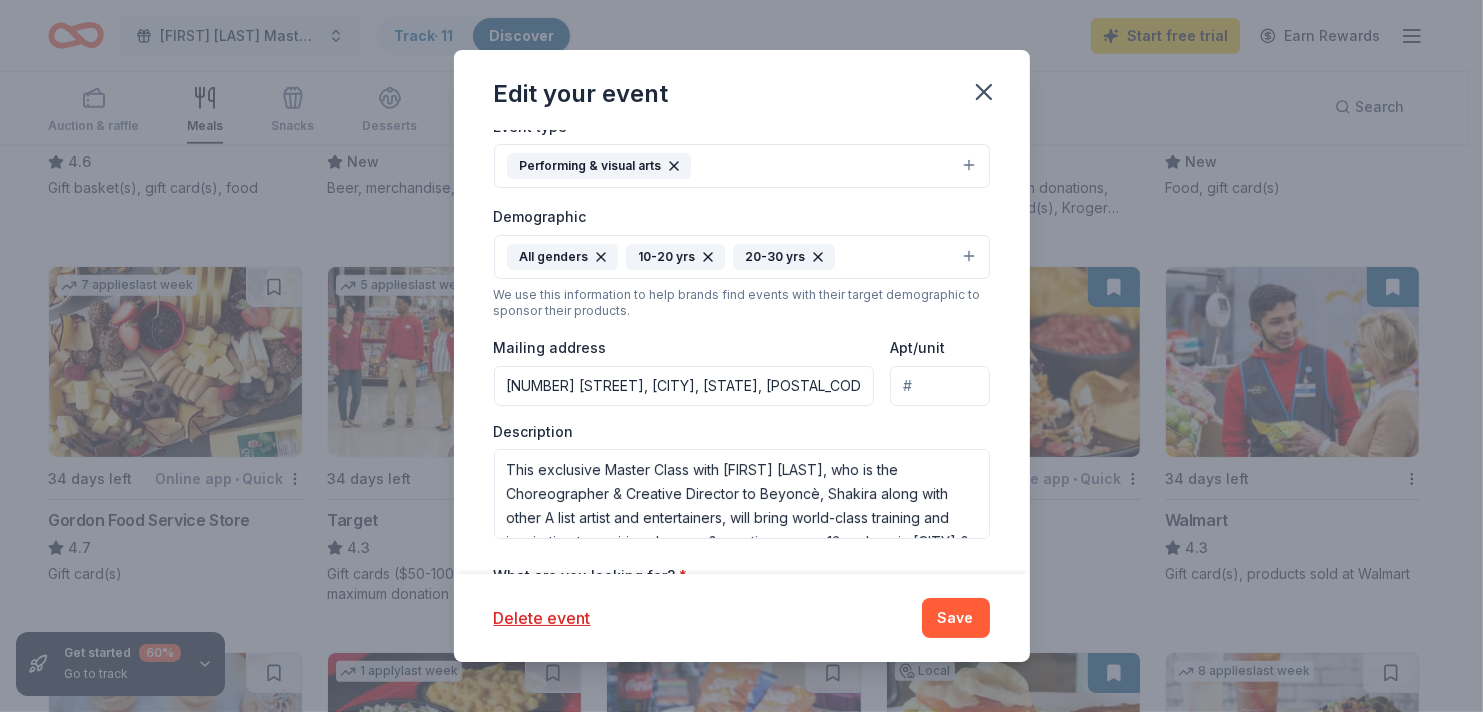 scroll, scrollTop: 413, scrollLeft: 0, axis: vertical 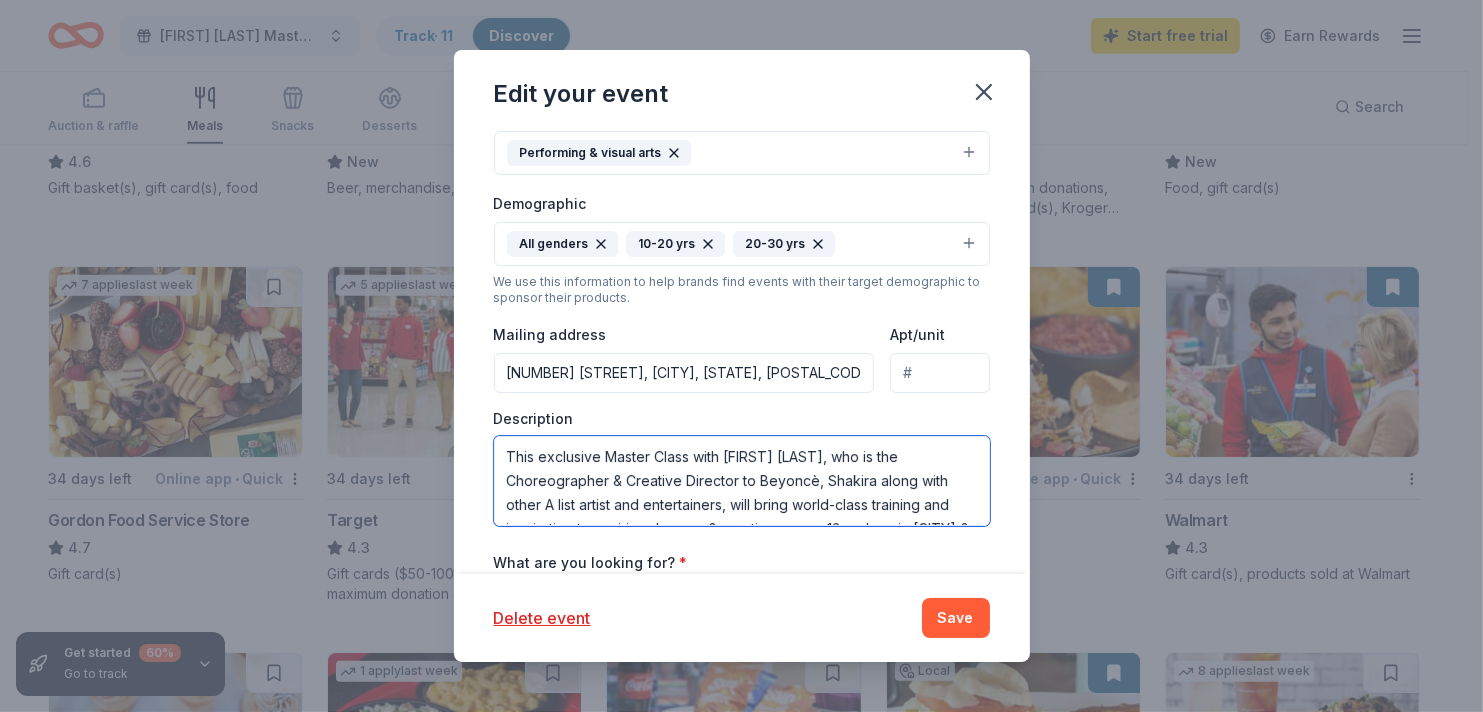 click on "This exclusive Master Class with Chris Grant, who is the Choreographer & Creative Director to Beyoncè, Shakira along with other A list artist and entertainers, will bring world-class training and inspiration to aspiring dancers & creatives, ages 13 and up, in Fort Pierce & The Treasure Coast." at bounding box center [742, 481] 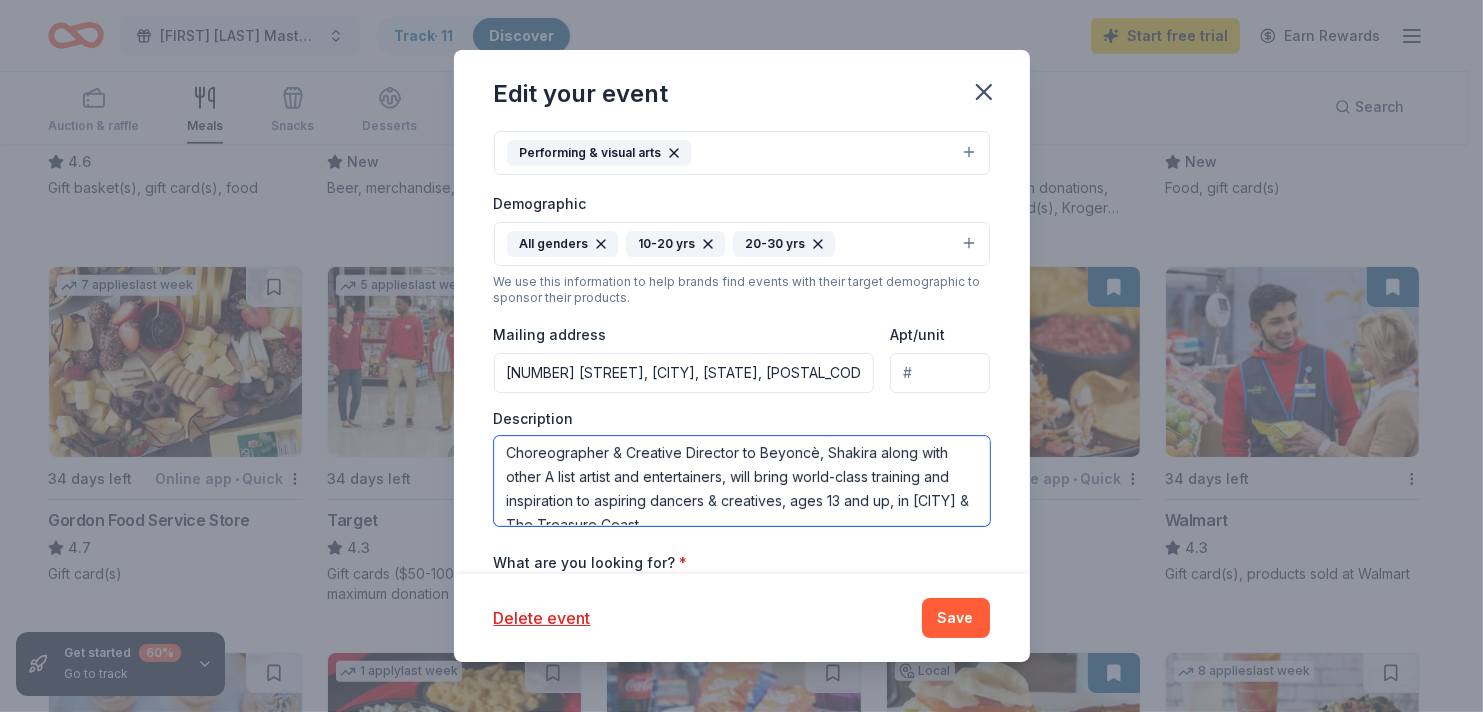 scroll, scrollTop: 40, scrollLeft: 0, axis: vertical 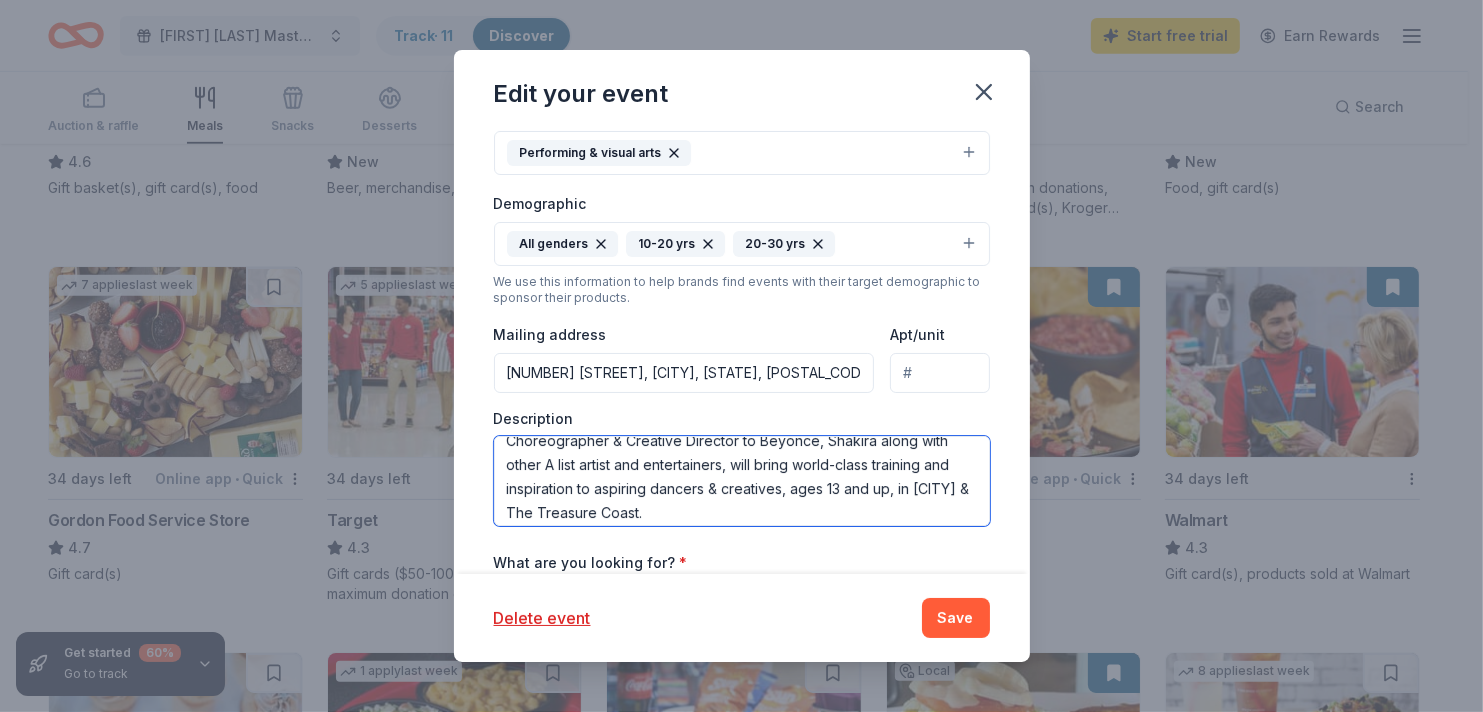 click on "This exclusive Master Class with Chris Grant, who is the Choreographer & Creative Director to Beyoncè, Shakira along with other A list artist and entertainers, will bring world-class training and inspiration to aspiring dancers & creatives, ages 13 and up, in Fort Pierce & The Treasure Coast." at bounding box center [742, 481] 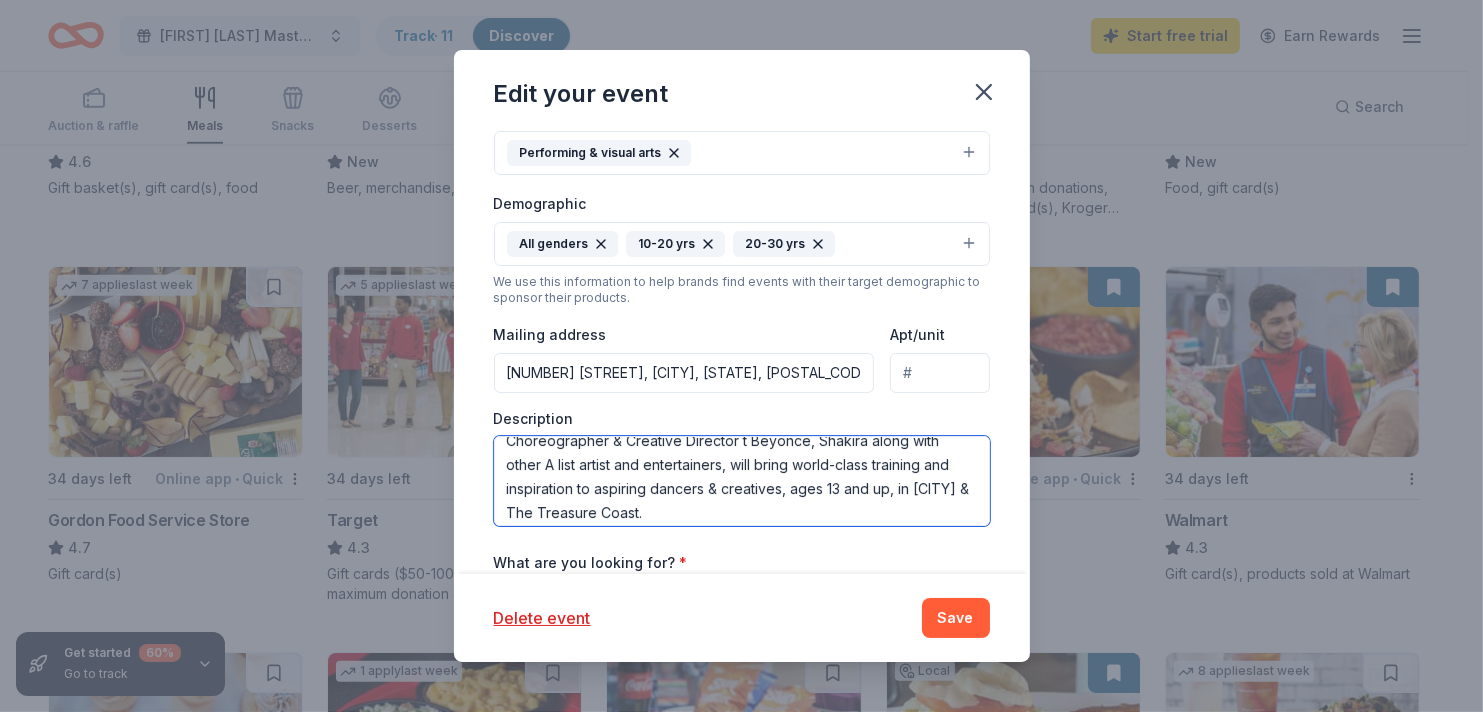 scroll, scrollTop: 35, scrollLeft: 0, axis: vertical 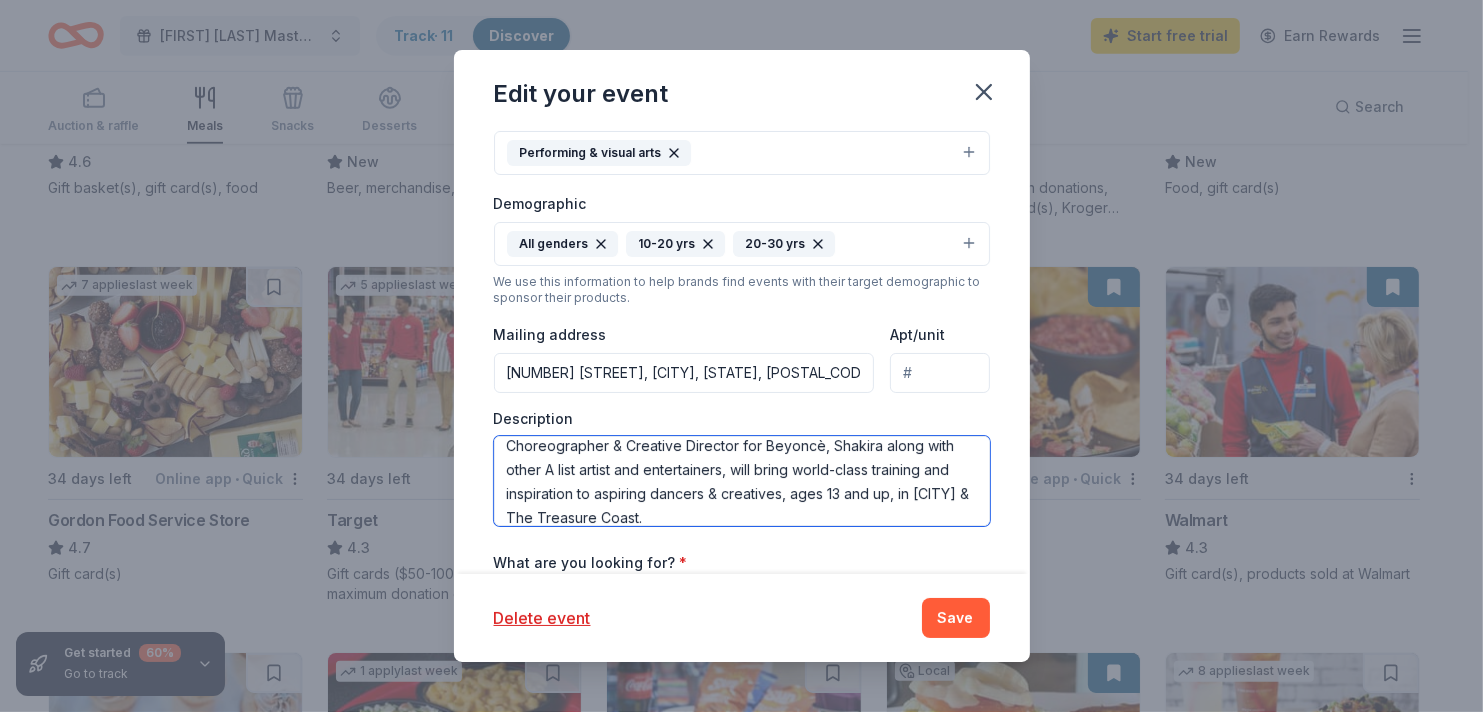click on "This exclusive Master Class with Chris Grant, who is the Choreographer & Creative Director for Beyoncè, Shakira along with other A list artist and entertainers, will bring world-class training and inspiration to aspiring dancers & creatives, ages 13 and up, in Fort Pierce & The Treasure Coast." at bounding box center [742, 481] 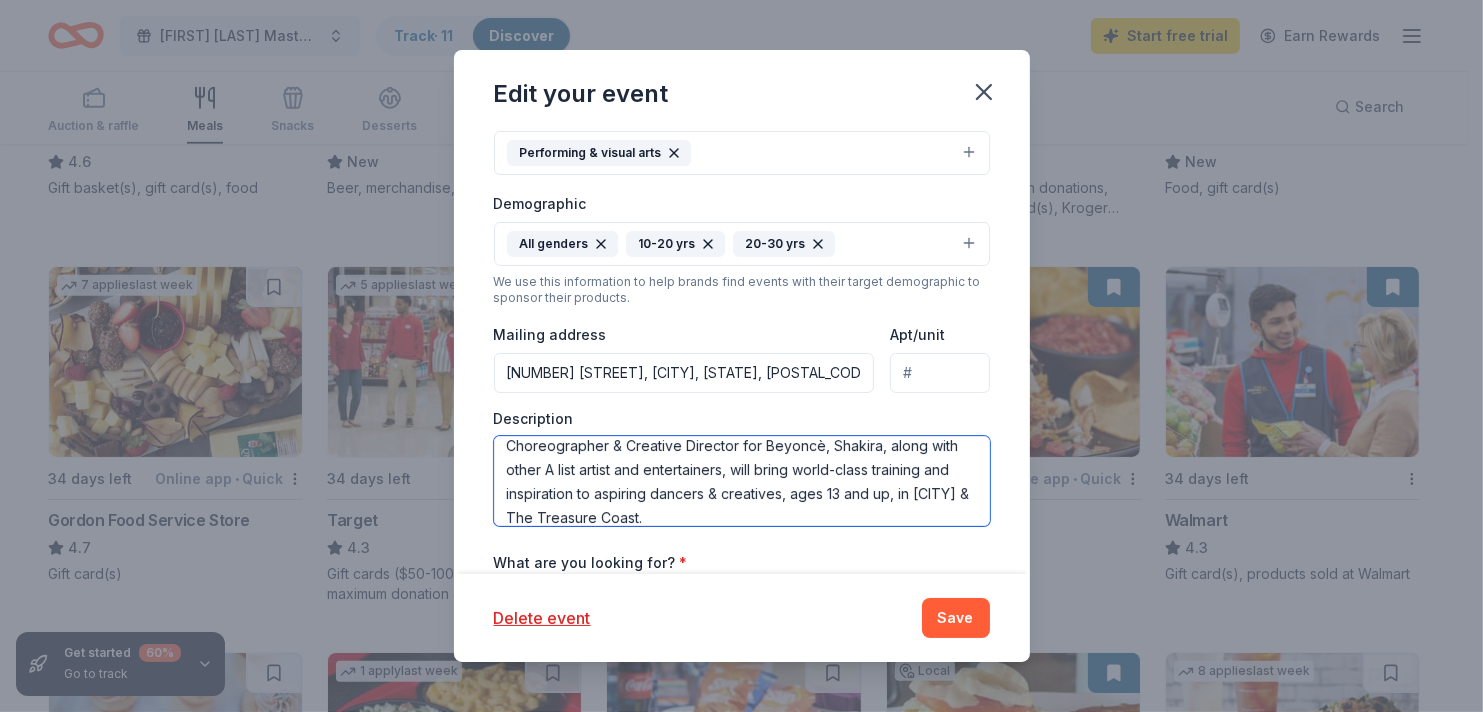 click on "This exclusive Master Class with Chris Grant, who is the Choreographer & Creative Director for Beyoncè, Shakira, along with other A list artist and entertainers, will bring world-class training and inspiration to aspiring dancers & creatives, ages 13 and up, in Fort Pierce & The Treasure Coast." at bounding box center (742, 481) 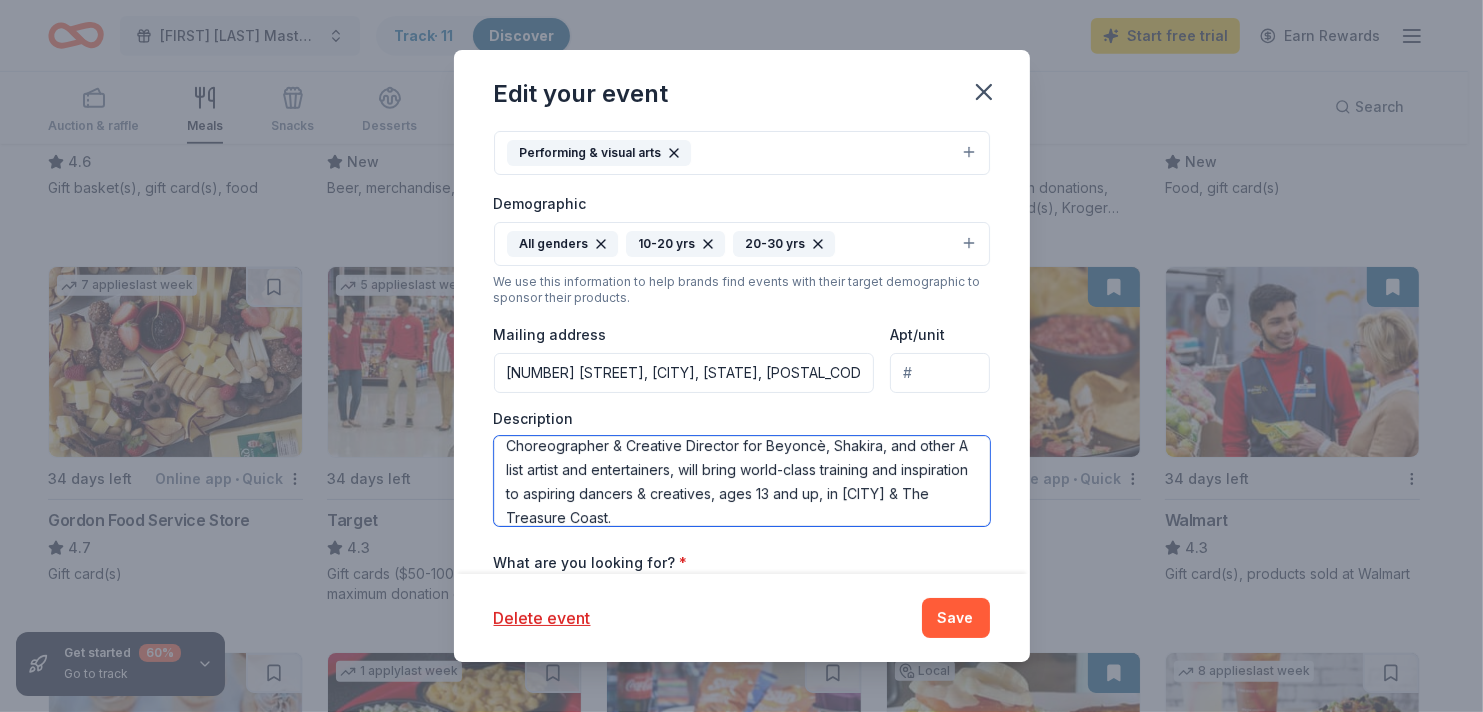click on "This exclusive Master Class with Chris Grant, who is the Choreographer & Creative Director for Beyoncè, Shakira, and other A list artist and entertainers, will bring world-class training and inspiration to aspiring dancers & creatives, ages 13 and up, in Fort Pierce & The Treasure Coast." at bounding box center [742, 481] 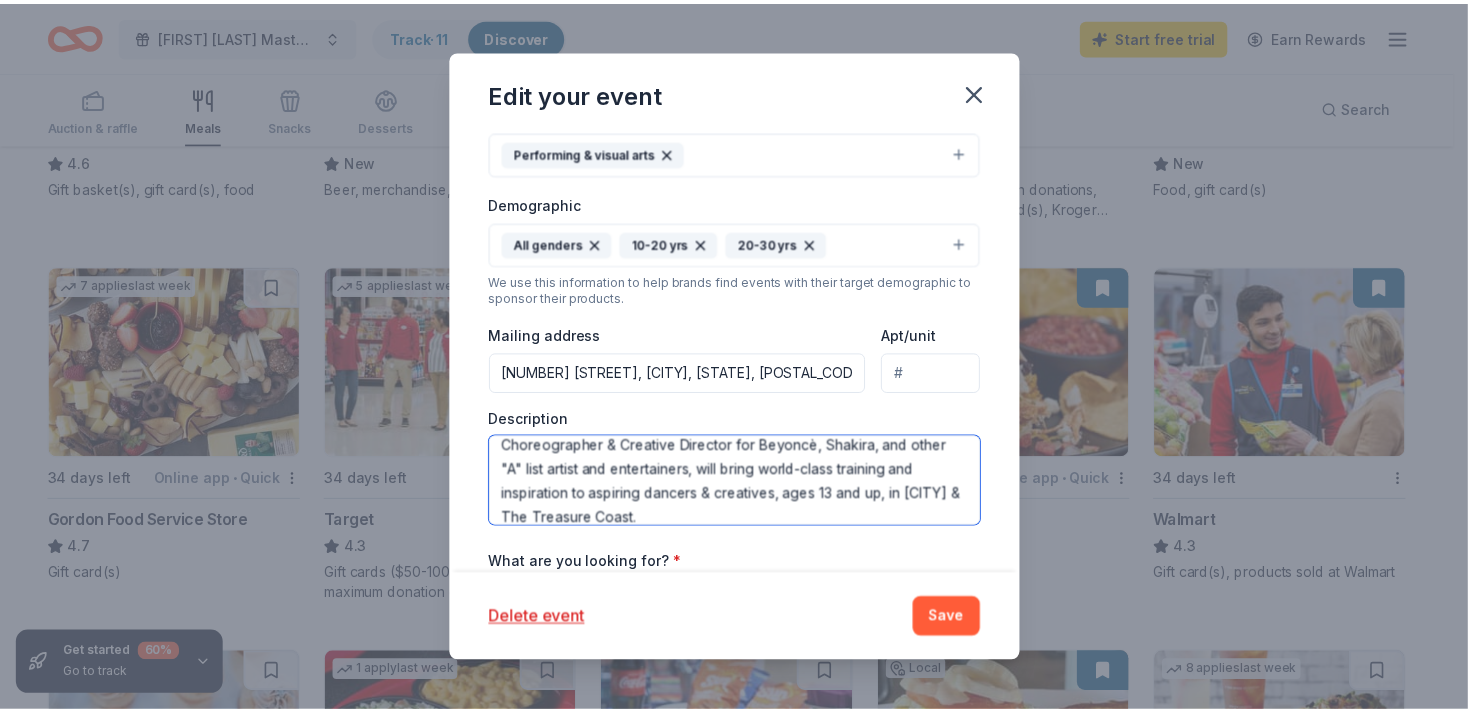 scroll, scrollTop: 48, scrollLeft: 0, axis: vertical 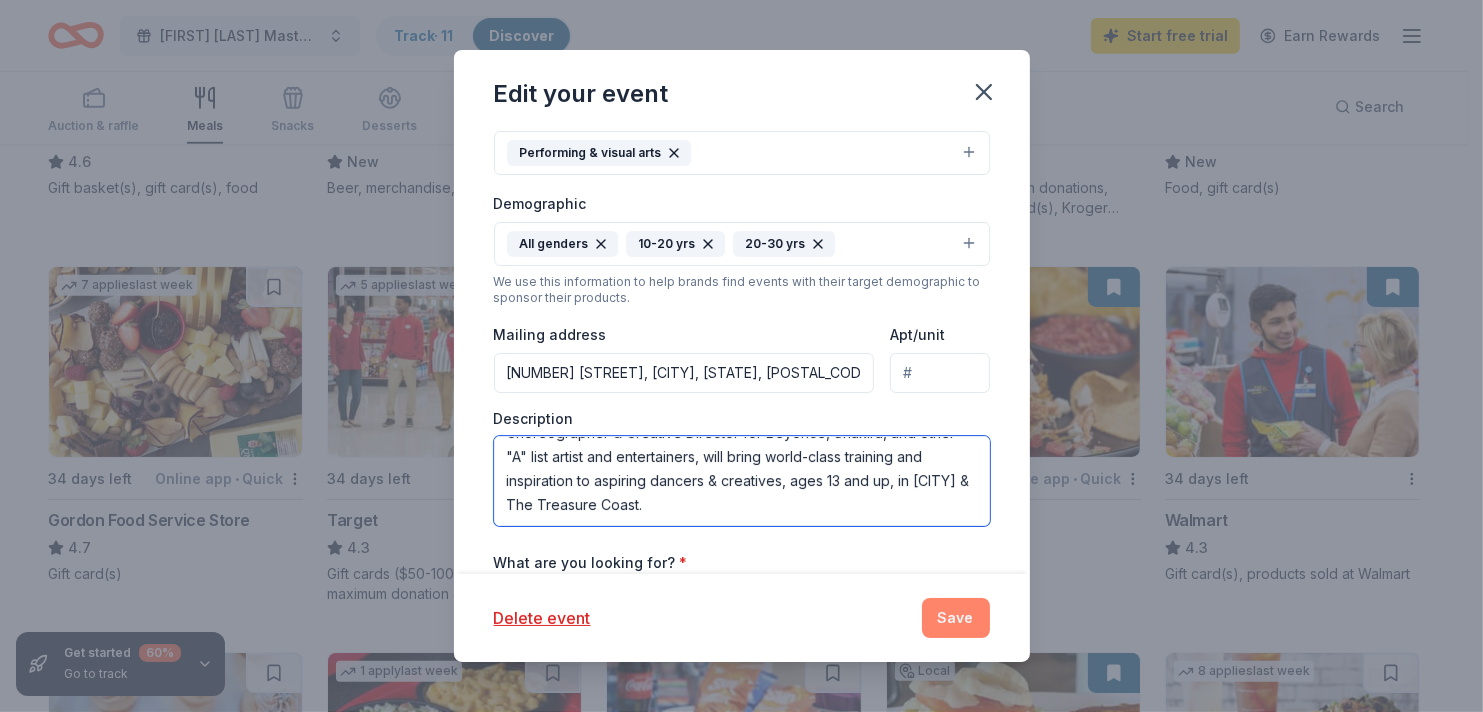 type on "This exclusive Master Class with [FIRST] [LAST], who is the Choreographer & Creative Director for Beyoncè, Shakira, and other "A" list artist and entertainers, will bring world-class training and inspiration to aspiring dancers & creatives, ages 13 and up, in [CITY] & The Treasure Coast." 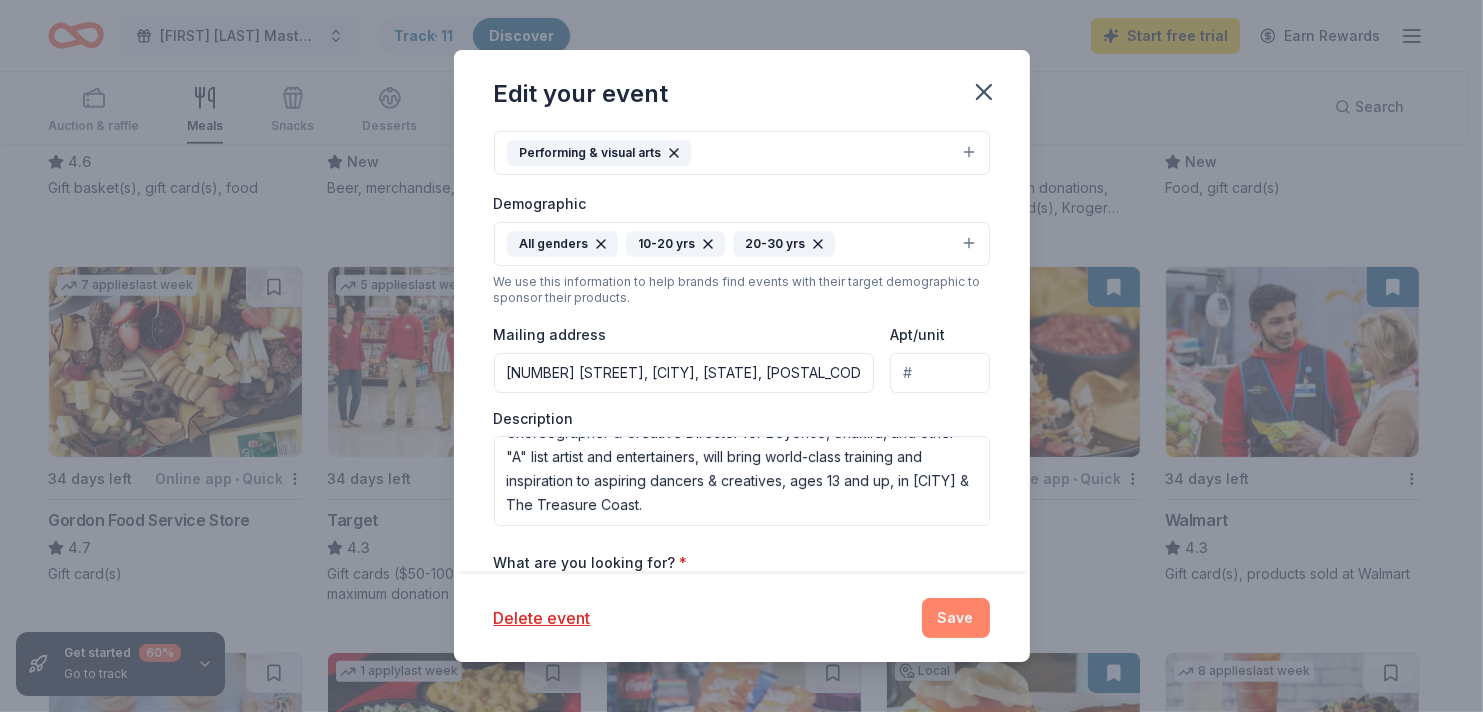 click on "Save" at bounding box center [956, 618] 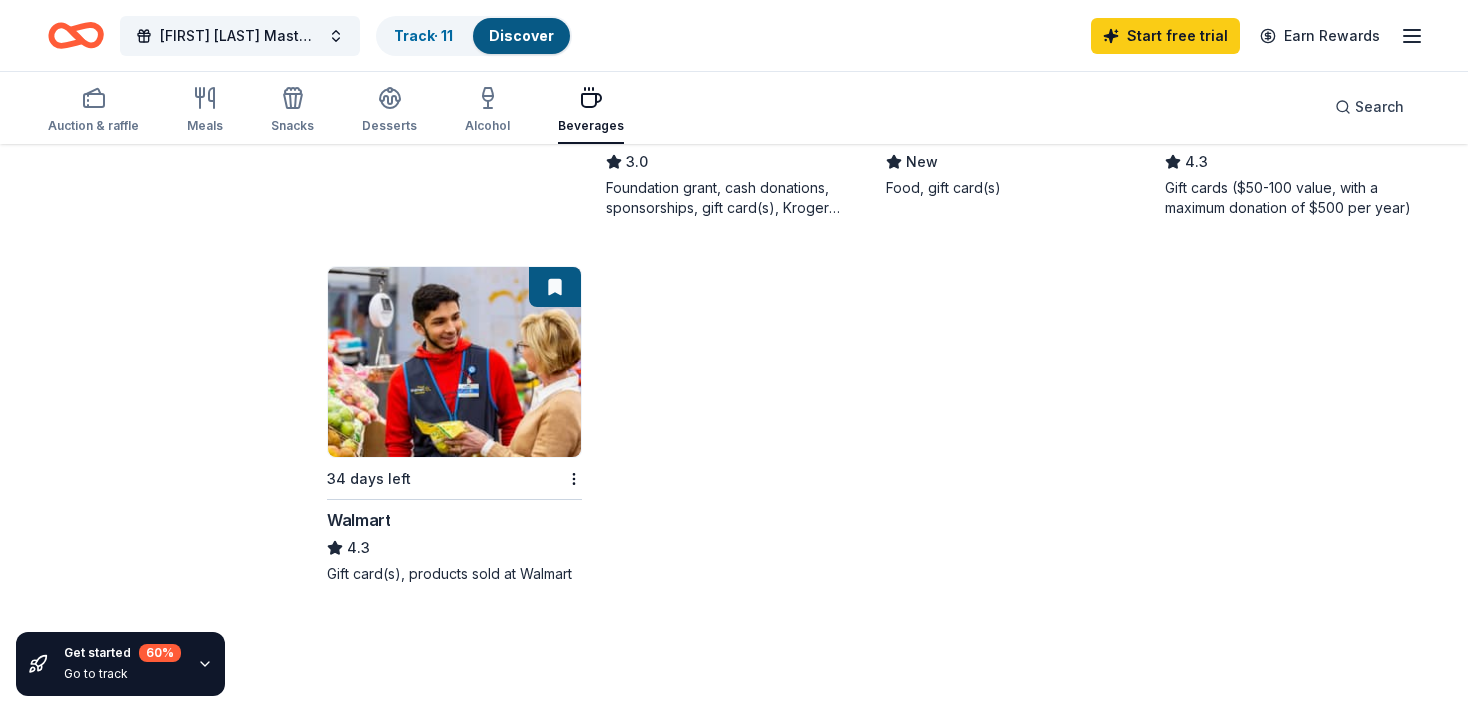 scroll, scrollTop: 0, scrollLeft: 0, axis: both 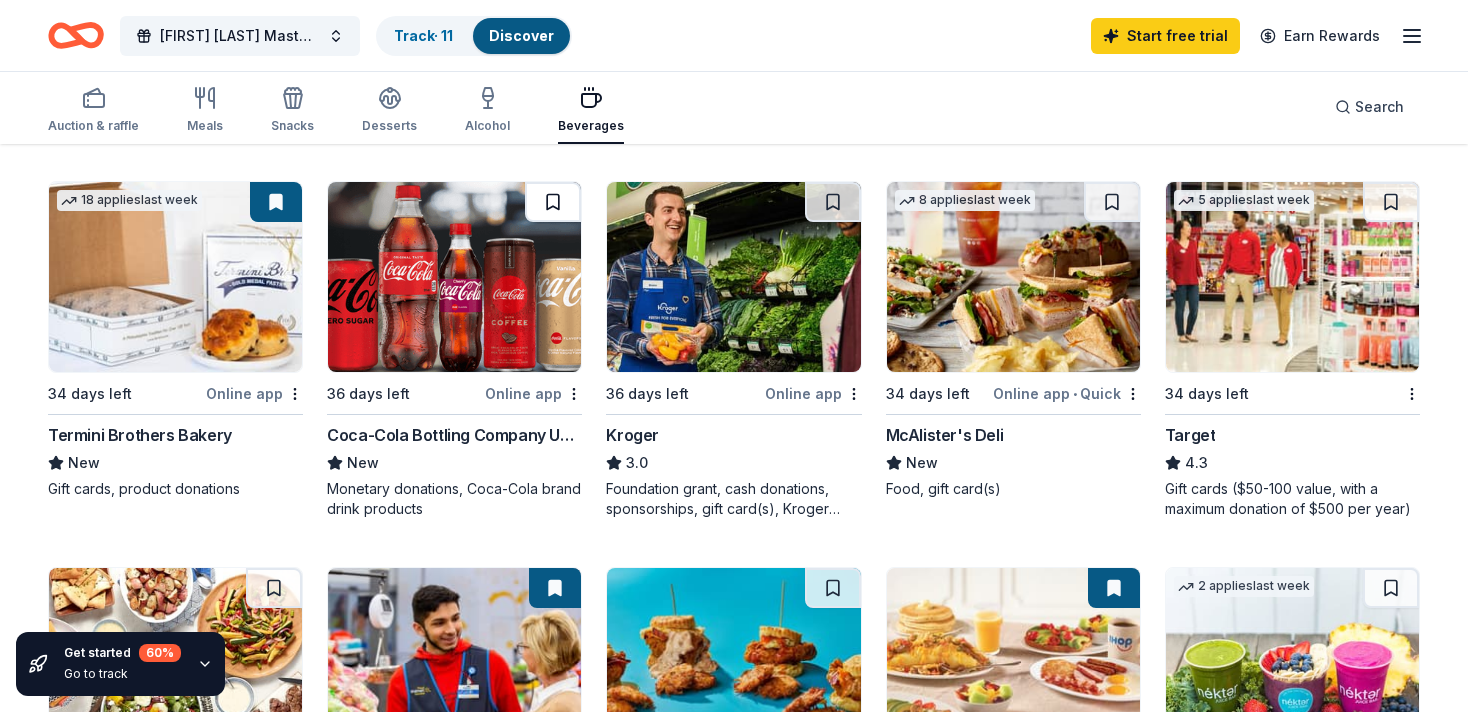 click at bounding box center [553, 202] 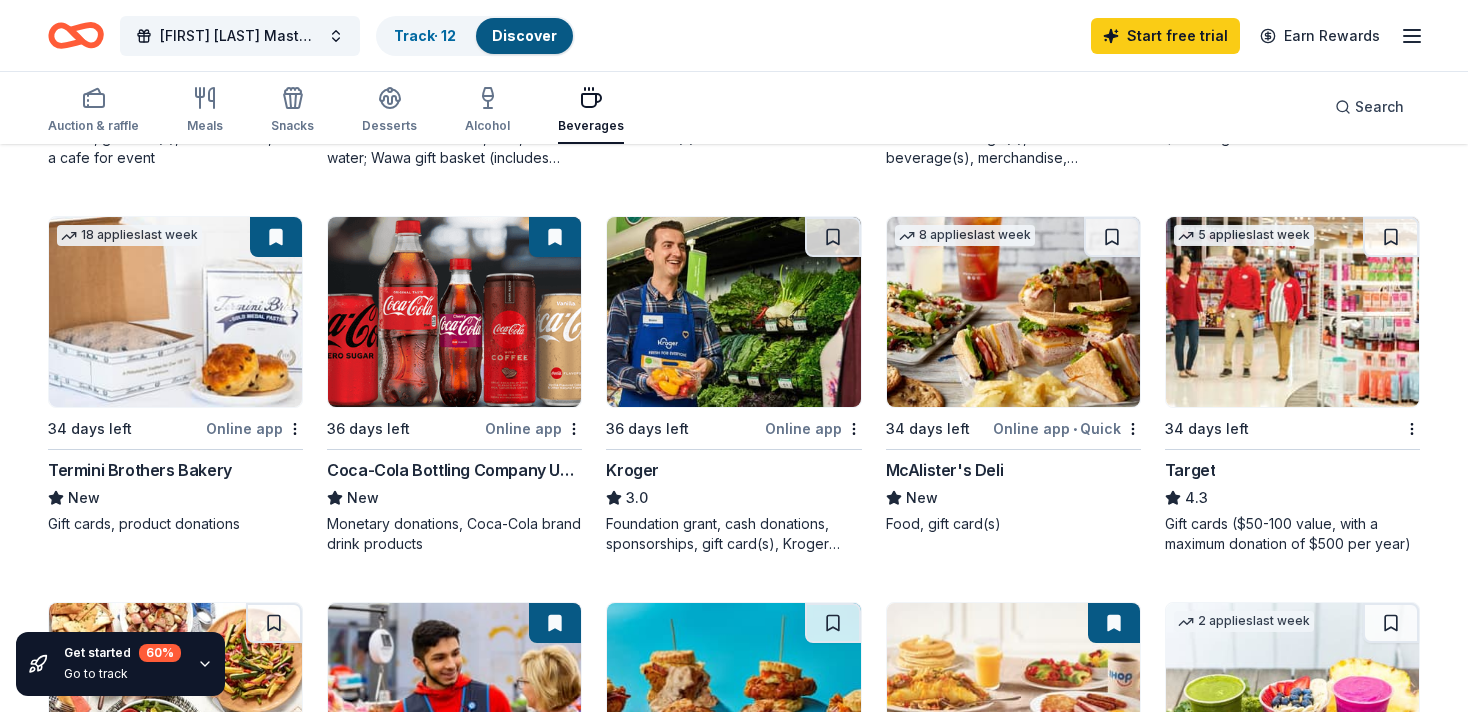scroll, scrollTop: 545, scrollLeft: 0, axis: vertical 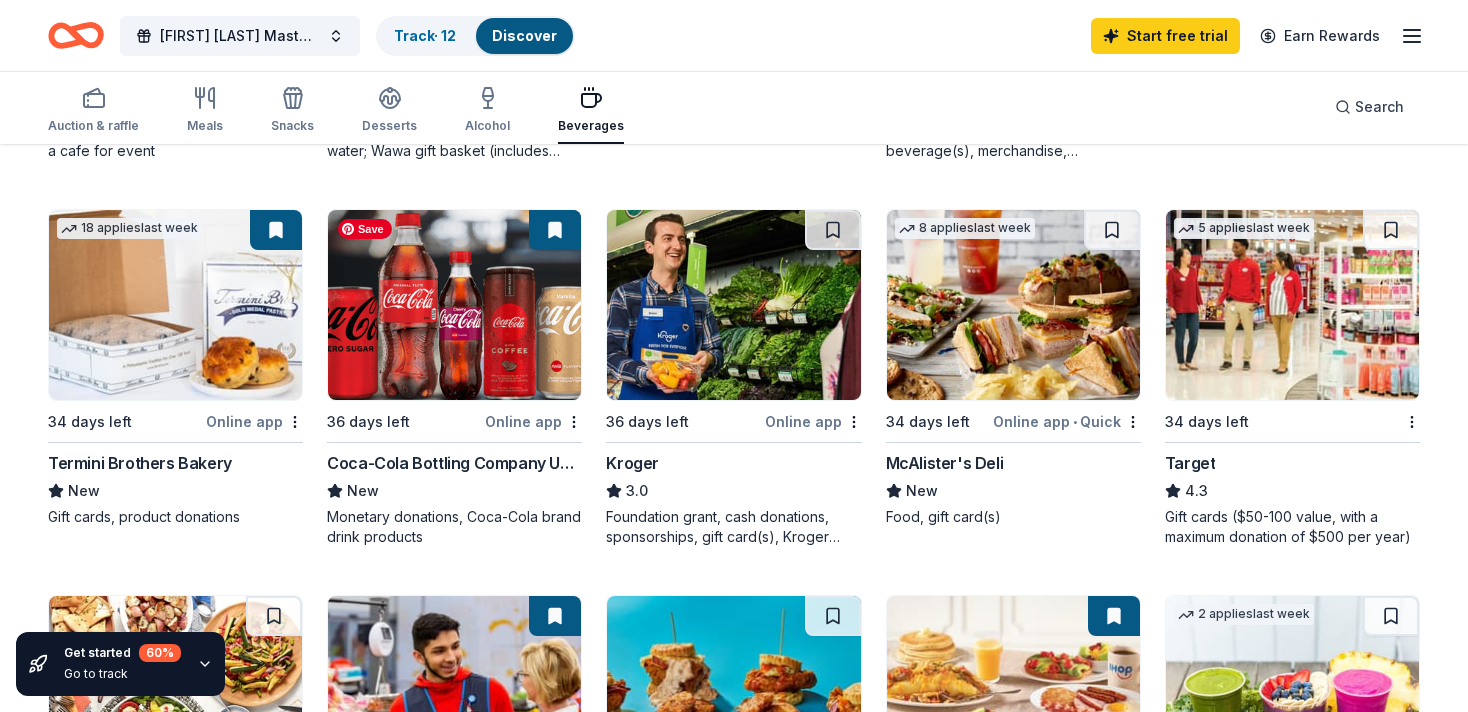 click at bounding box center (454, 305) 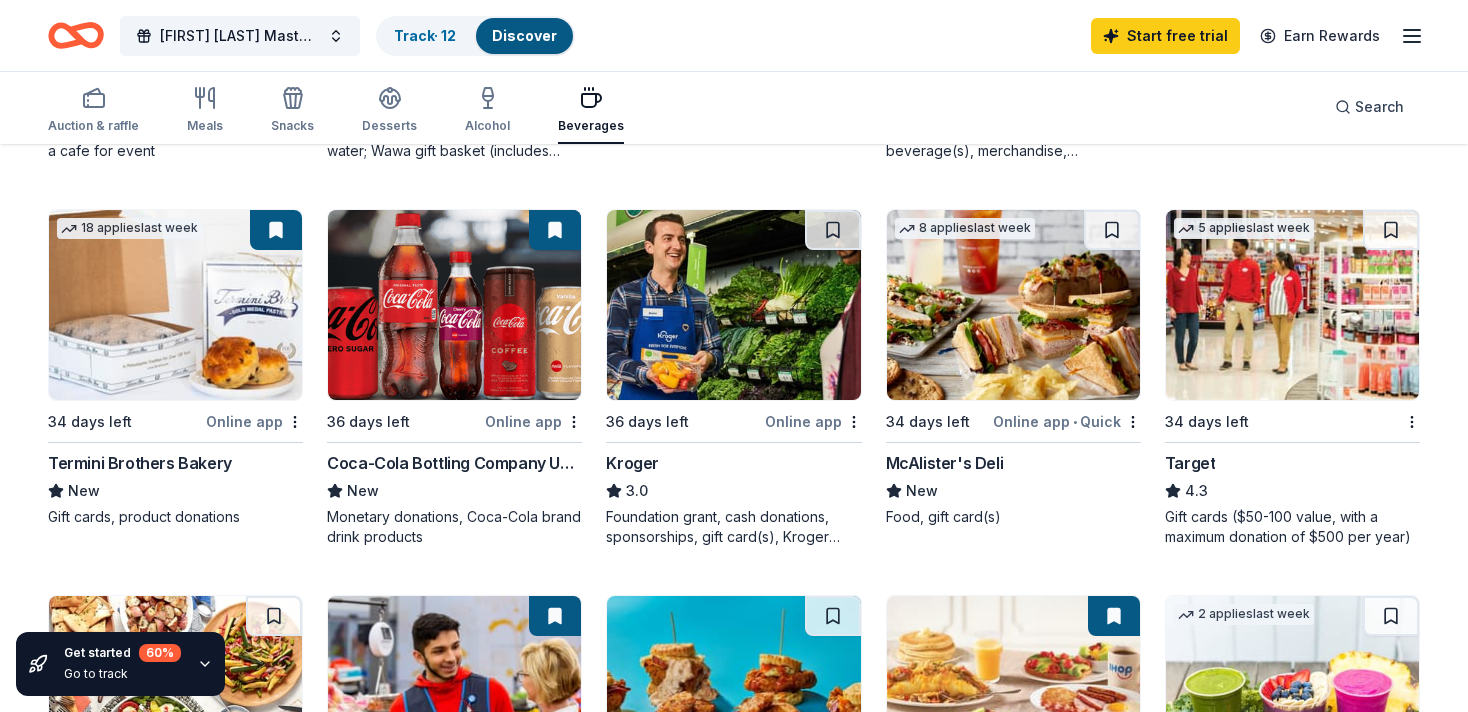 click 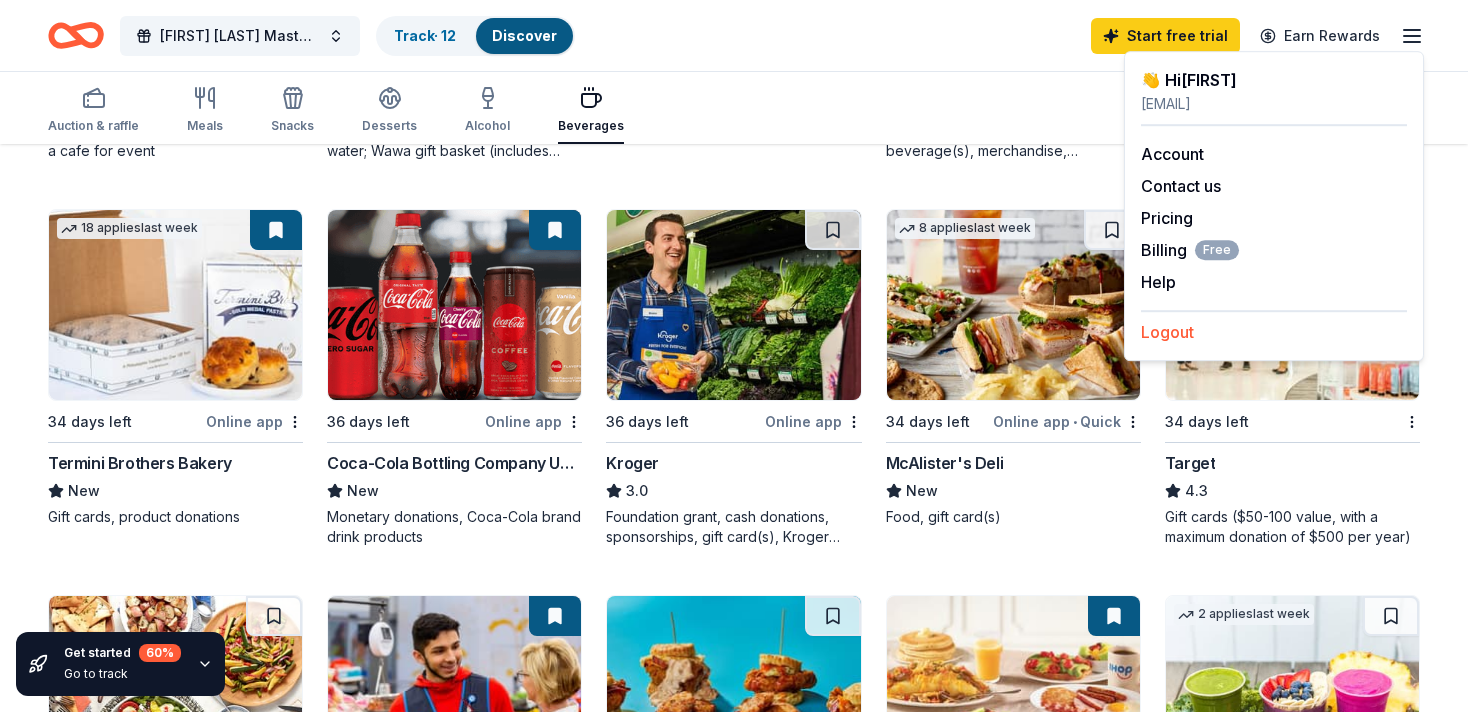 click on "Logout" at bounding box center [1167, 332] 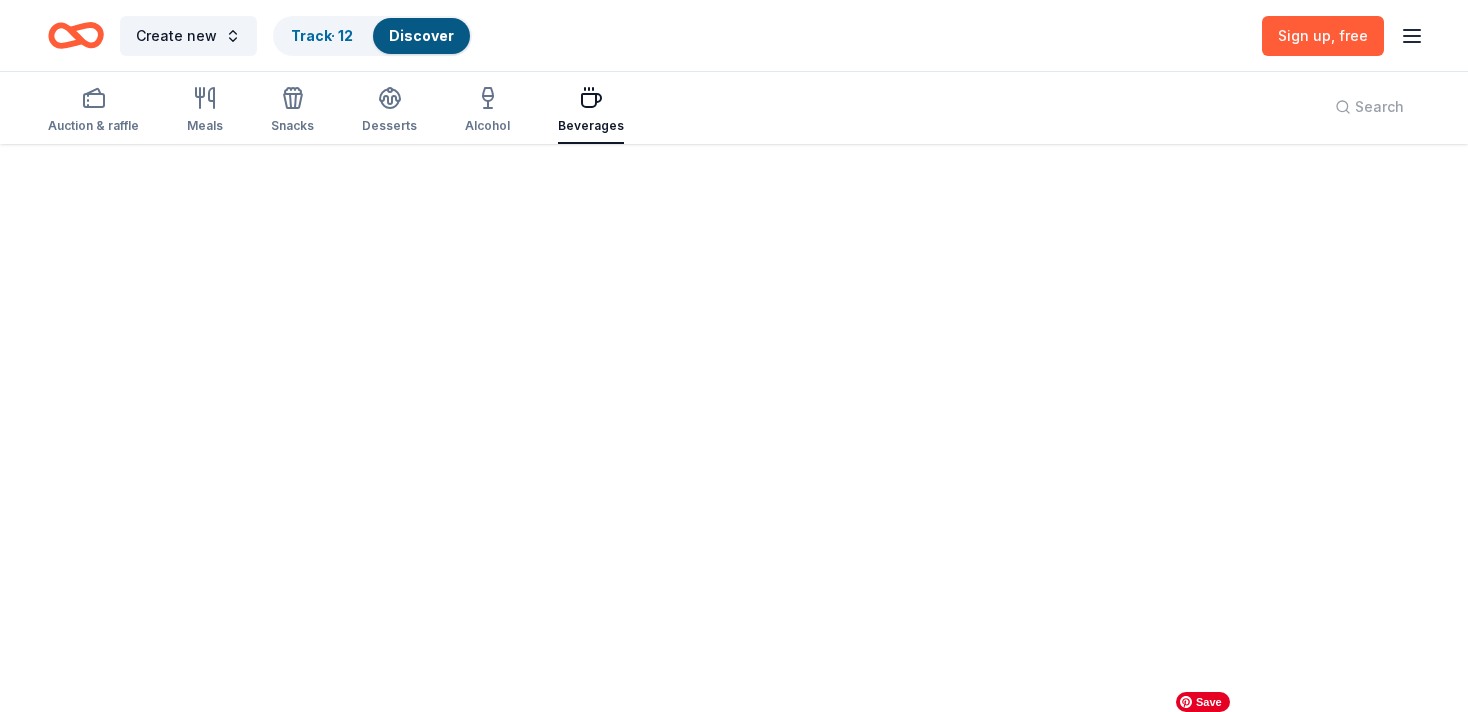 scroll, scrollTop: 72, scrollLeft: 0, axis: vertical 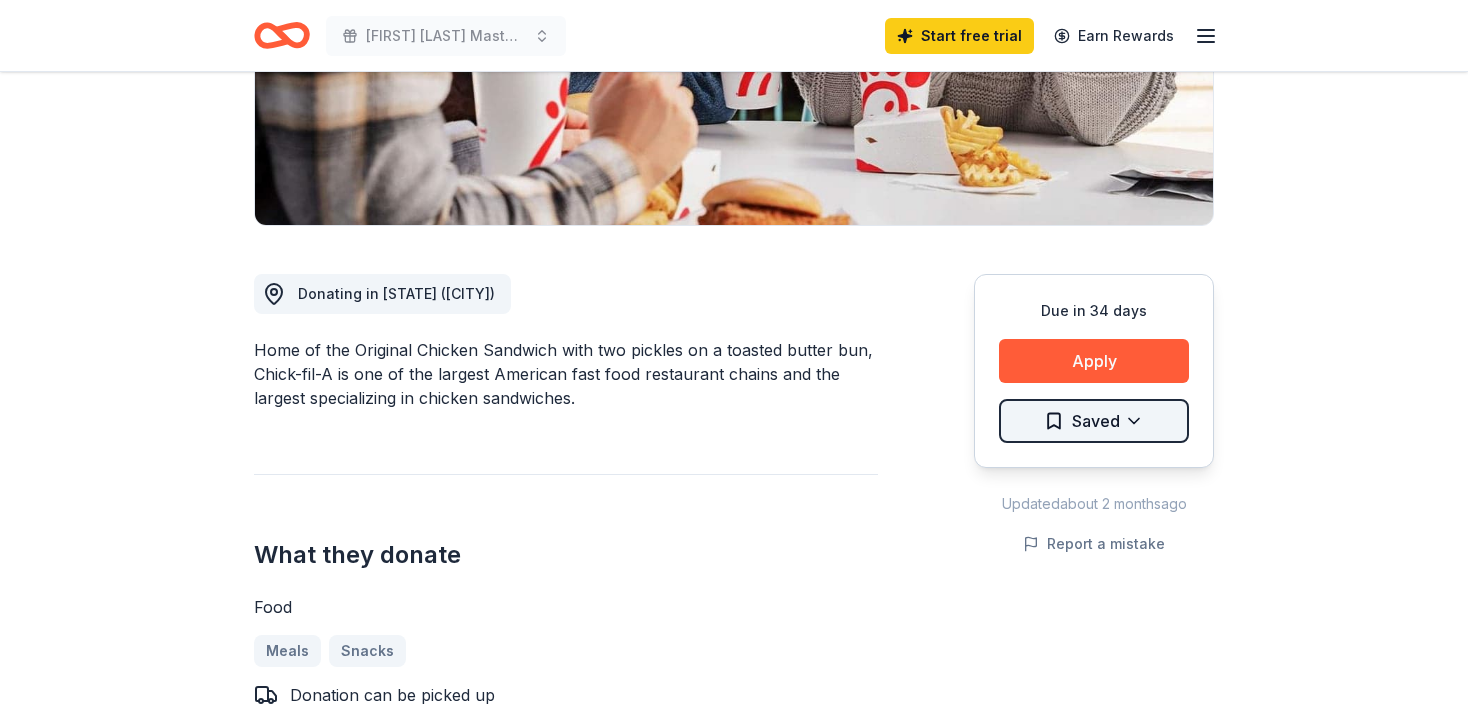 click on "Donating in [STATE] ([CITY])" at bounding box center (734, -26) 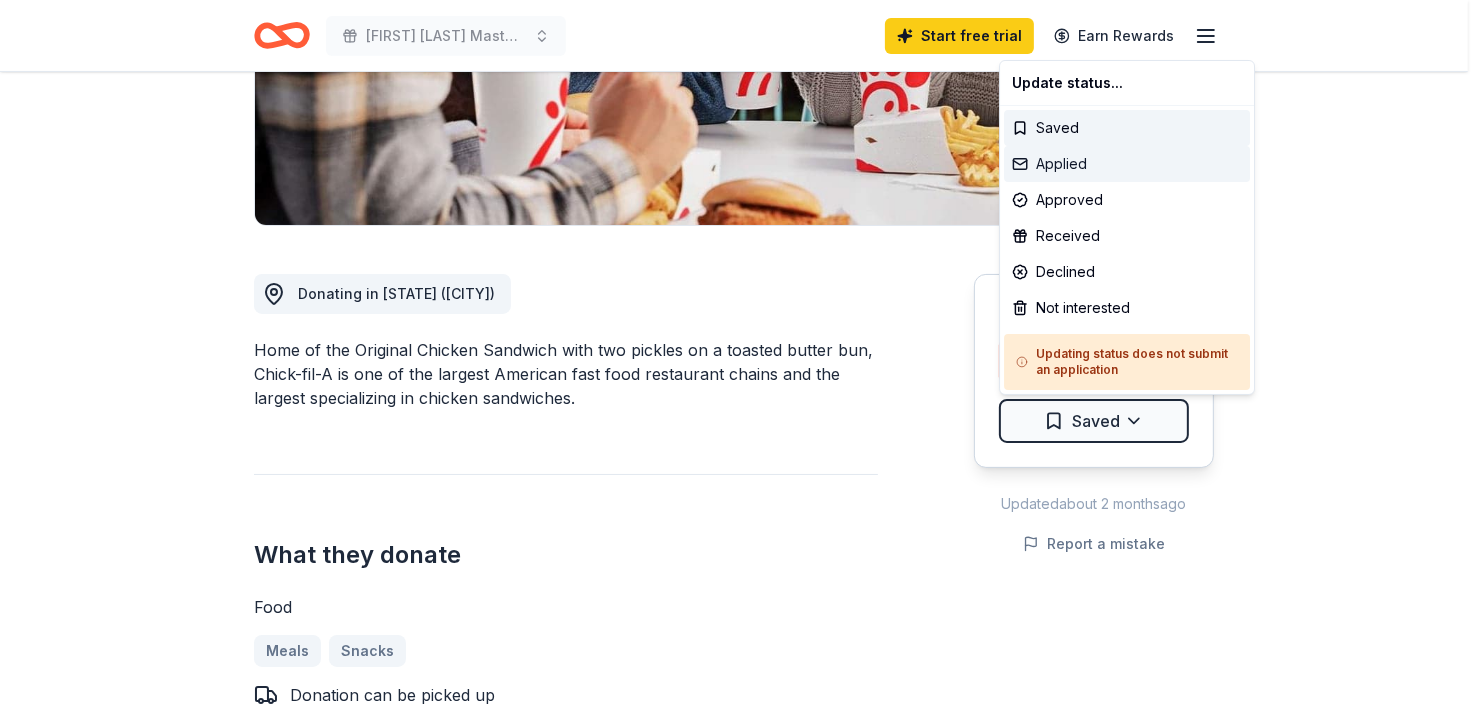 click on "Applied" at bounding box center (1127, 164) 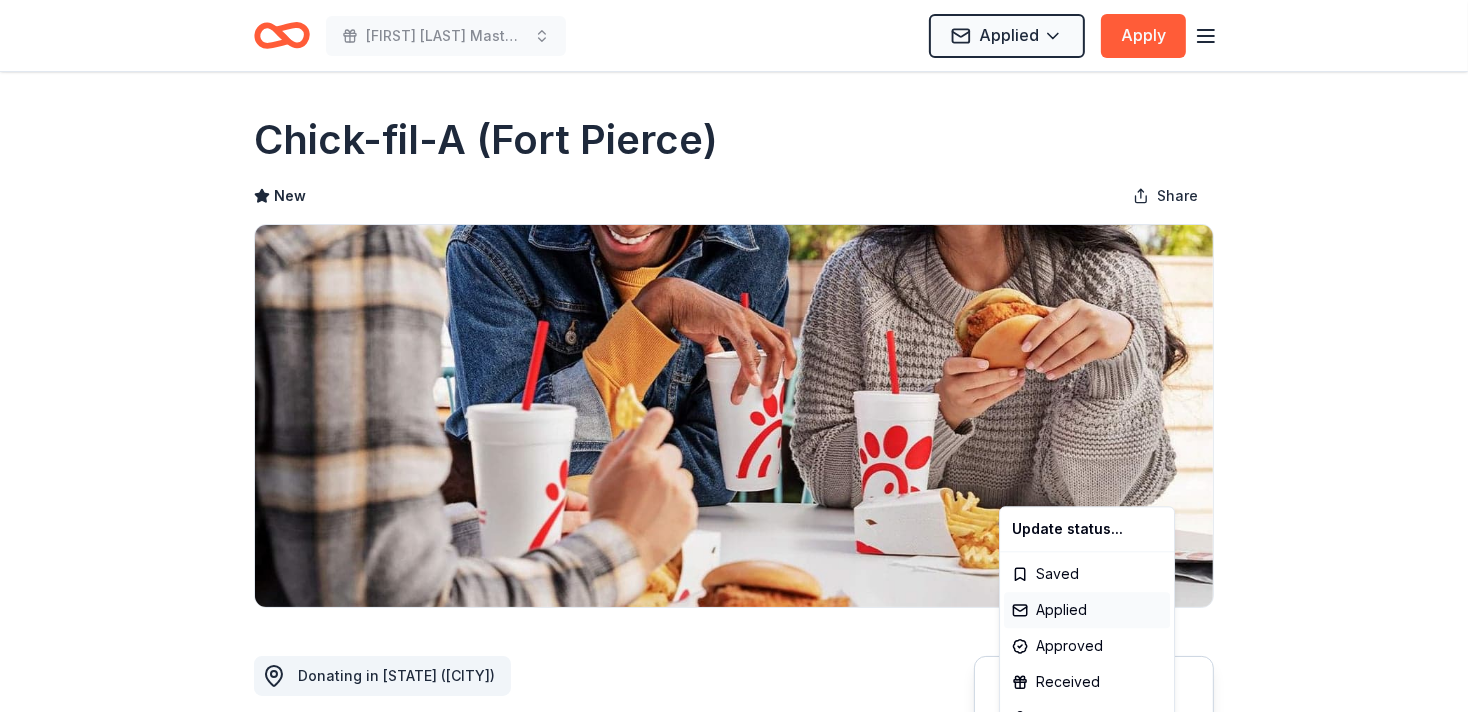 scroll, scrollTop: 0, scrollLeft: 0, axis: both 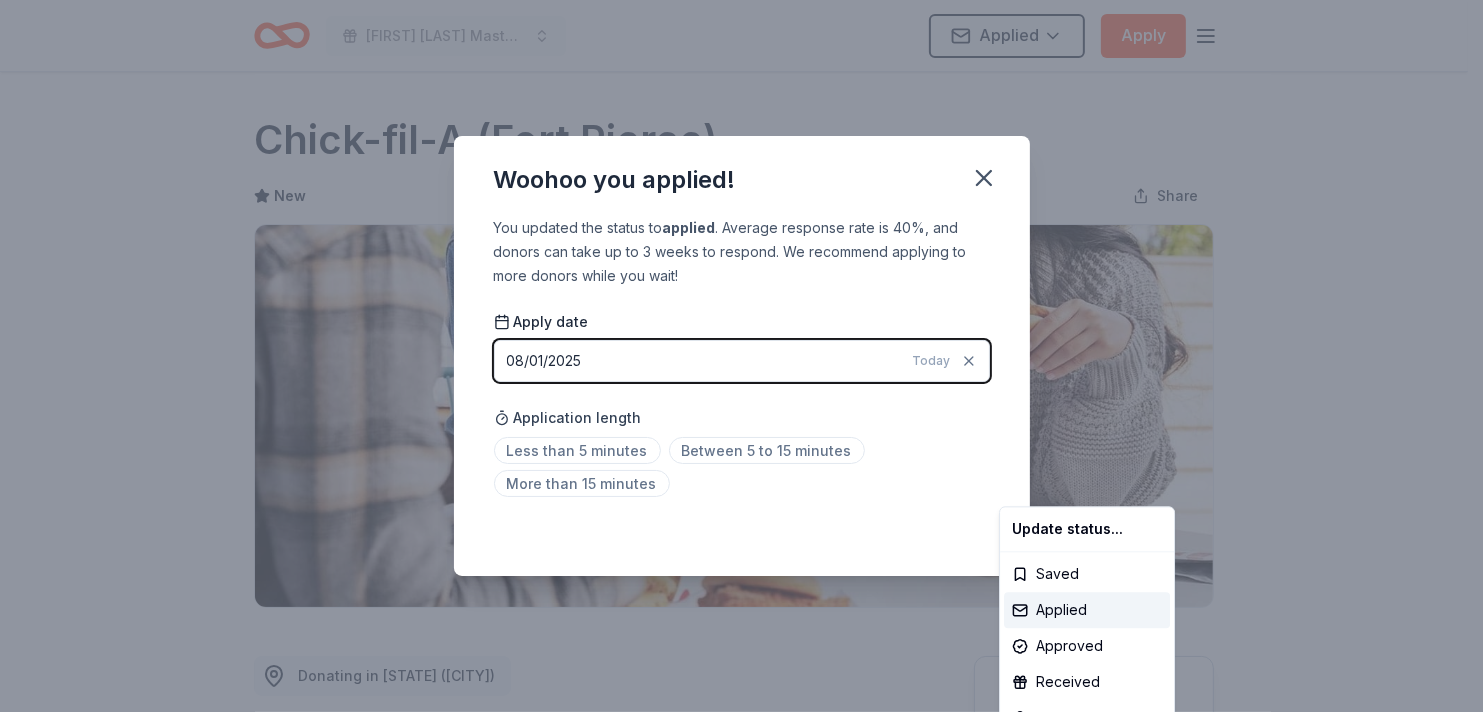 click on "Donating in [STATE] ([CITY])" at bounding box center (741, 356) 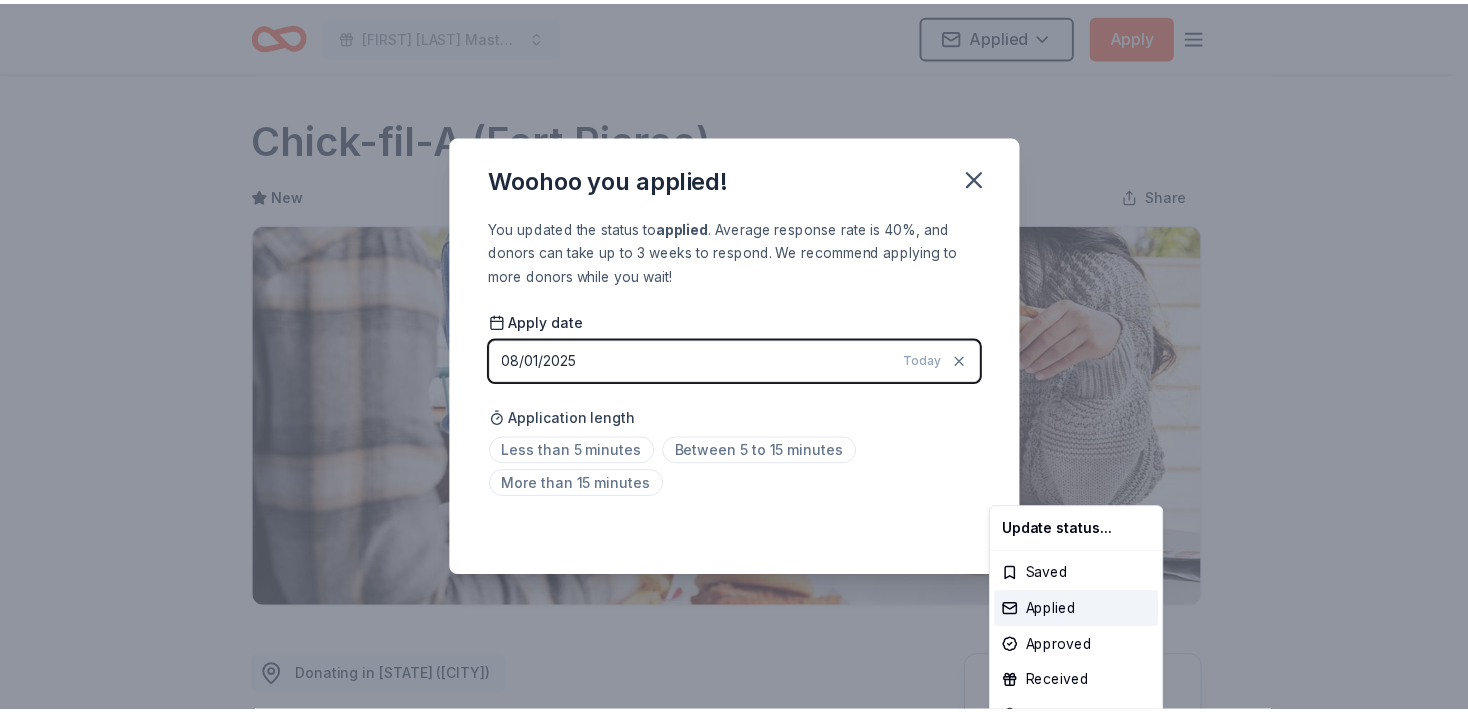 scroll, scrollTop: 446, scrollLeft: 0, axis: vertical 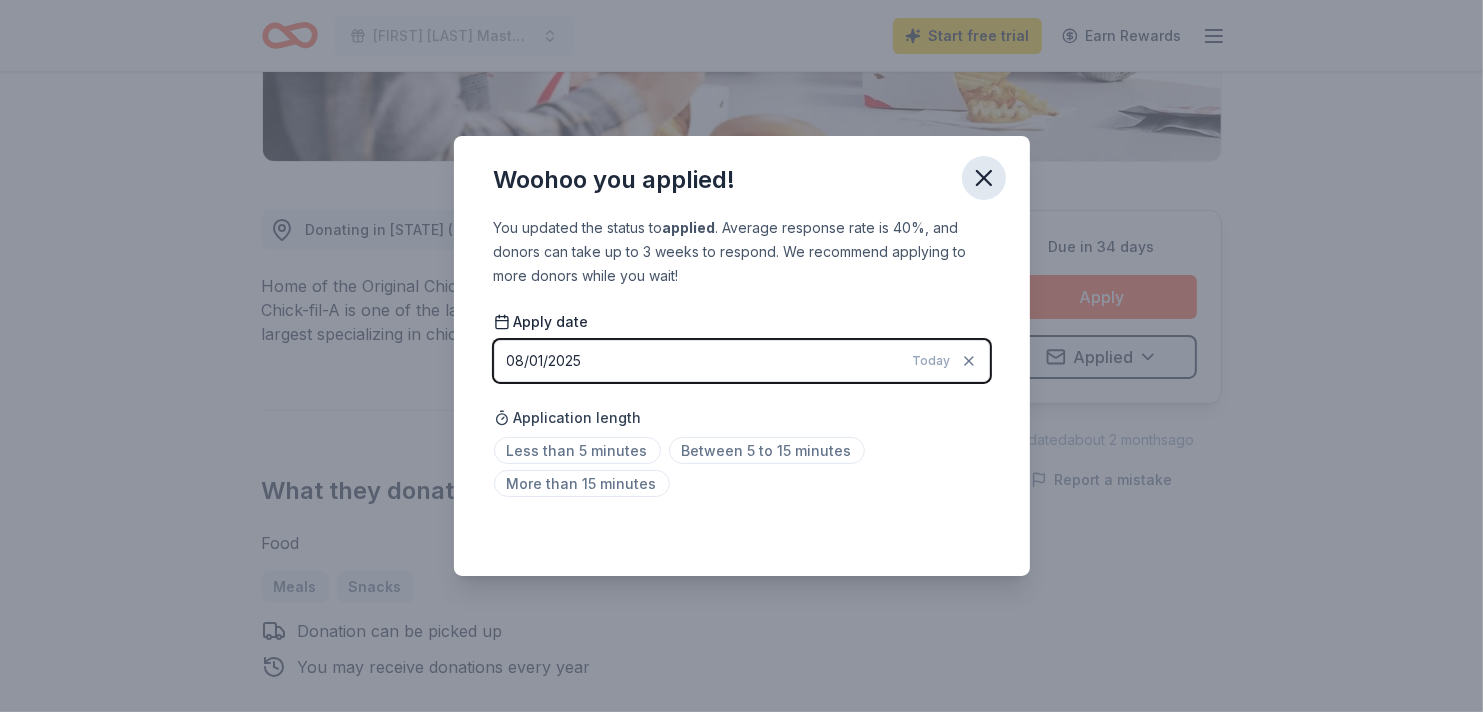 click 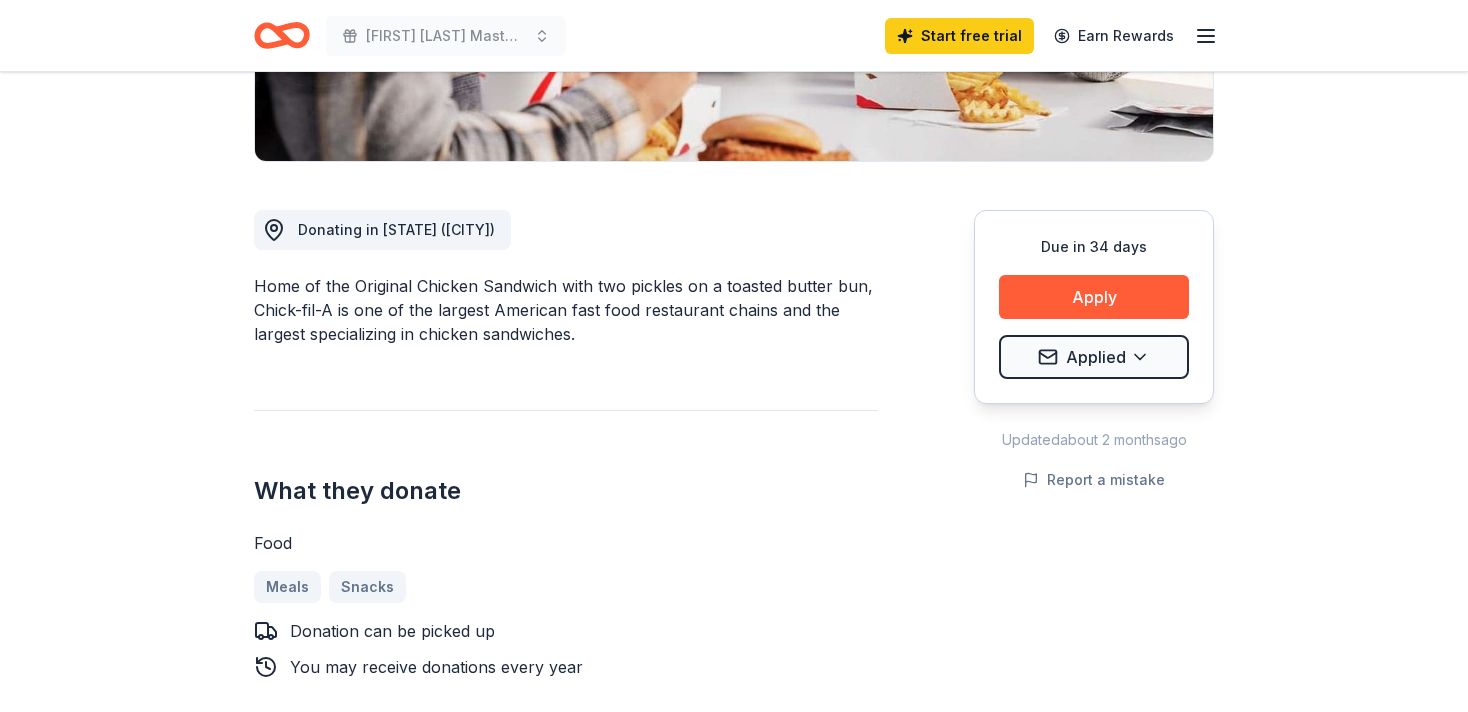 scroll, scrollTop: 0, scrollLeft: 0, axis: both 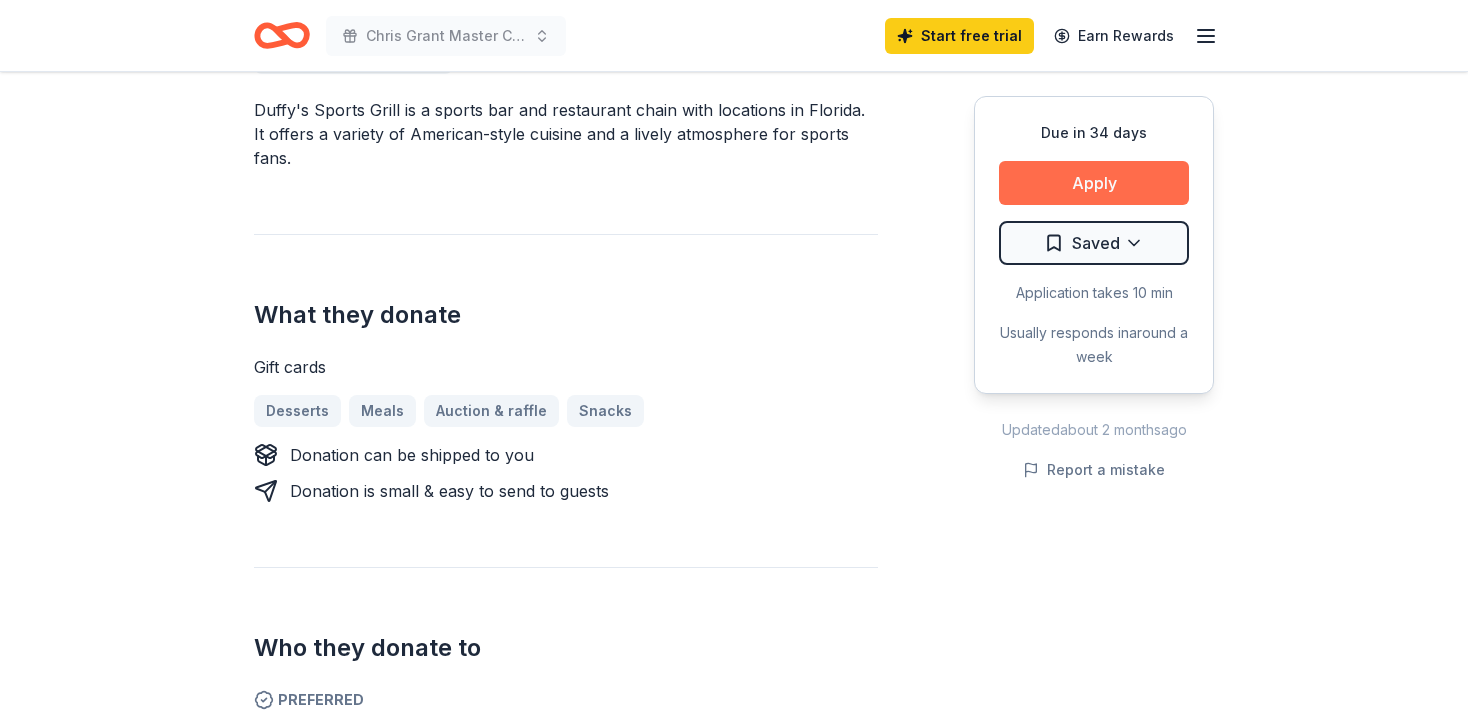 click on "Apply" at bounding box center (1094, 183) 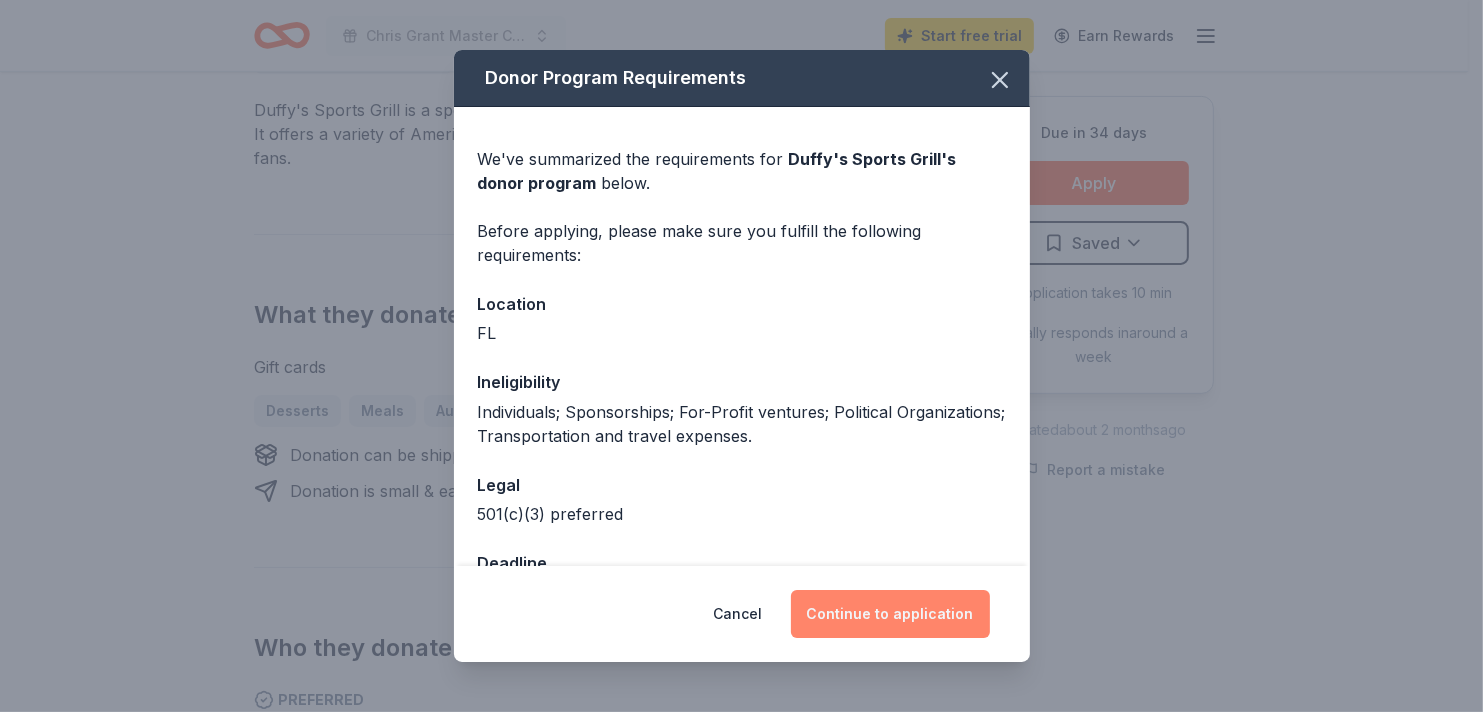 click on "Continue to application" at bounding box center (890, 614) 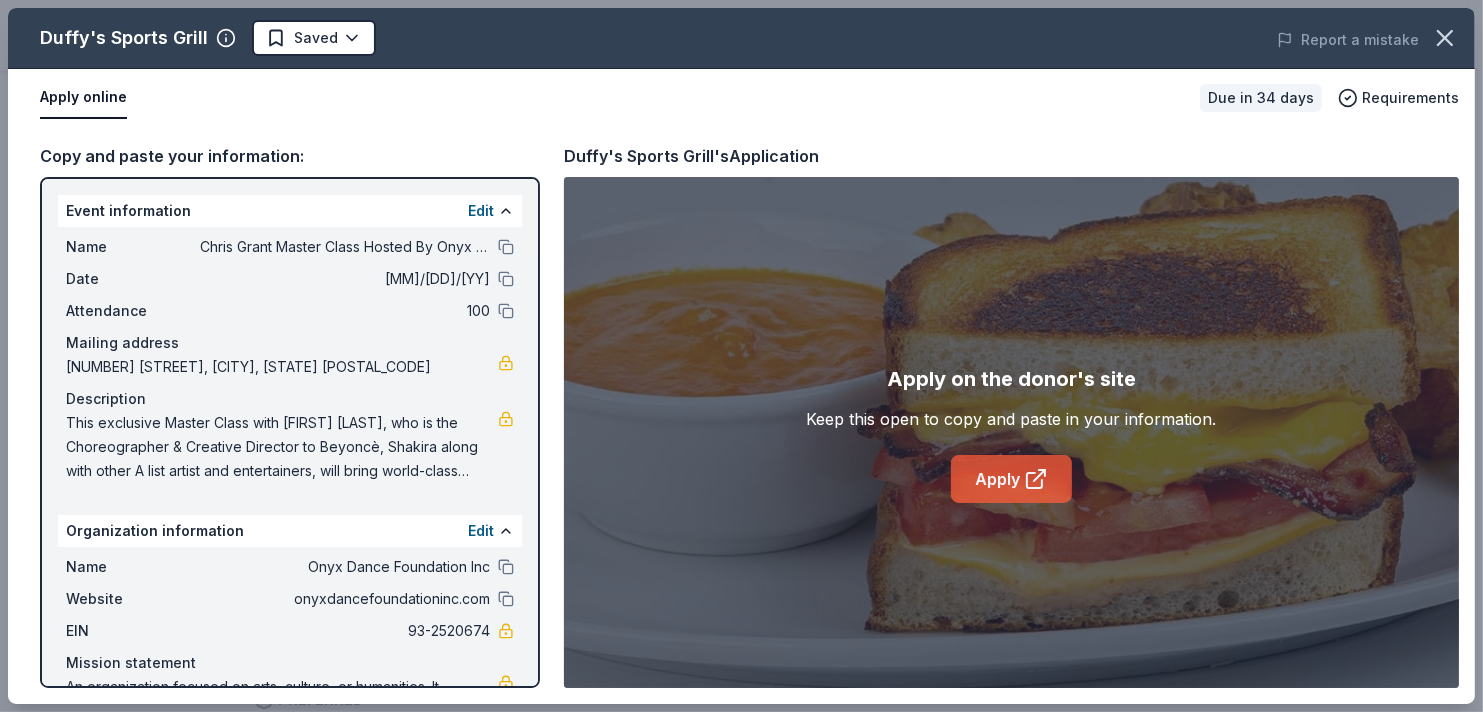 click on "Apply" at bounding box center (1011, 479) 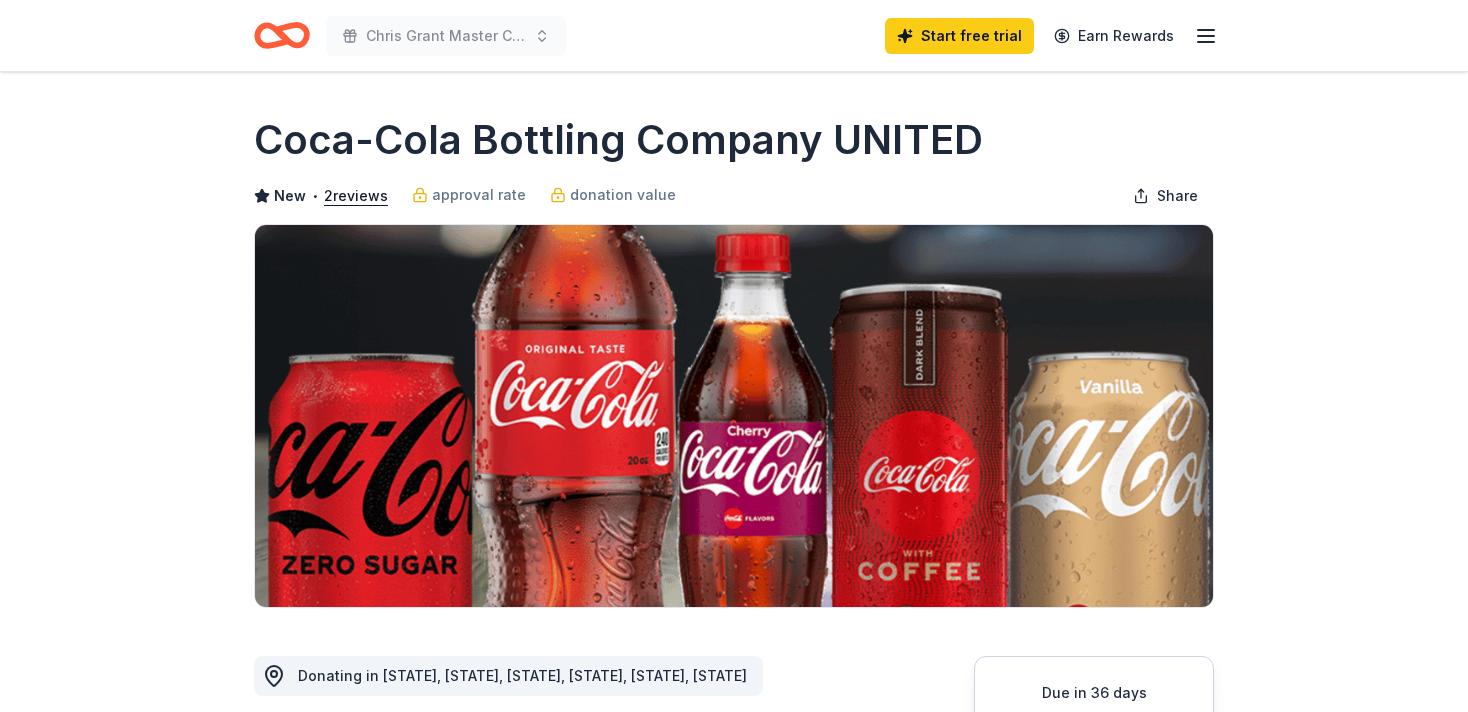 scroll, scrollTop: 0, scrollLeft: 0, axis: both 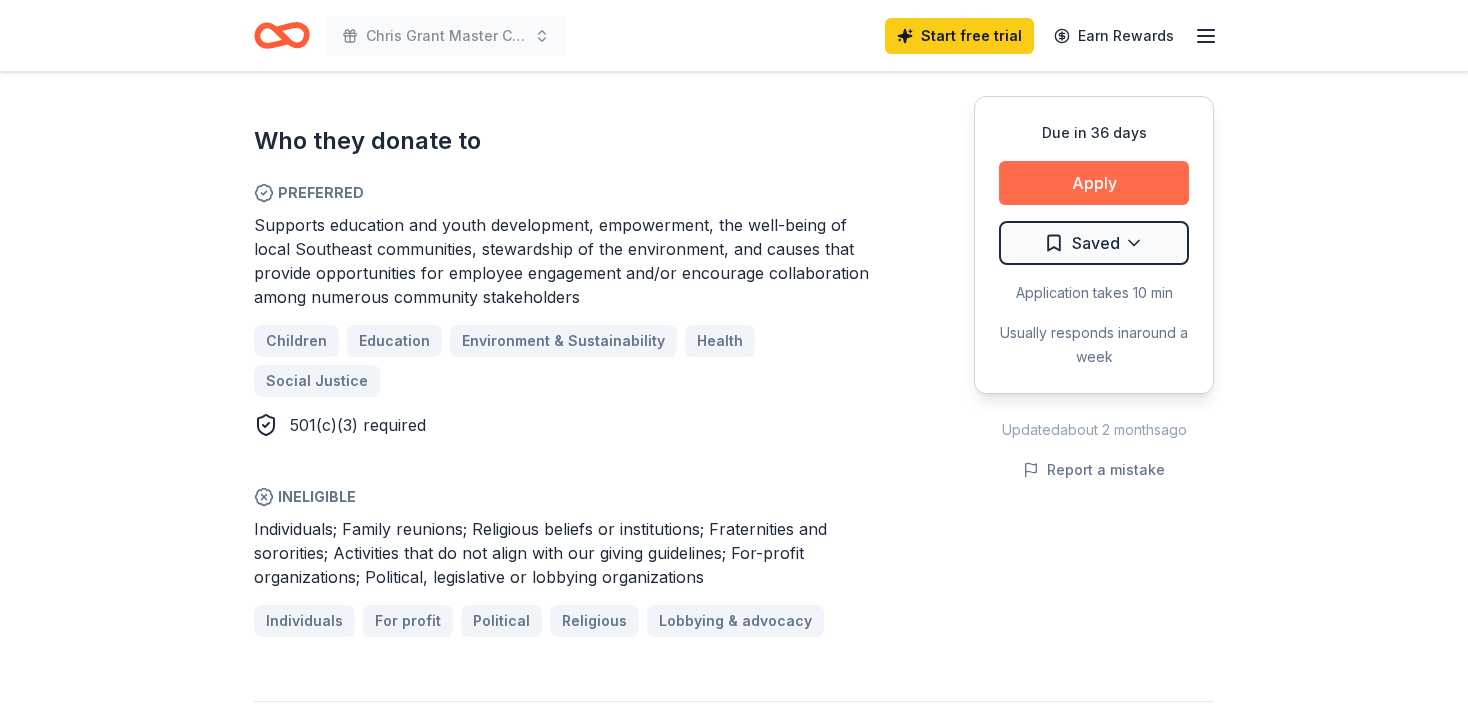 click on "Apply" at bounding box center (1094, 183) 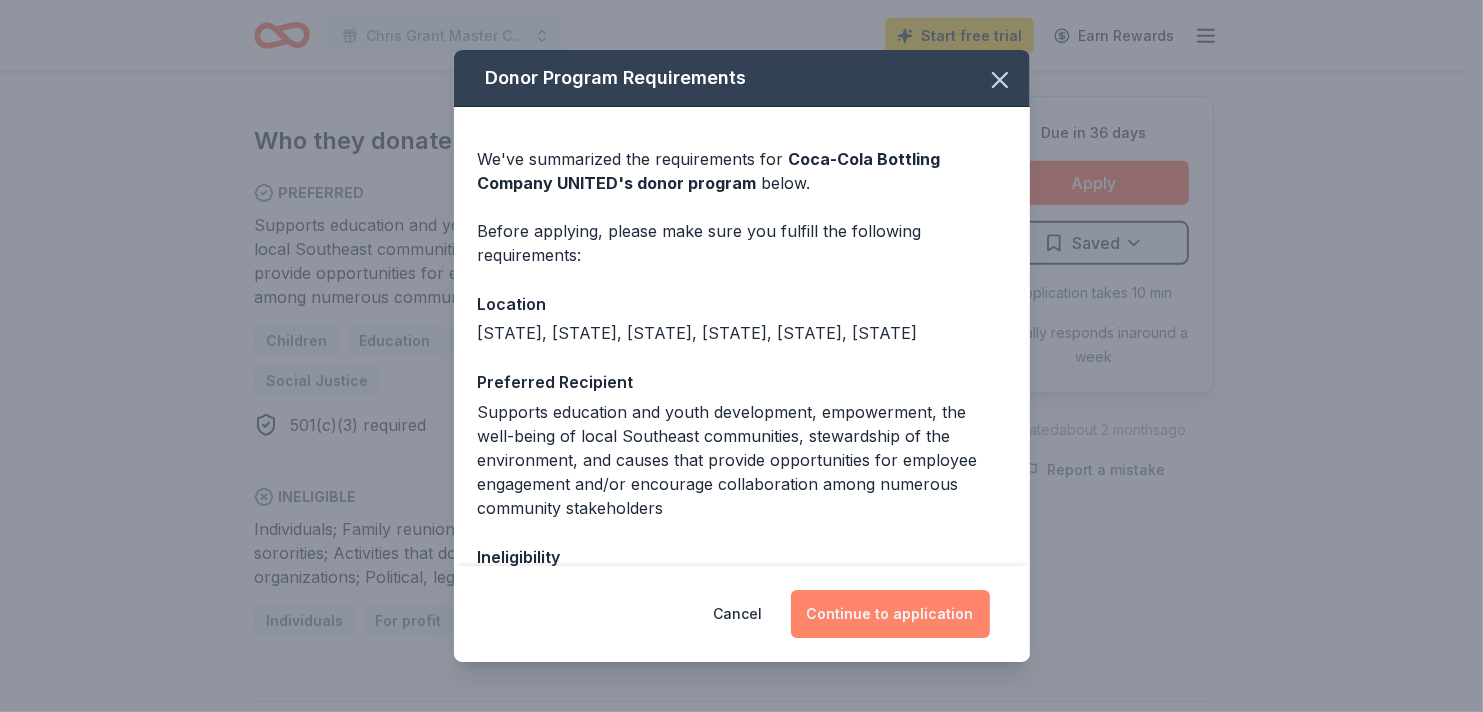 click on "Continue to application" at bounding box center (890, 614) 